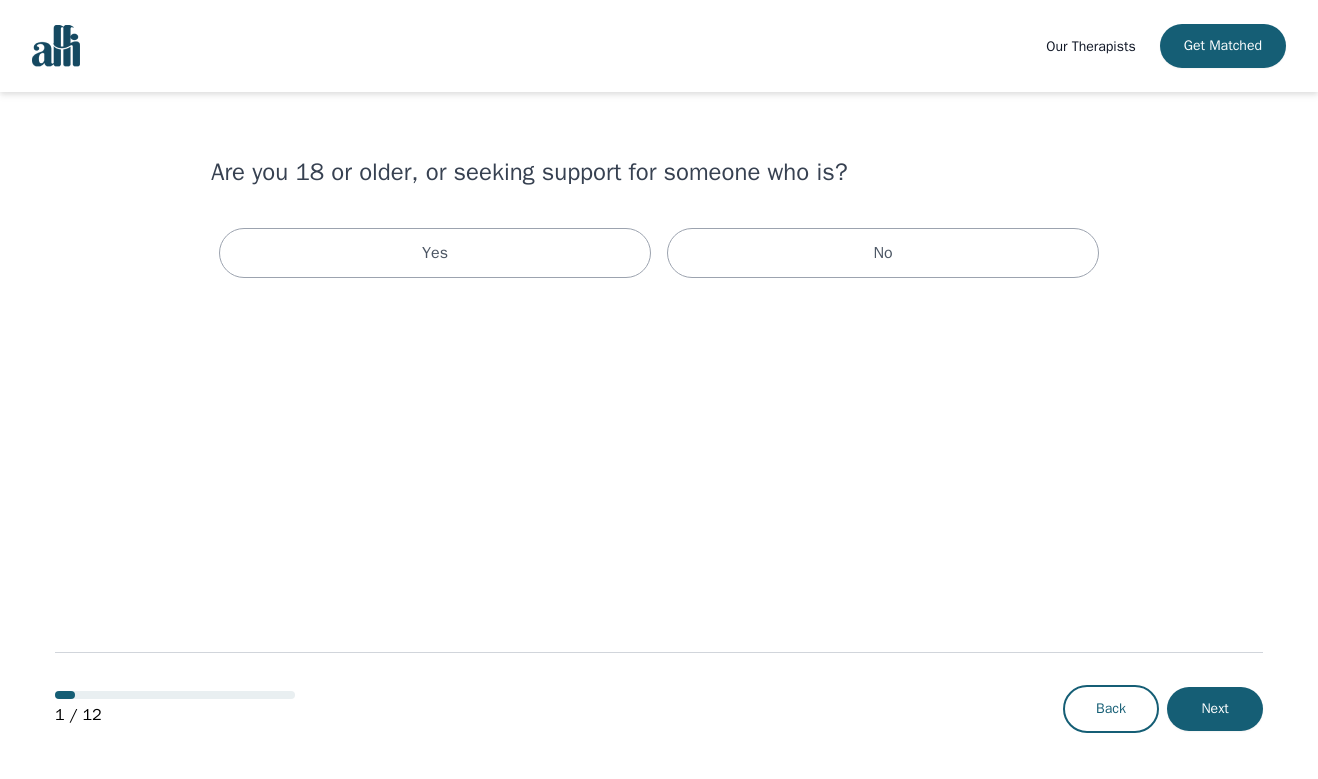 scroll, scrollTop: 0, scrollLeft: 0, axis: both 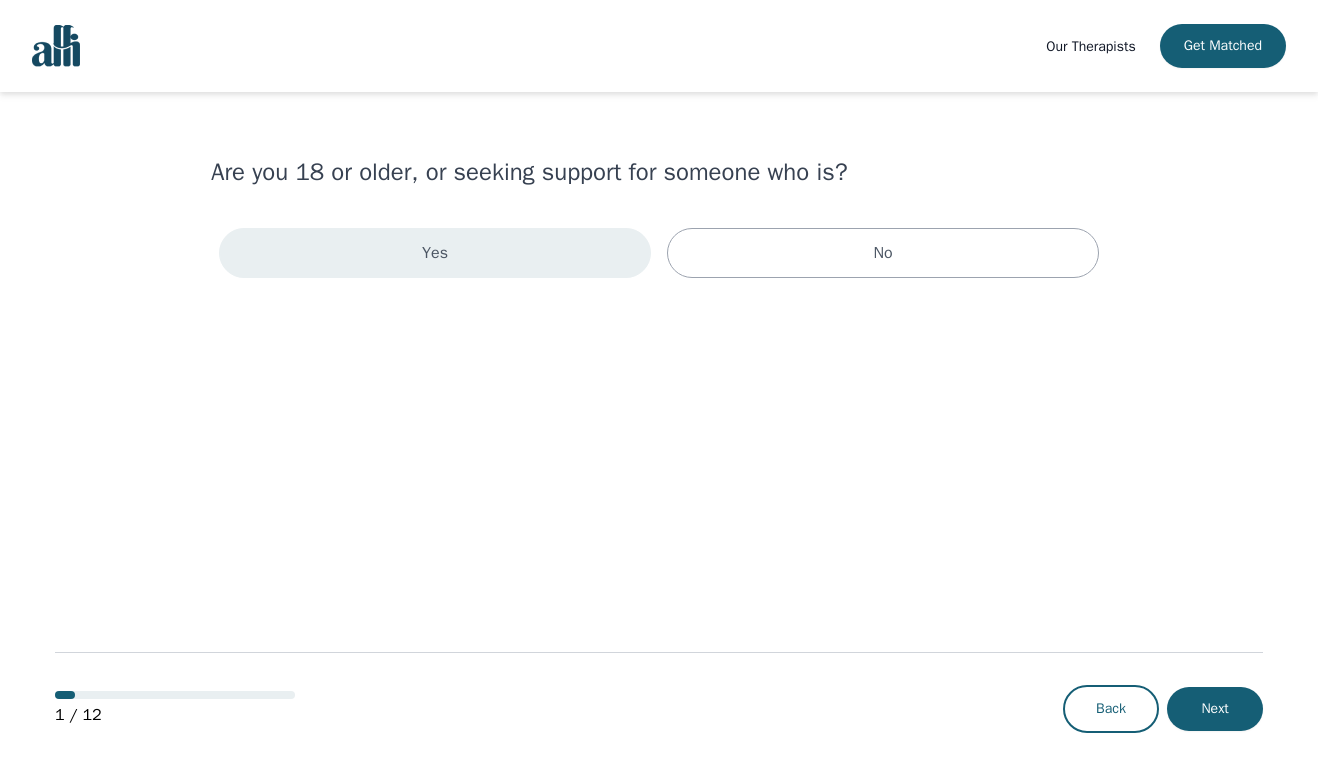 click on "Yes" at bounding box center (435, 253) 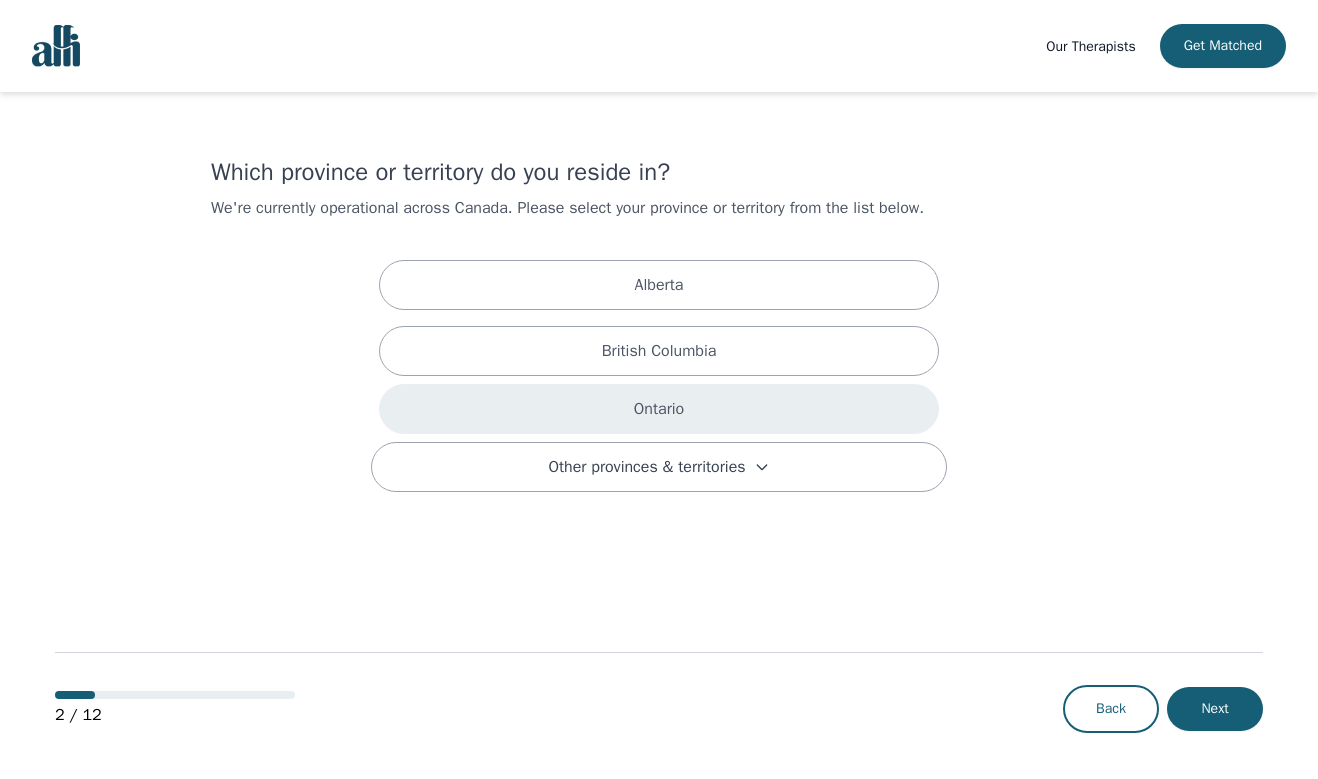 click on "[ONTARIO]" at bounding box center [659, 409] 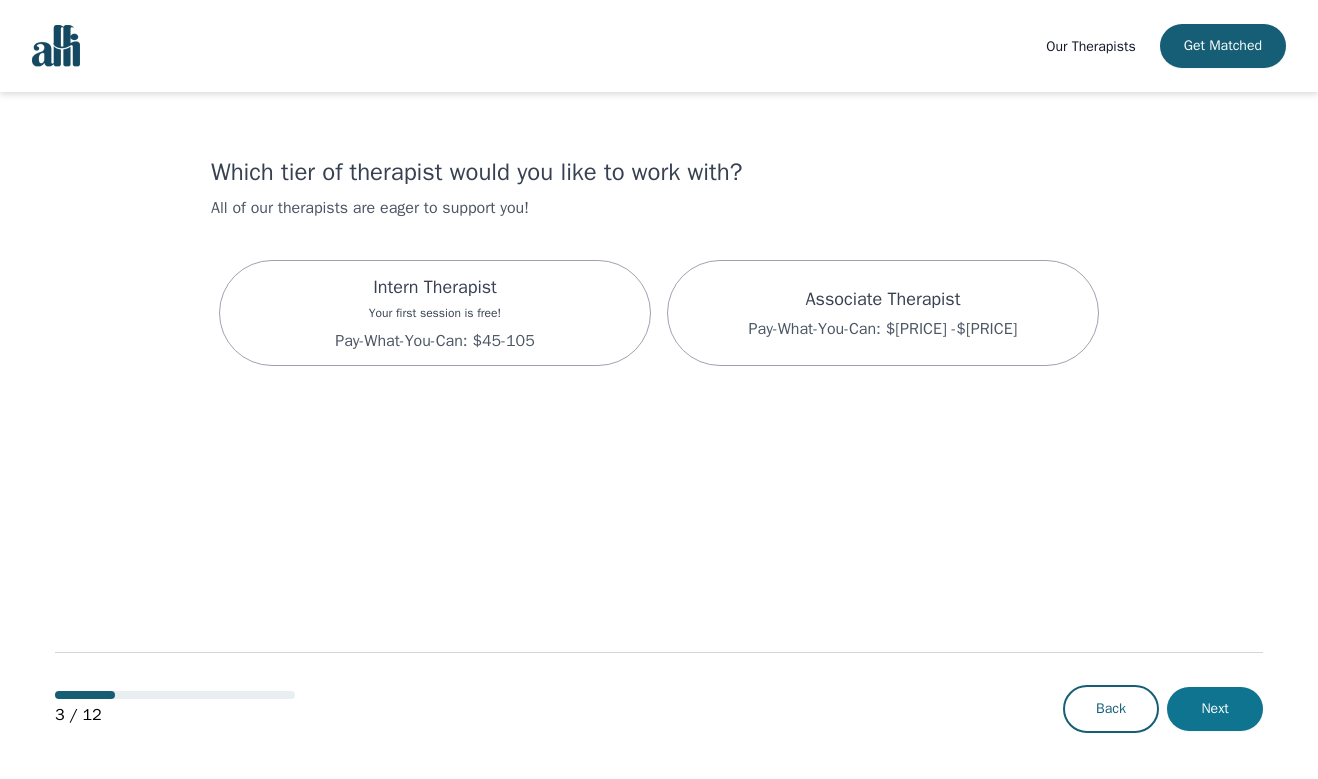 click on "Next" at bounding box center [1215, 709] 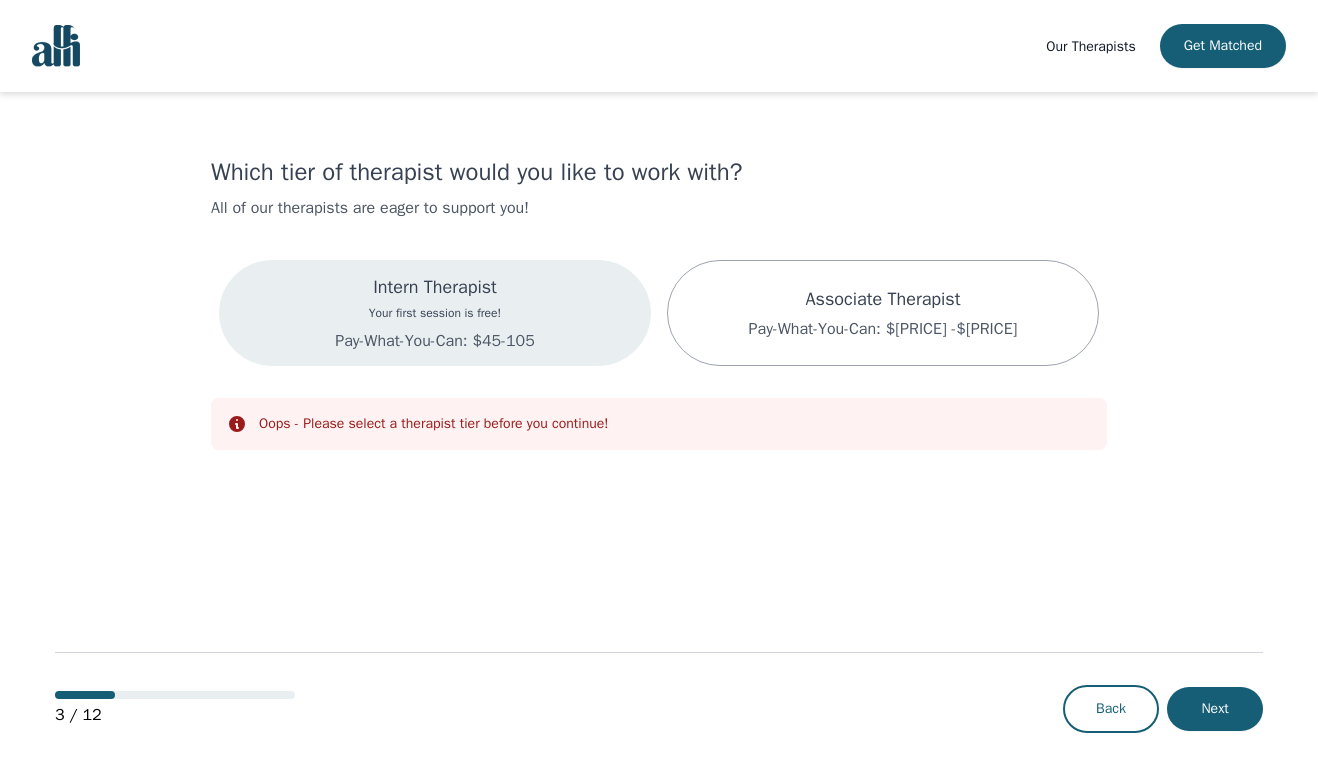 click on "Intern Therapist Your first session is free! Pay-What-You-Can: $45-105" at bounding box center (435, 313) 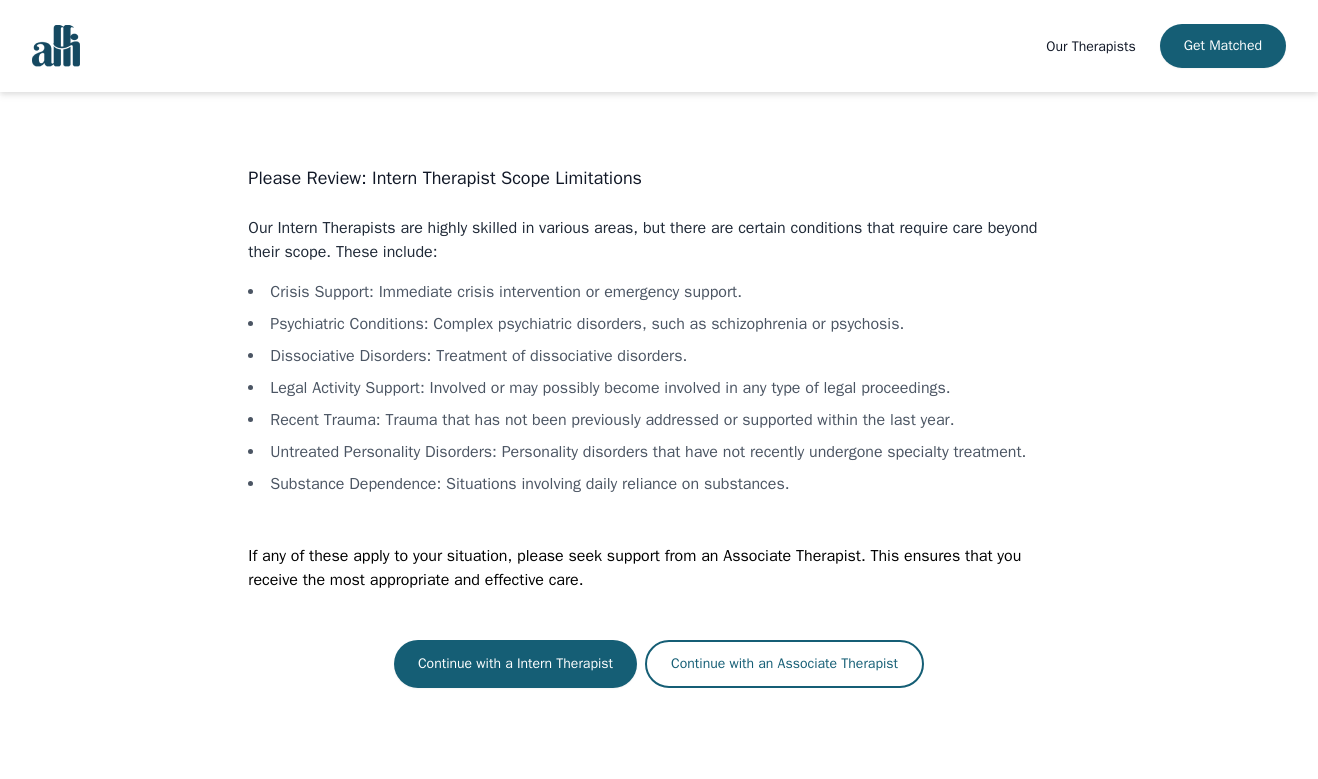 drag, startPoint x: 748, startPoint y: 681, endPoint x: 680, endPoint y: 396, distance: 293 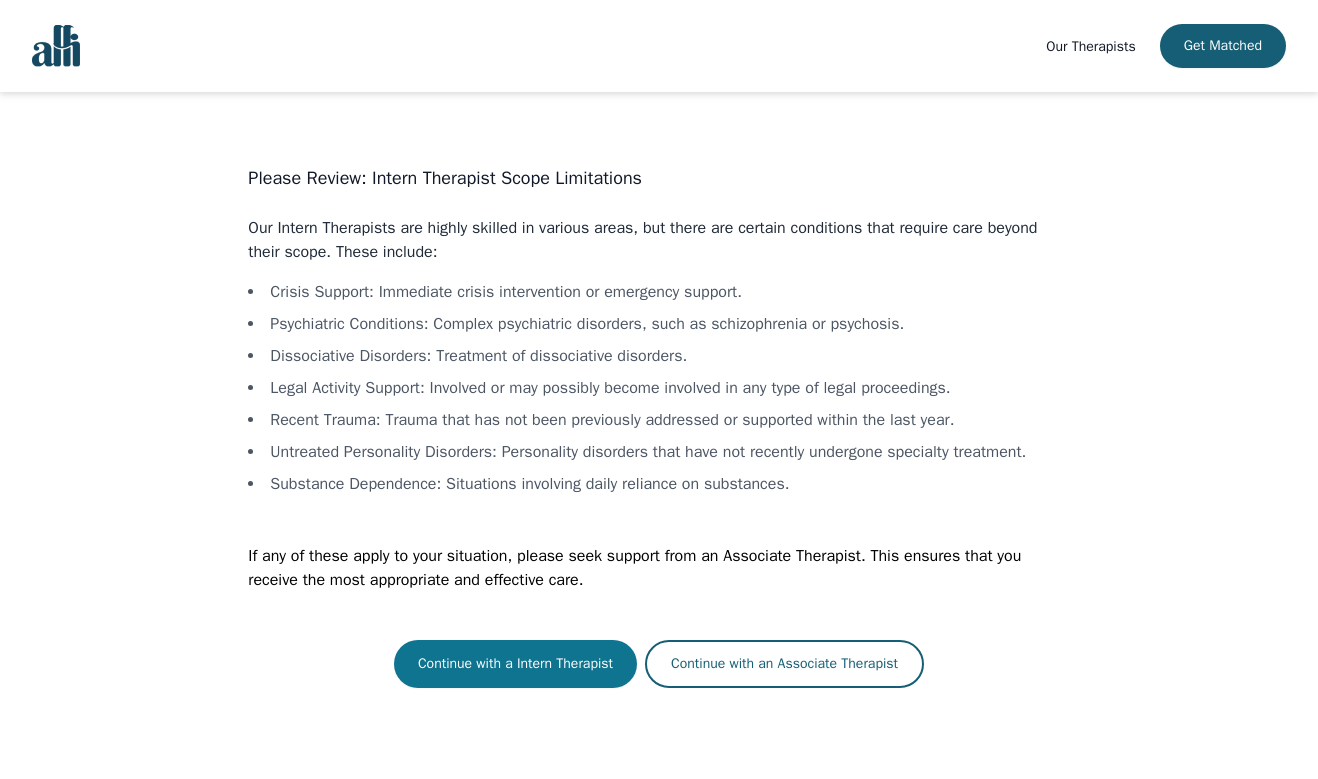 click on "Continue with a Intern Therapist" at bounding box center [515, 664] 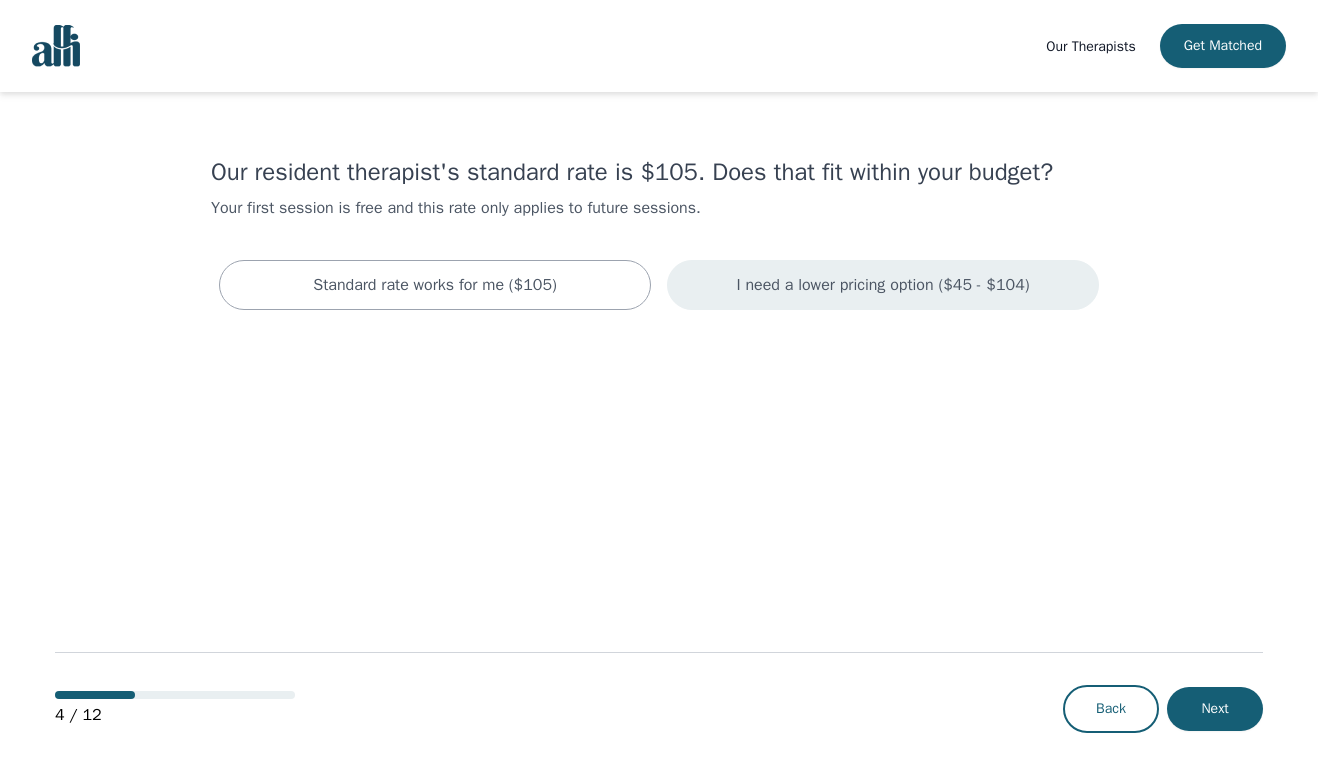 click on "I need a lower pricing option ($45 - $104)" at bounding box center [435, 285] 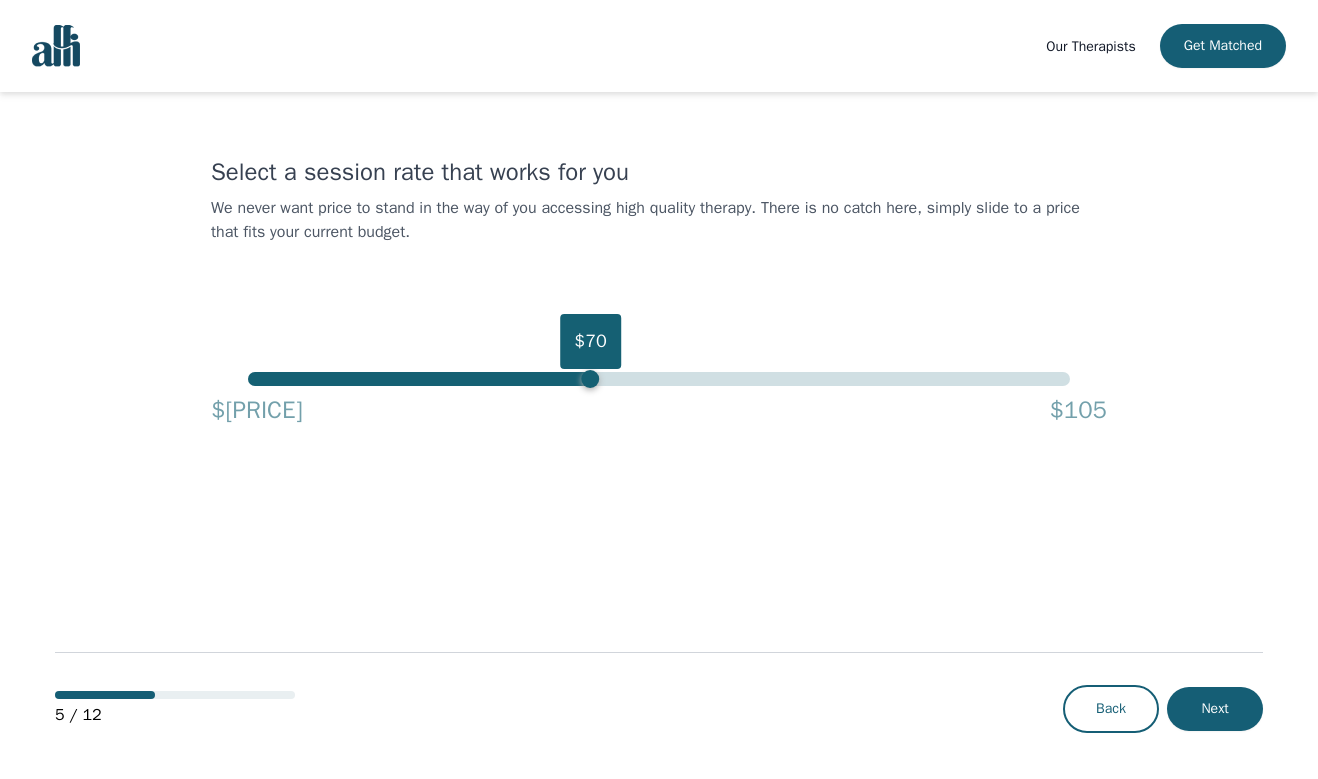 drag, startPoint x: 1068, startPoint y: 377, endPoint x: 586, endPoint y: 399, distance: 482.5018 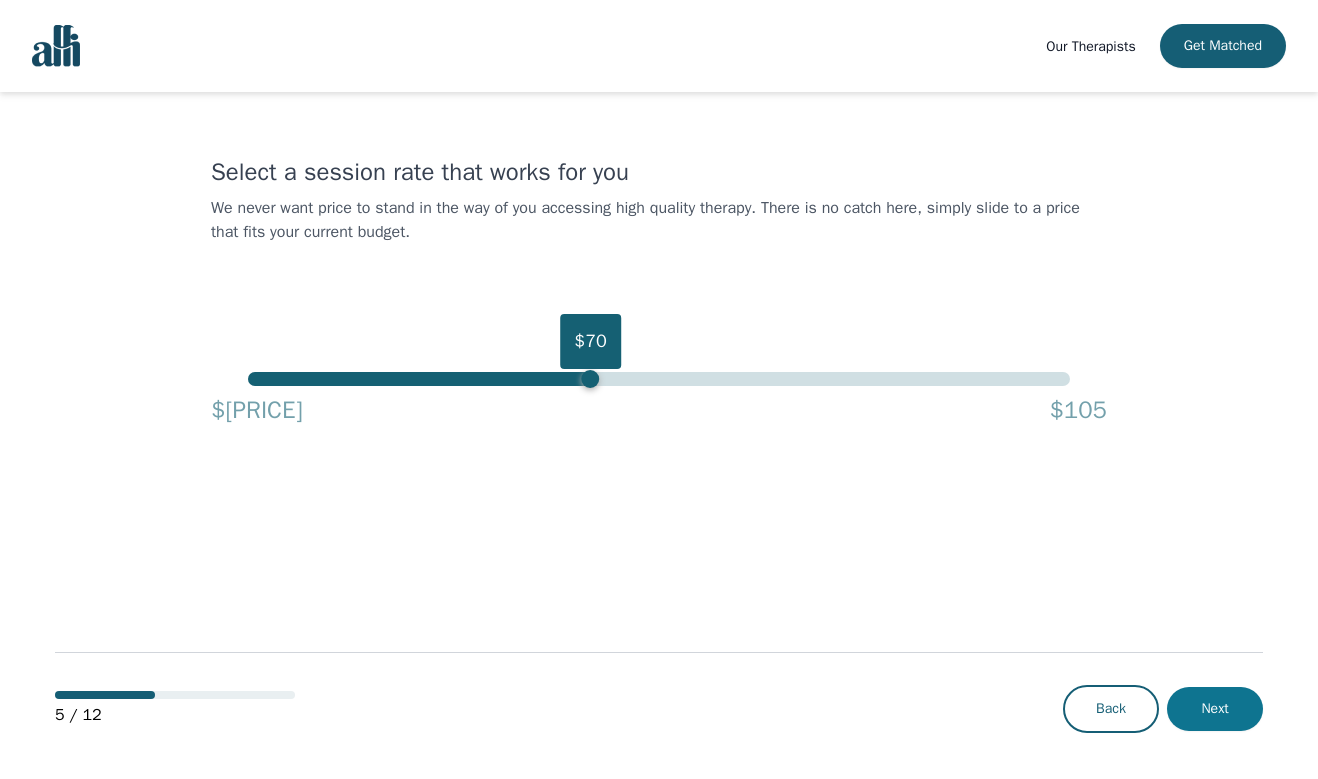 click on "Next" at bounding box center (1215, 709) 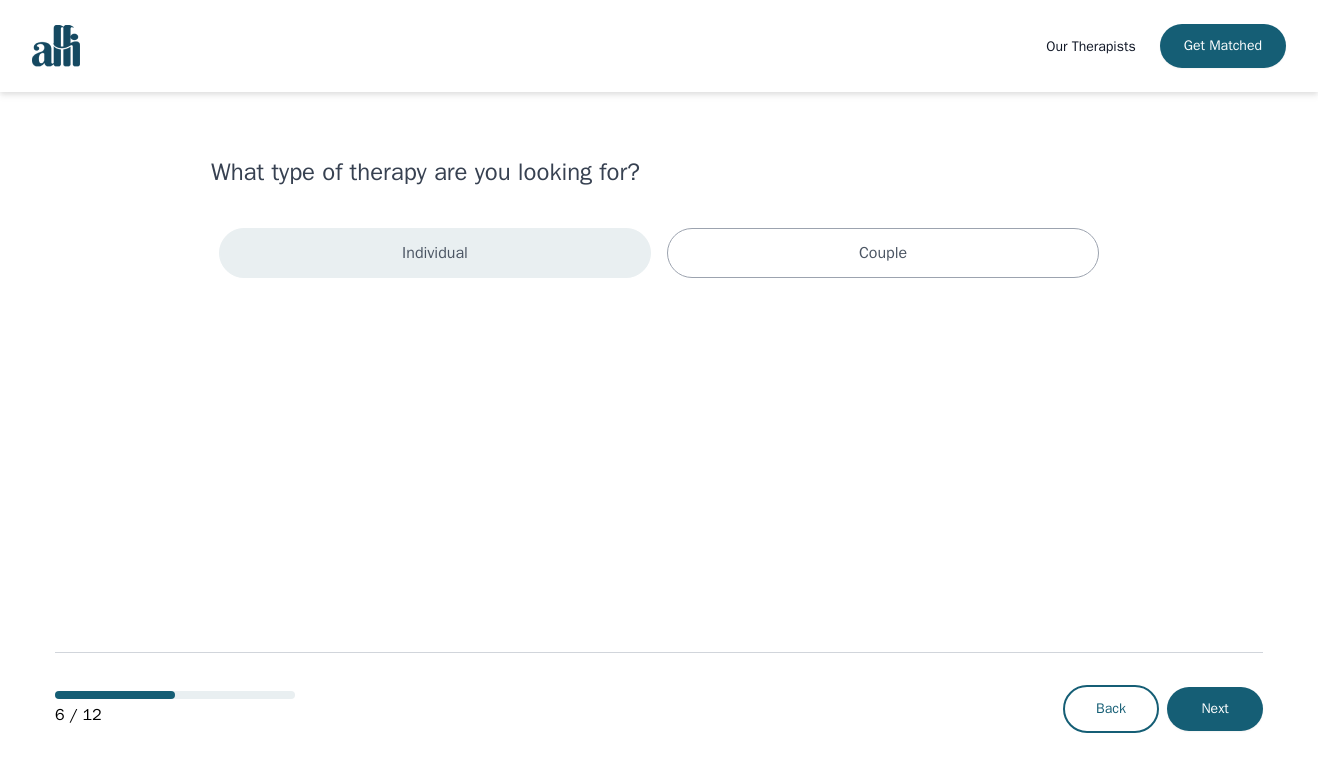 click on "Individual" at bounding box center (435, 253) 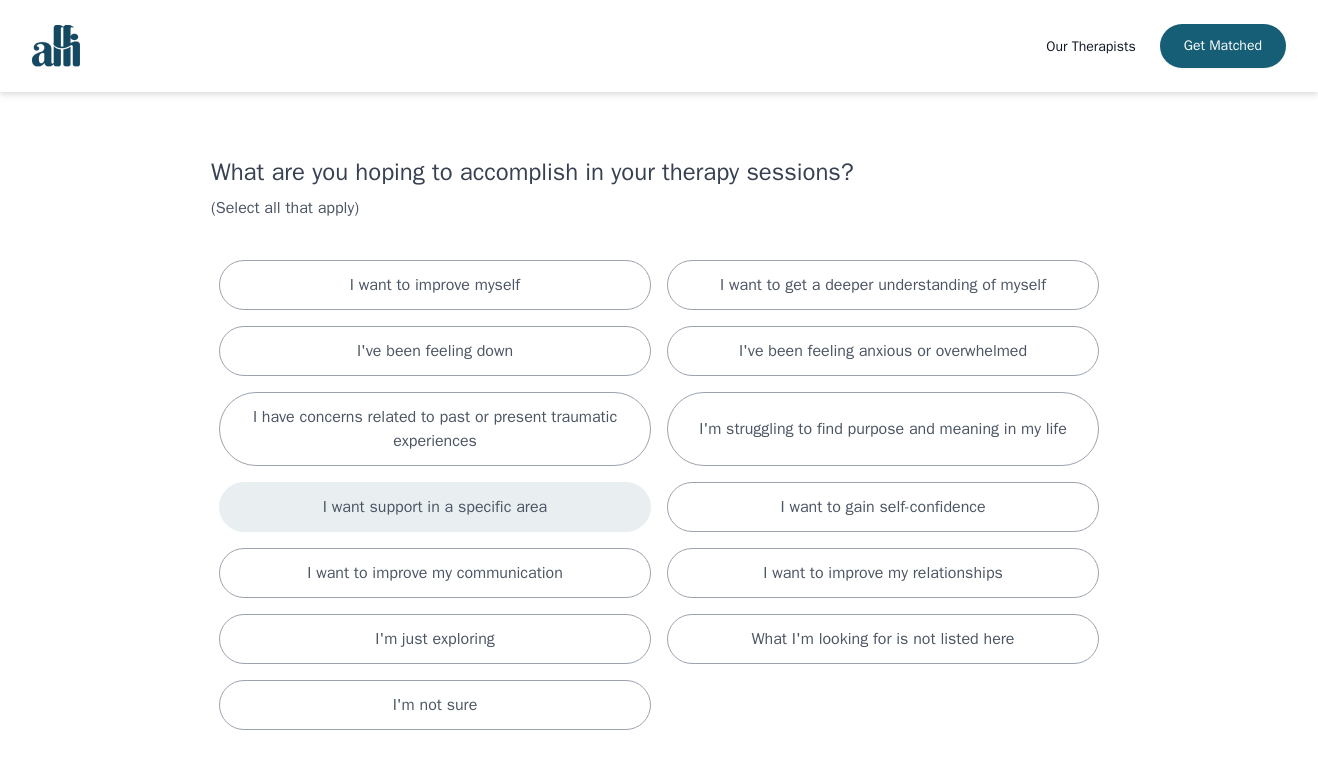 click on "I want support in a specific area" at bounding box center [435, 507] 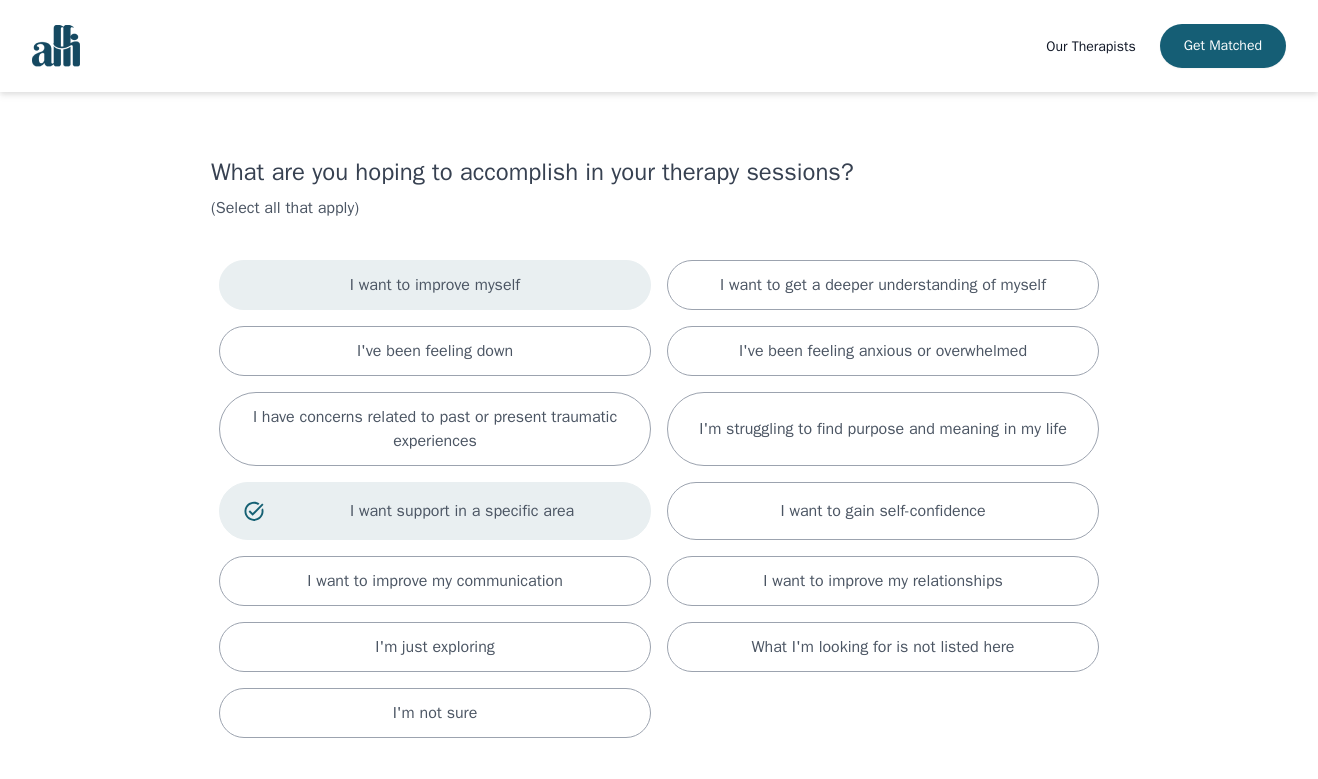 click on "I want to improve myself" at bounding box center [435, 285] 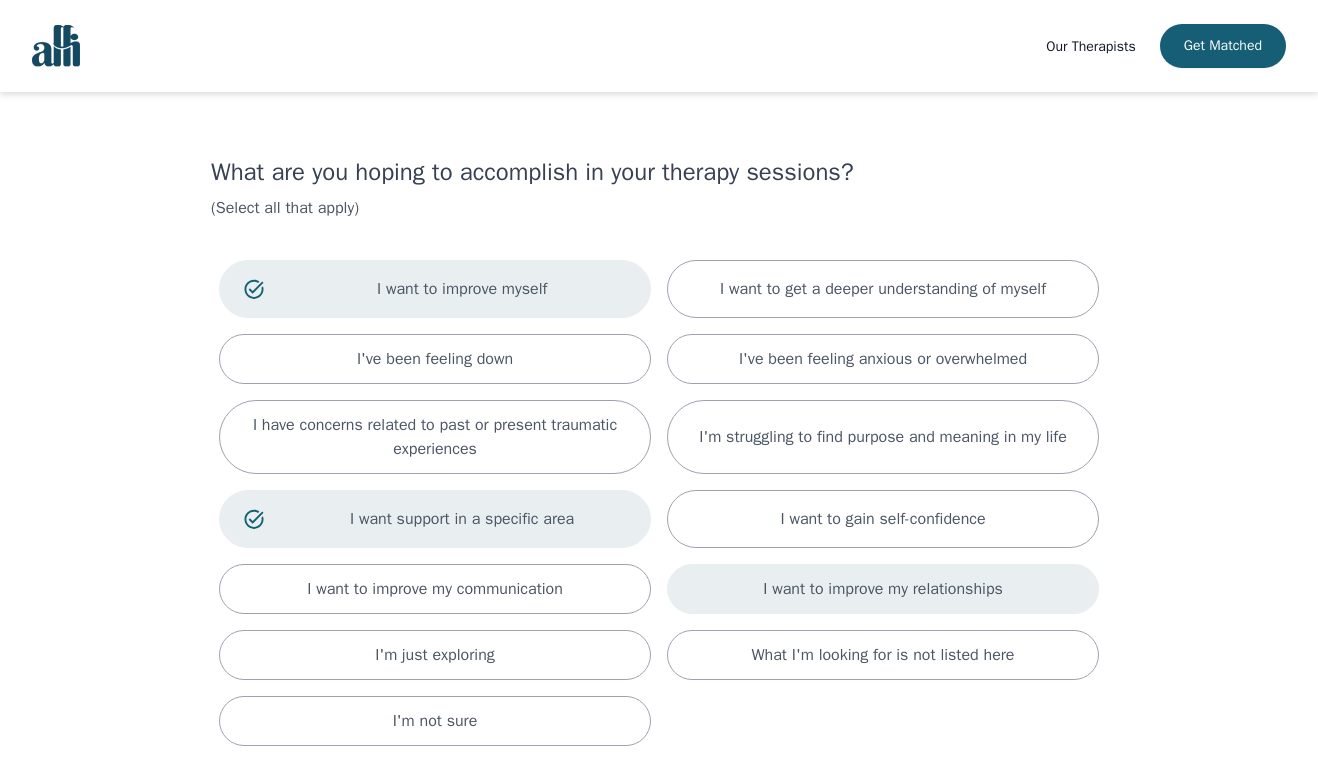 click on "I want to improve my relationships" at bounding box center [883, 589] 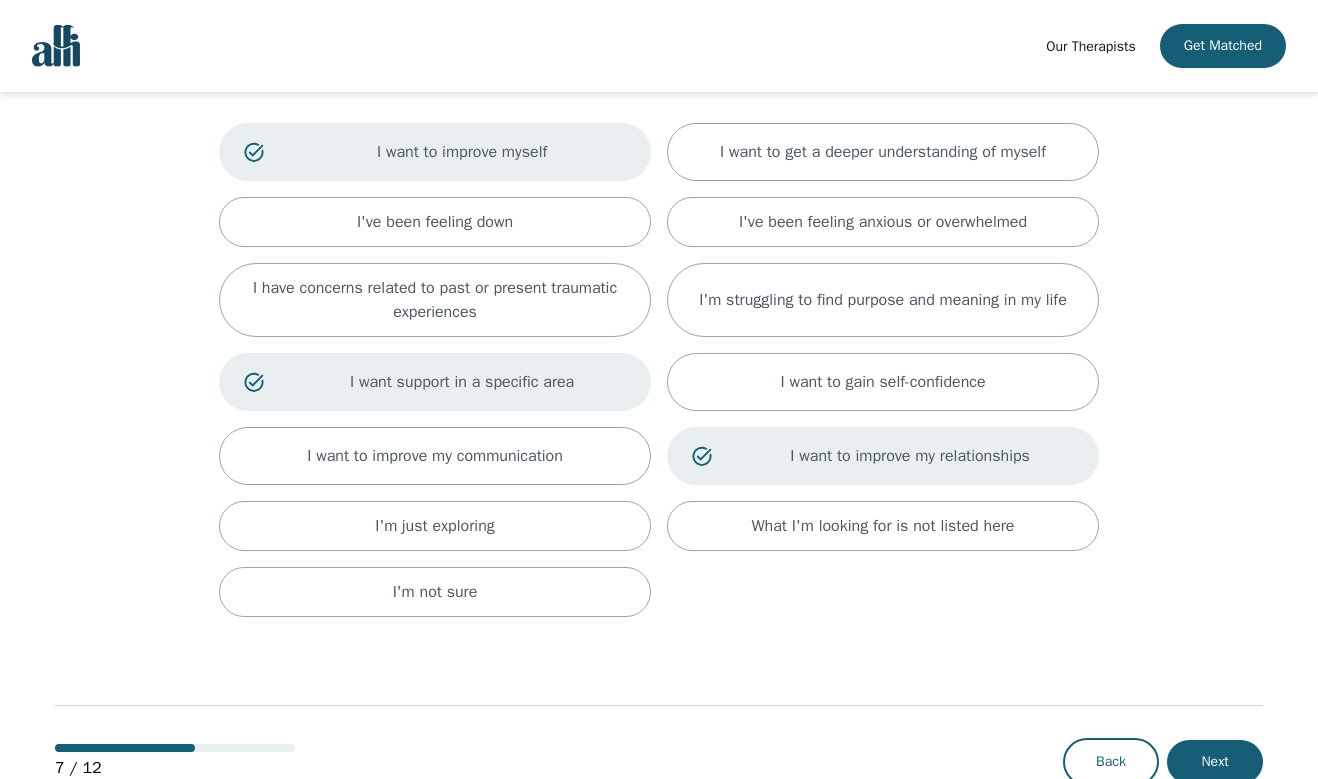 scroll, scrollTop: 153, scrollLeft: 0, axis: vertical 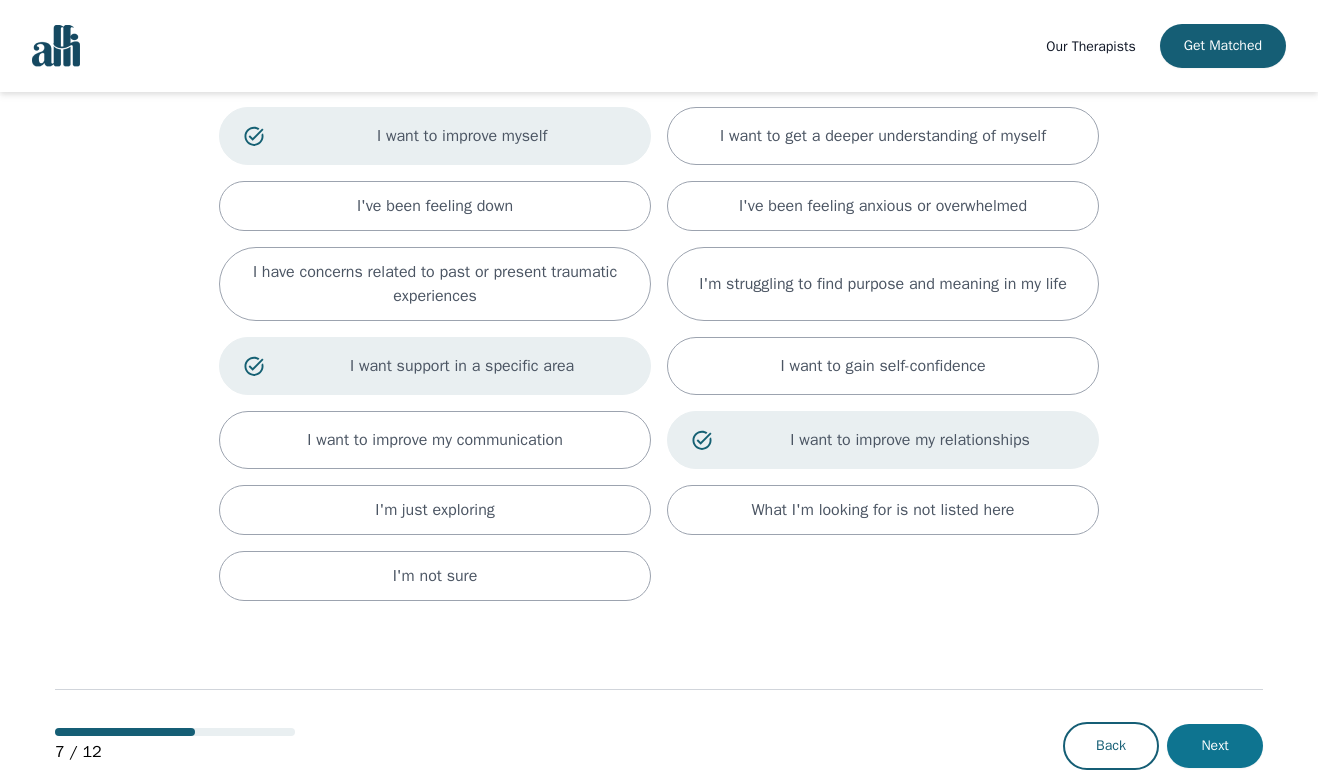 click on "Next" at bounding box center [1215, 746] 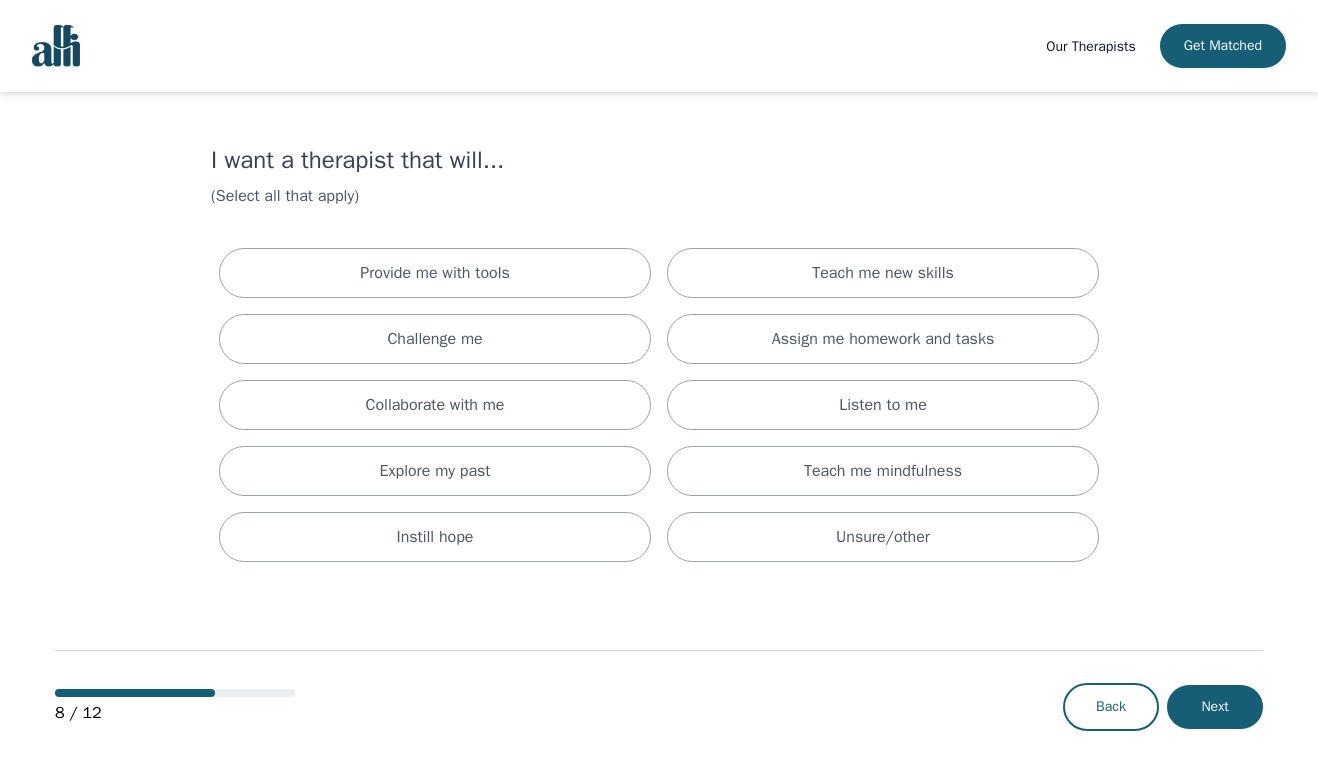 scroll, scrollTop: 0, scrollLeft: 0, axis: both 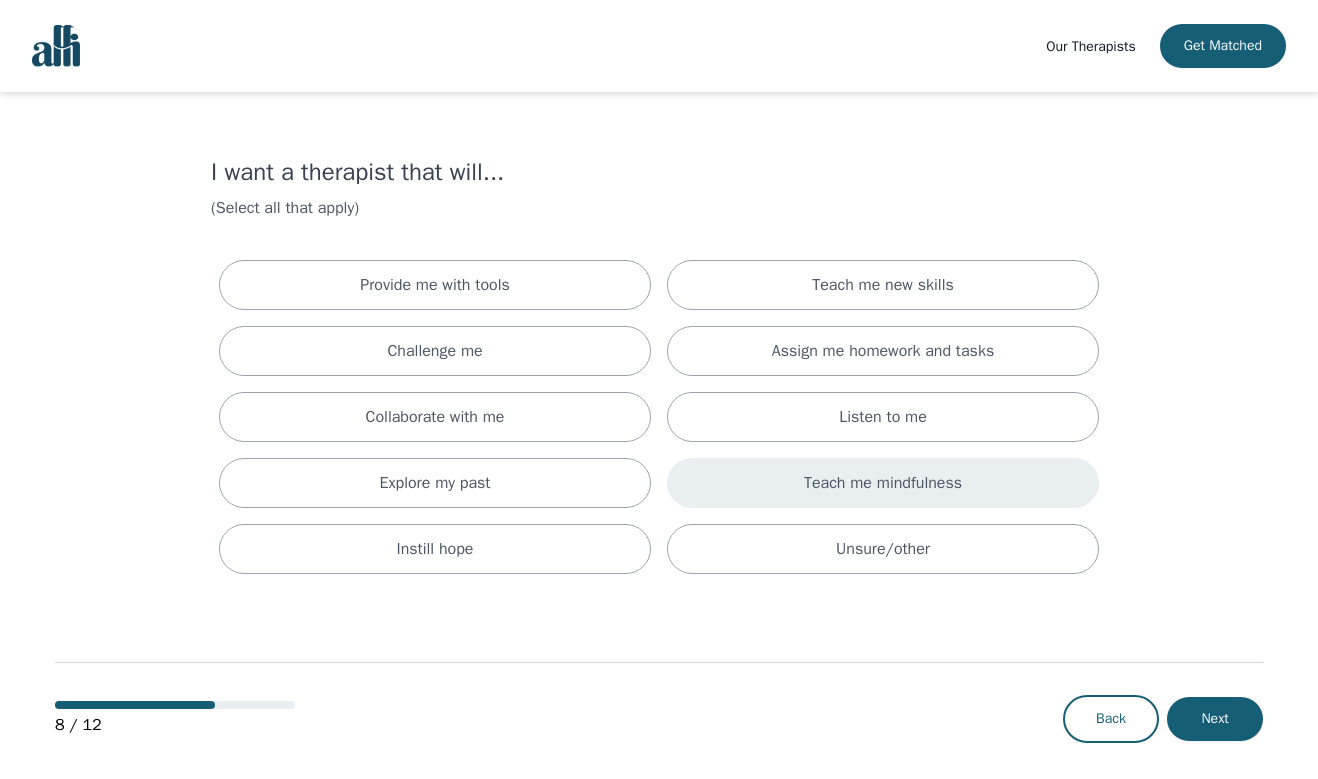 click on "Teach me mindfulness" at bounding box center [883, 483] 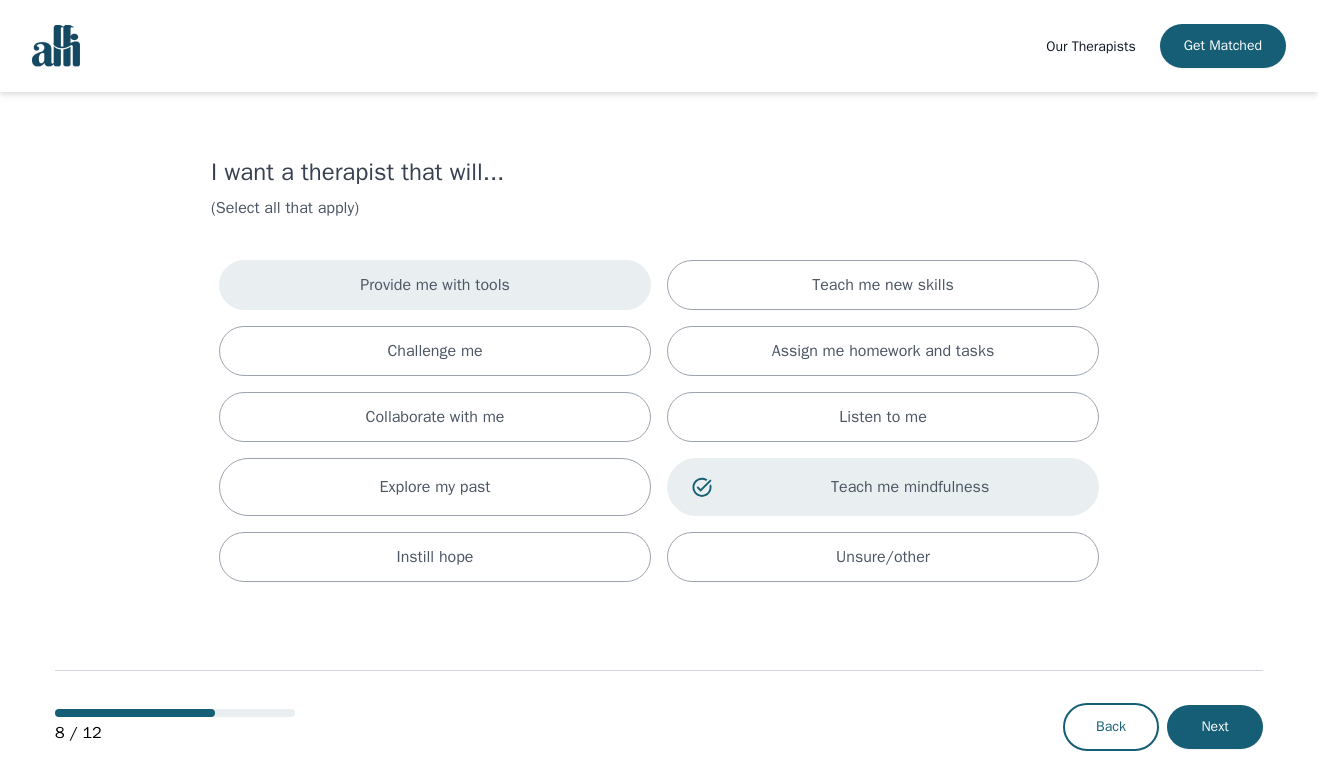 click on "Provide me with tools" at bounding box center [435, 285] 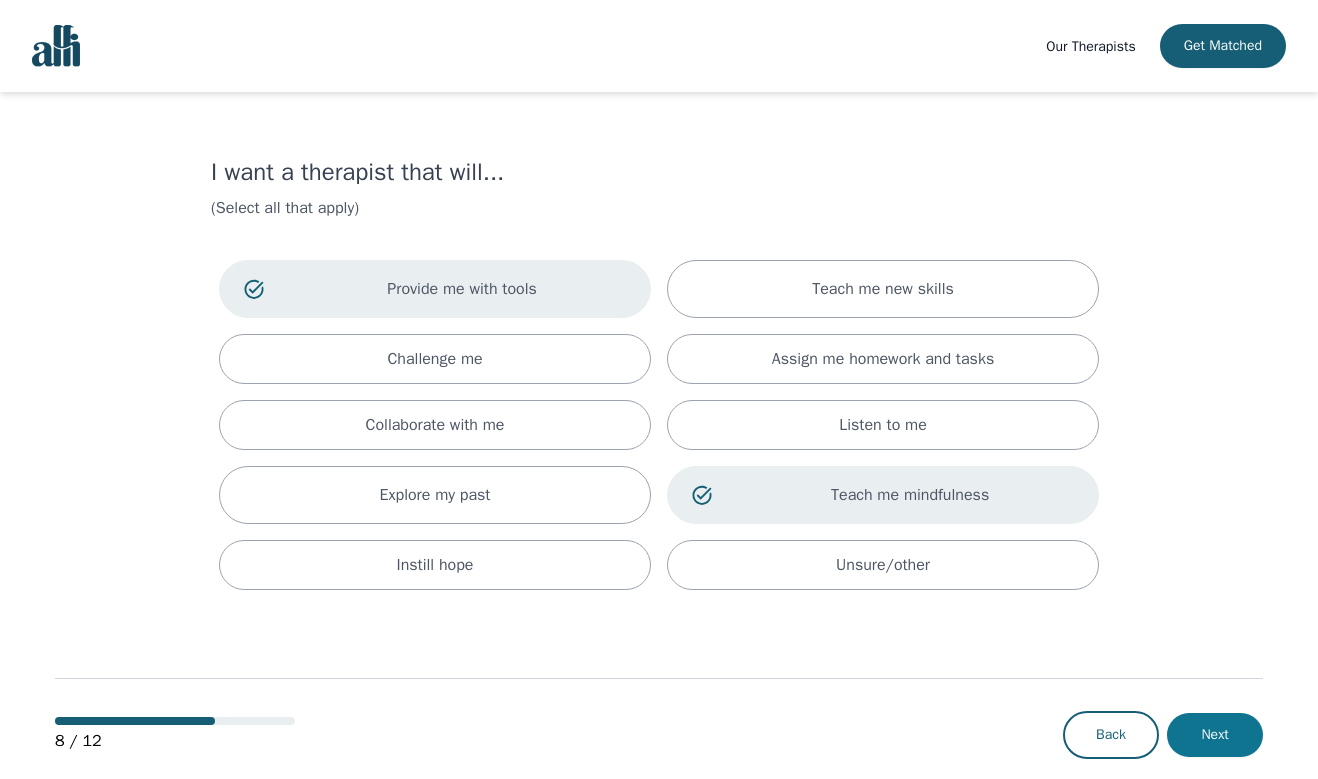click on "Next" at bounding box center (1215, 735) 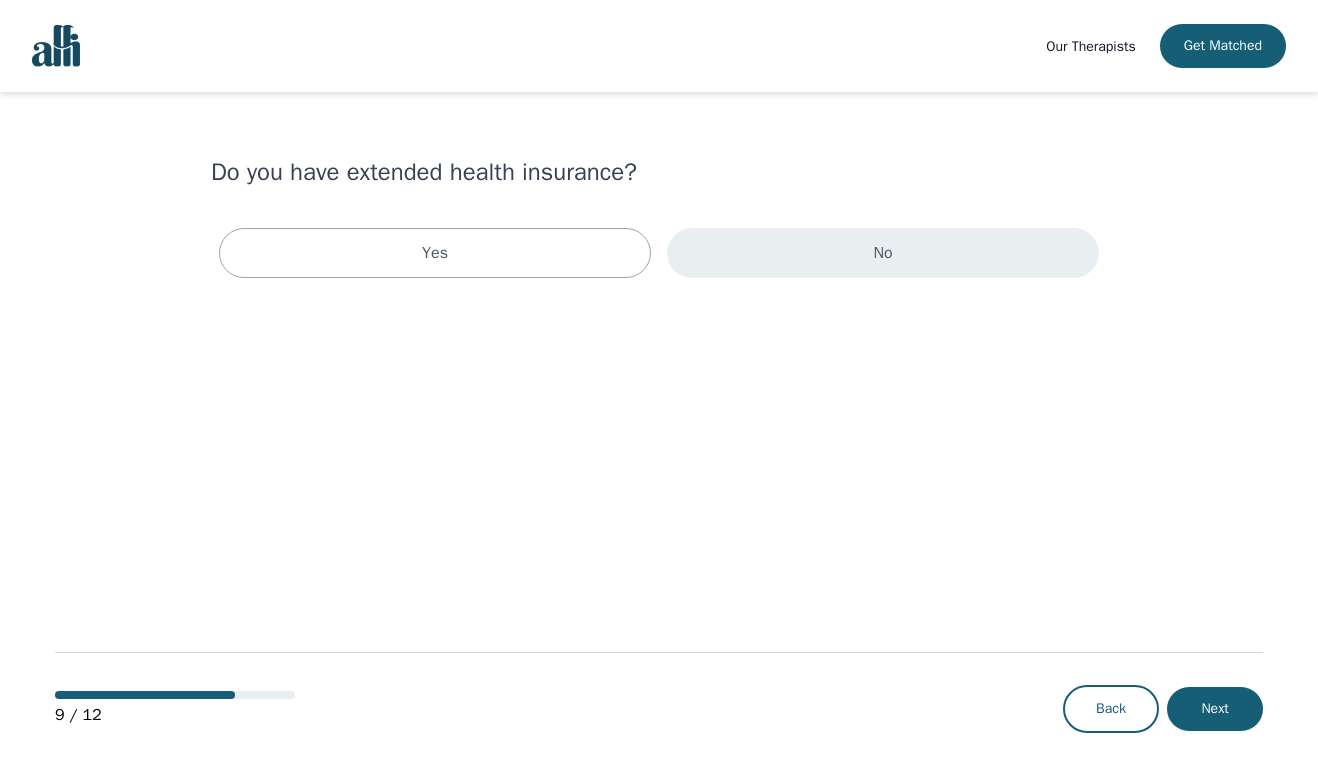 click on "No" at bounding box center (883, 253) 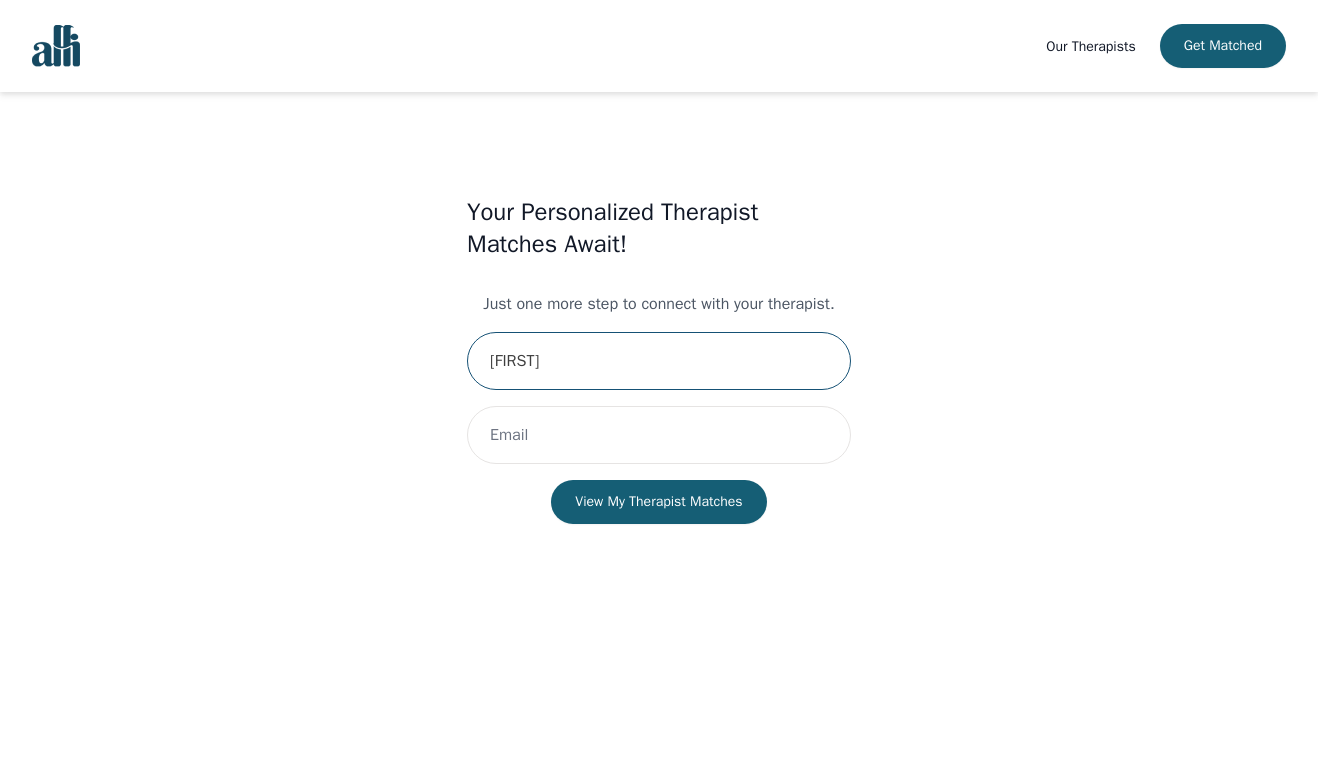 type on "[NAME]" 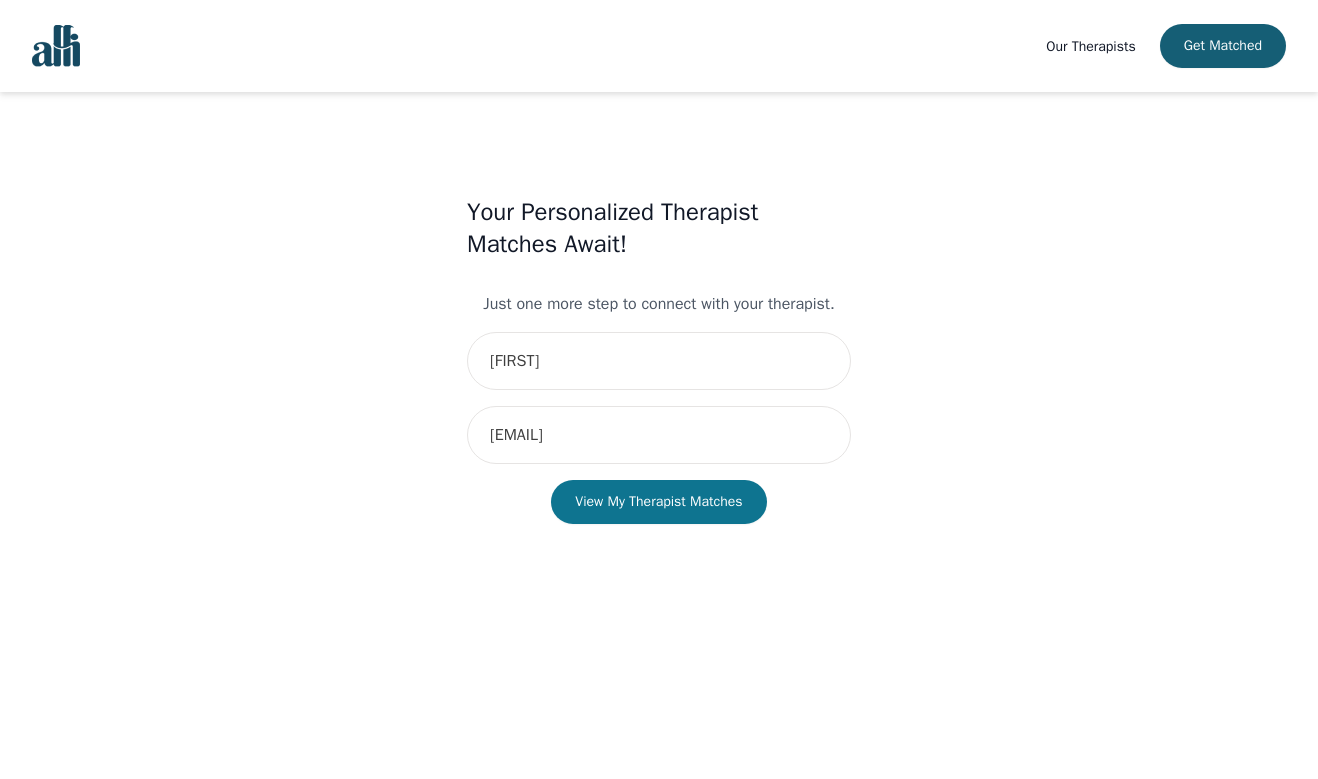click on "View My Therapist Matches" at bounding box center [658, 502] 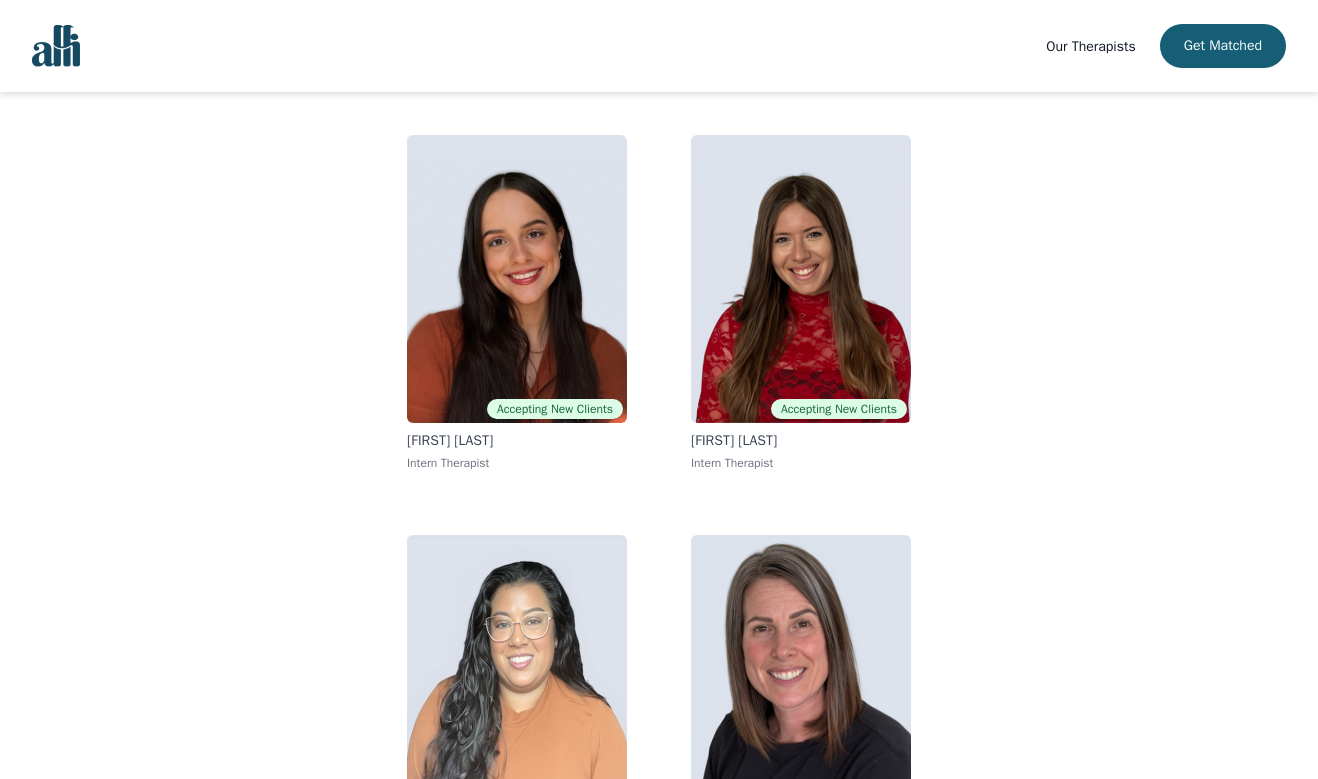 scroll, scrollTop: 155, scrollLeft: 0, axis: vertical 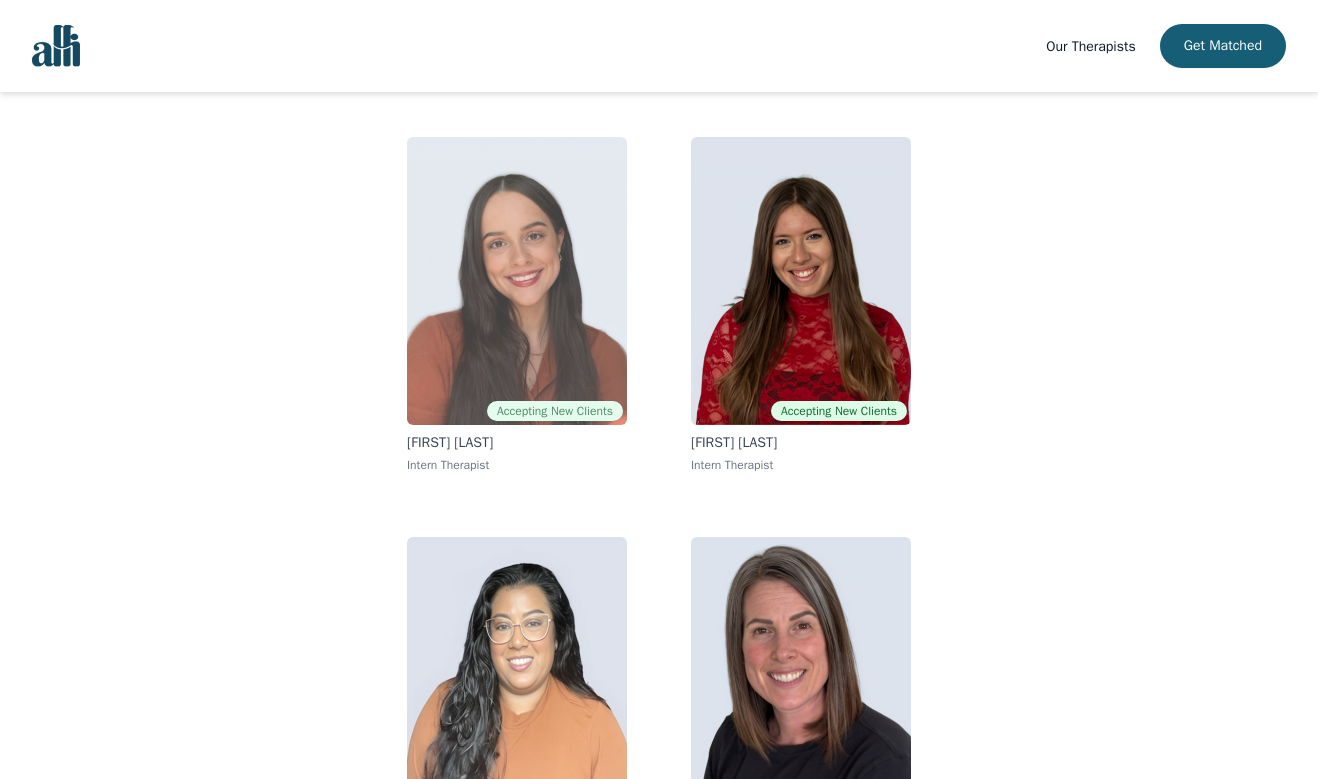 click at bounding box center (517, 281) 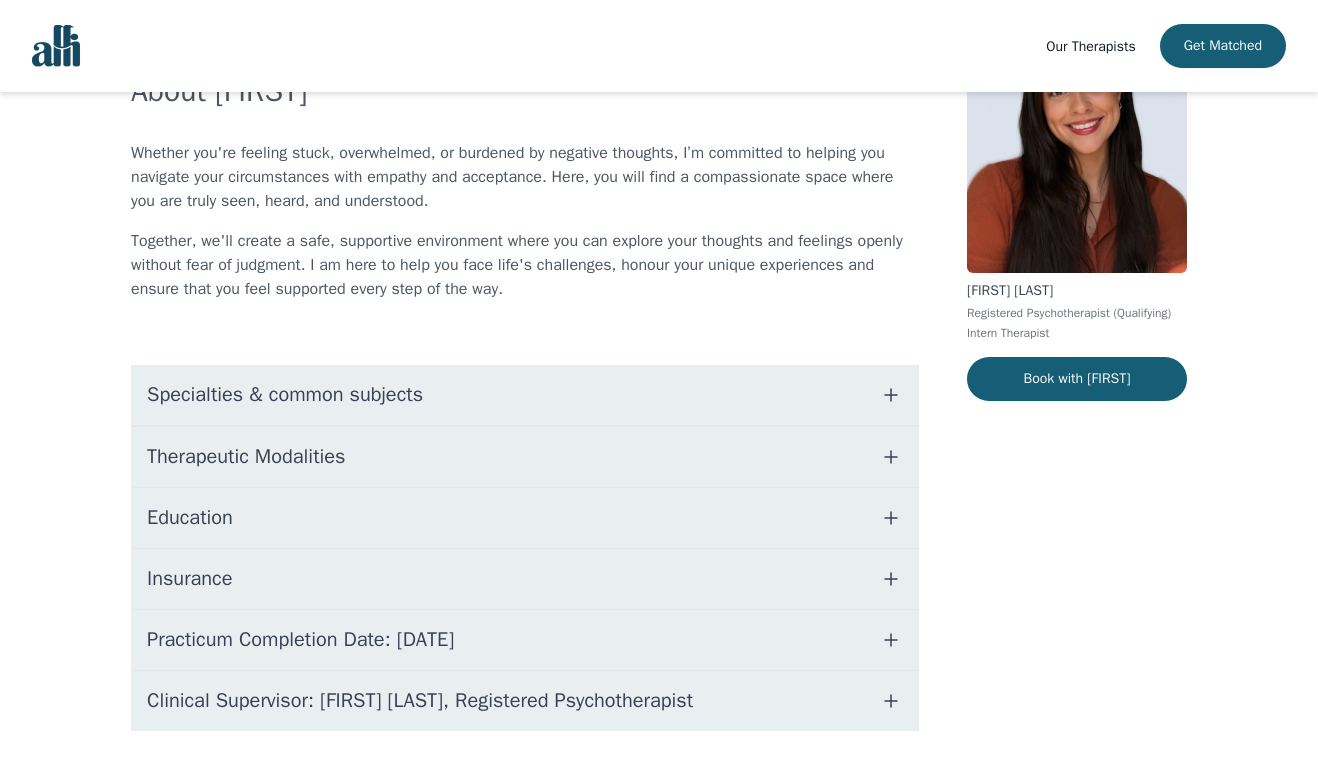 scroll, scrollTop: 0, scrollLeft: 0, axis: both 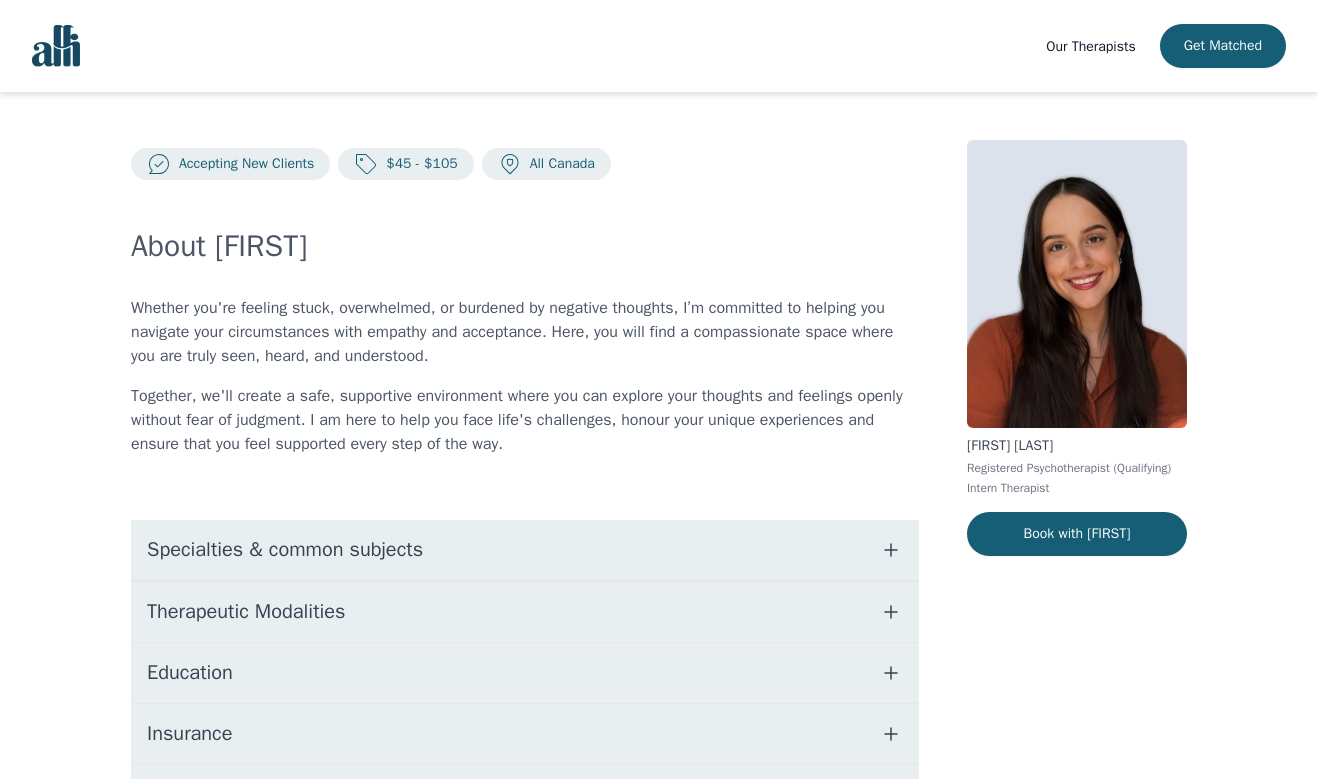 click on "Specialties & common subjects" at bounding box center (525, 550) 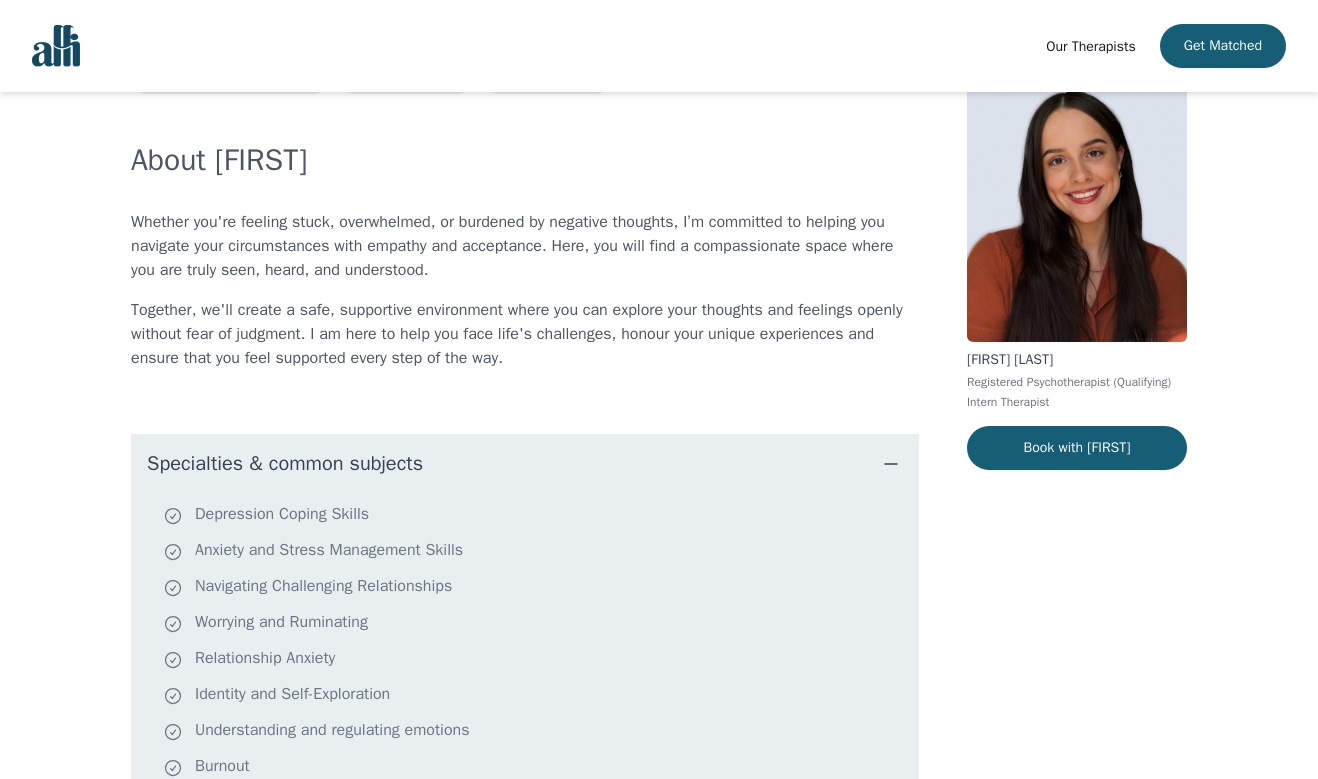 scroll, scrollTop: 88, scrollLeft: 0, axis: vertical 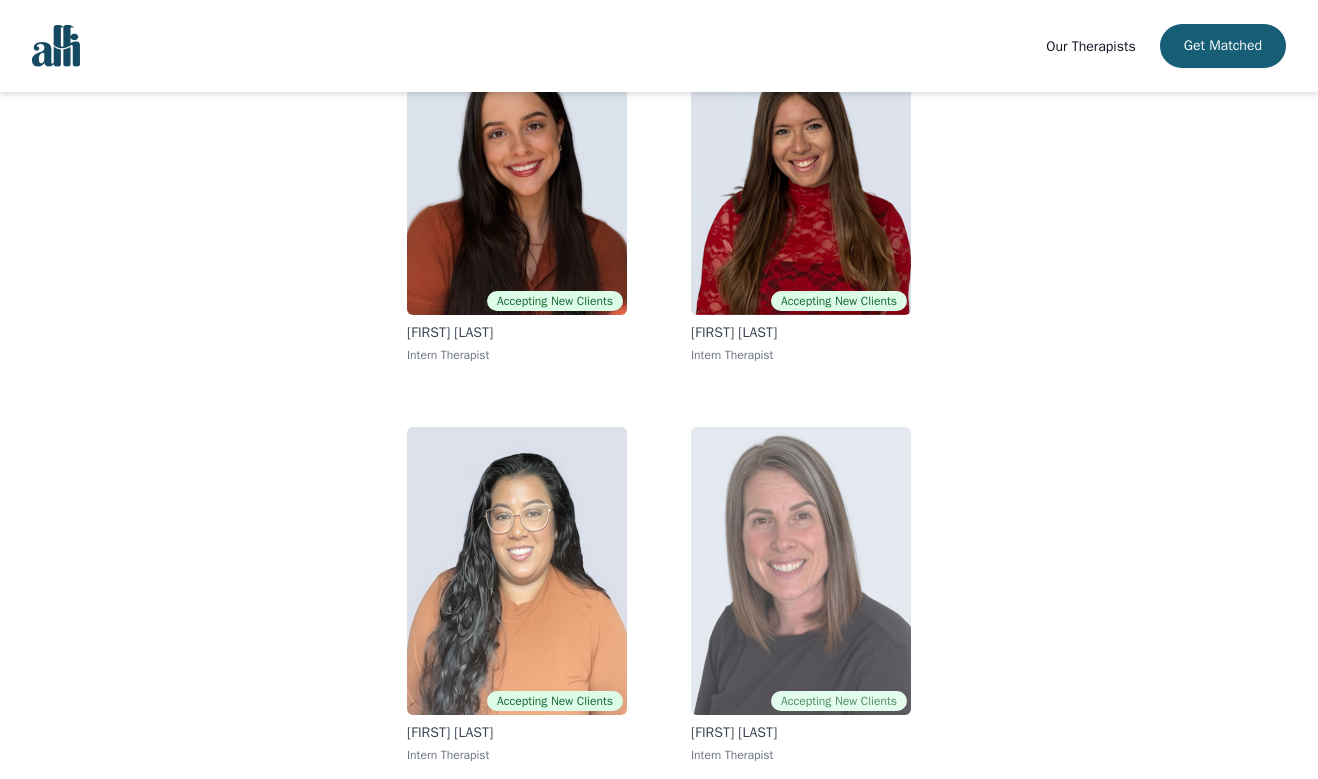 click at bounding box center (801, 571) 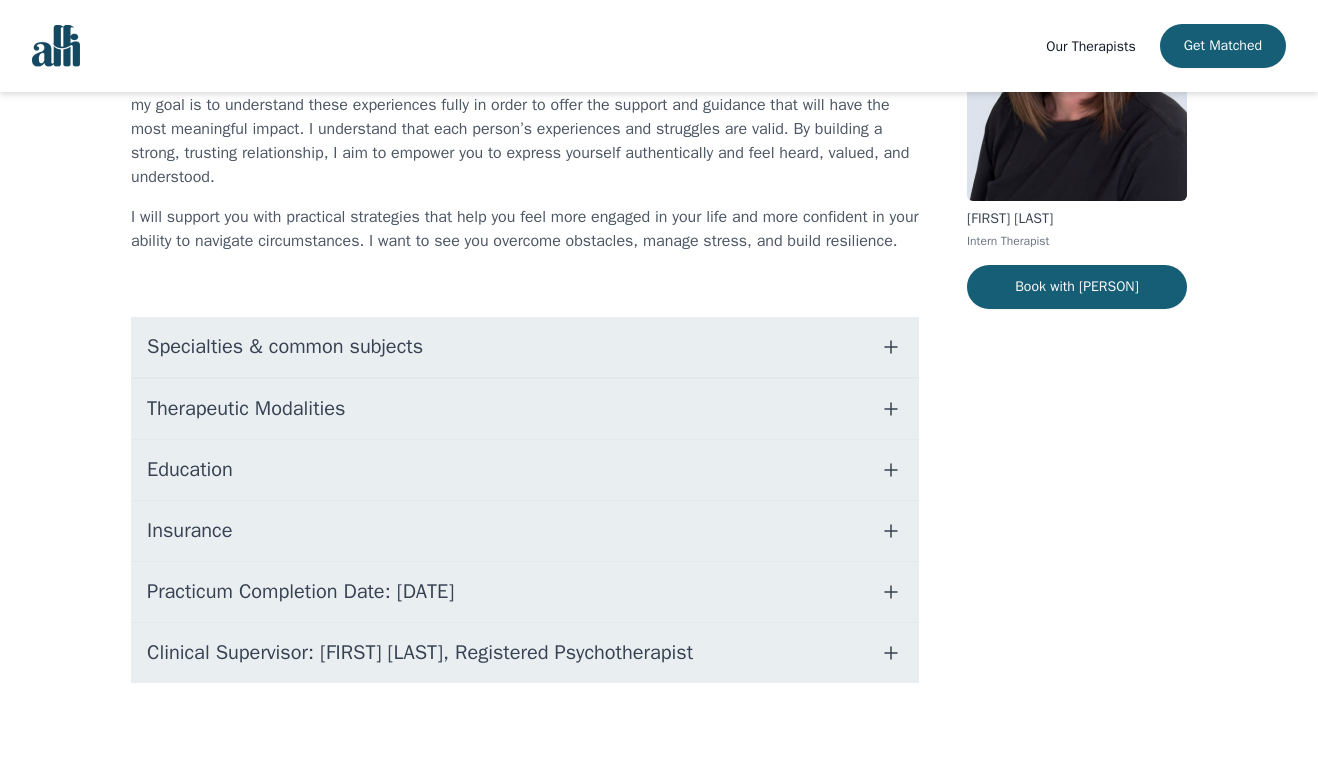 scroll, scrollTop: 0, scrollLeft: 0, axis: both 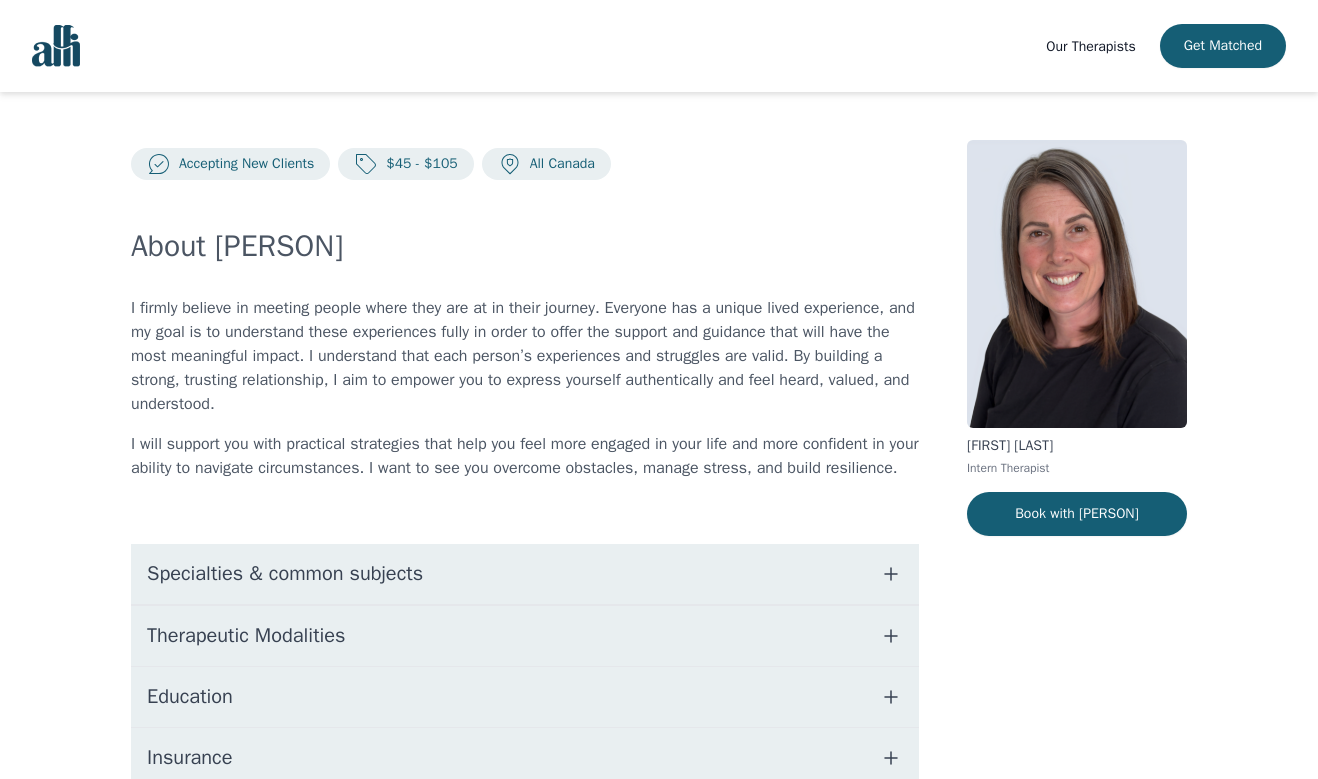 click on "Specialties & common subjects" at bounding box center (525, 478) 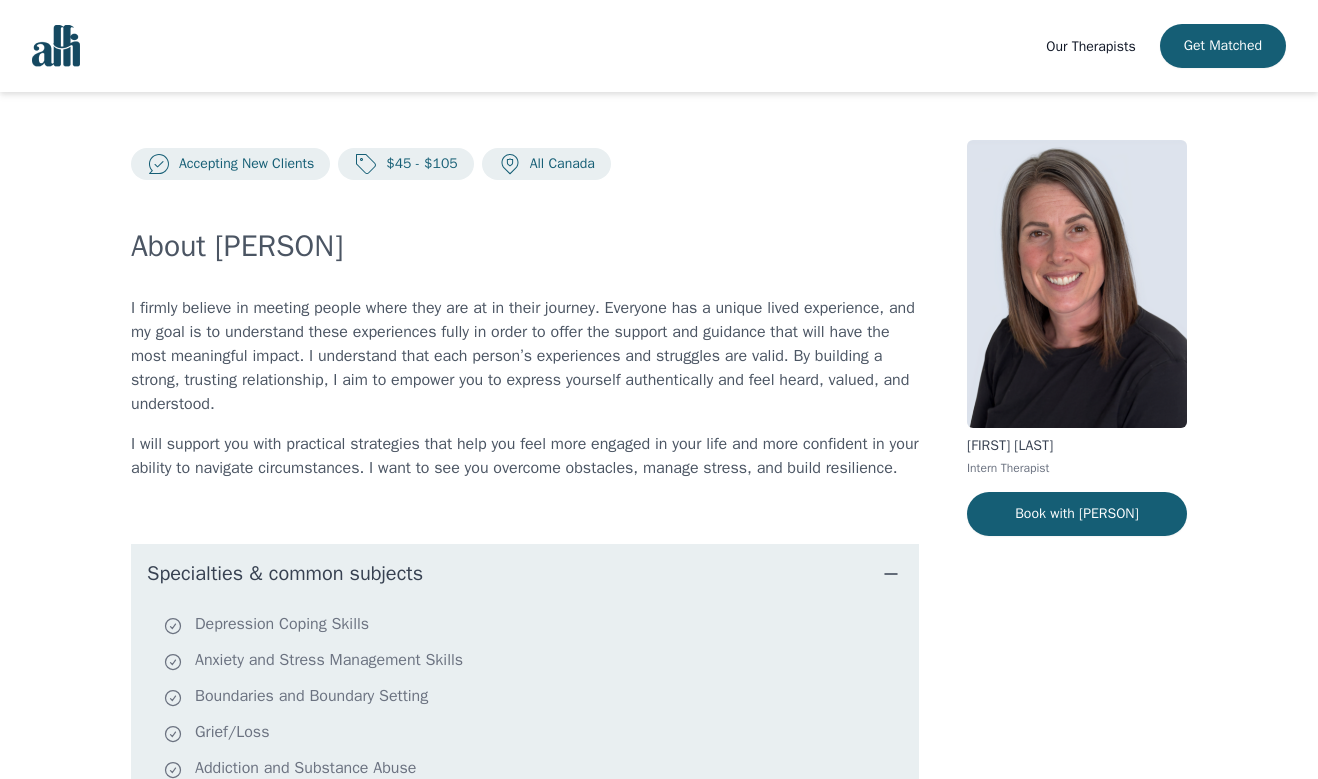scroll, scrollTop: 0, scrollLeft: 0, axis: both 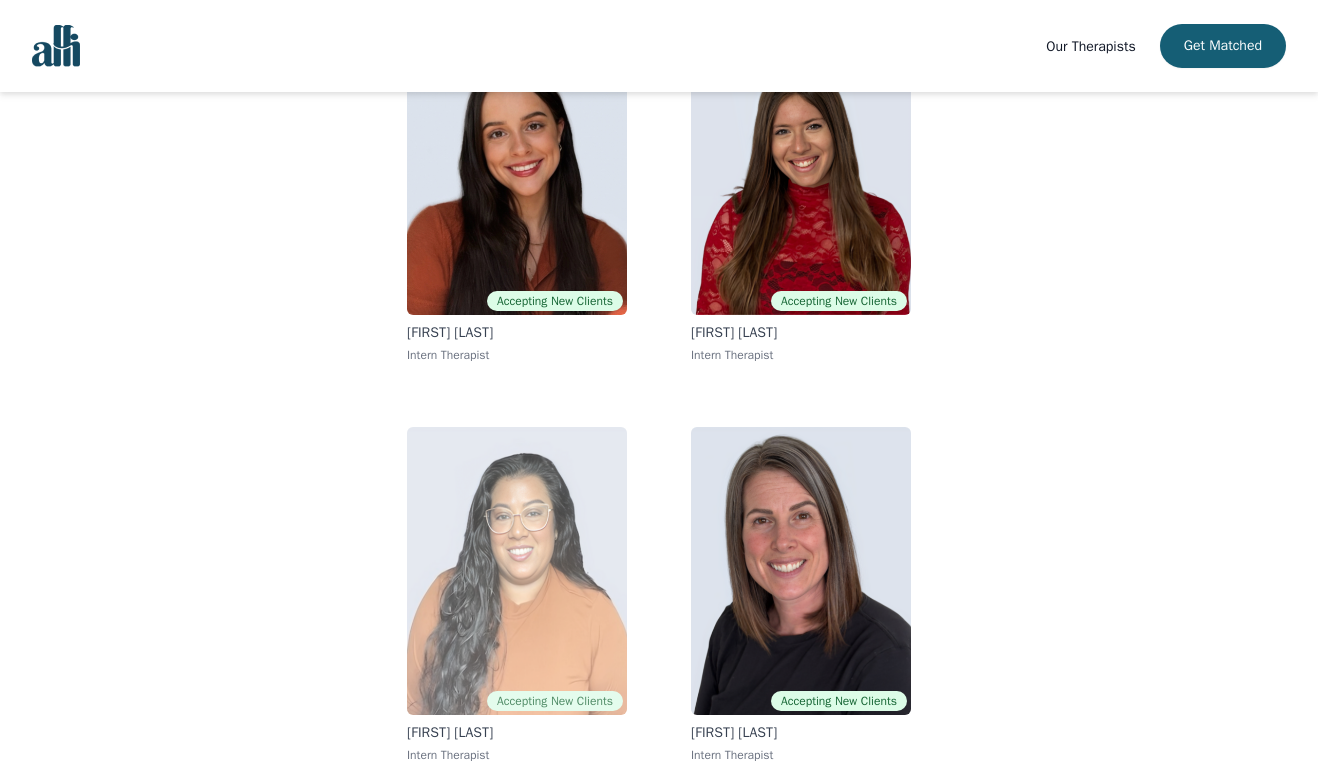 click at bounding box center (517, 571) 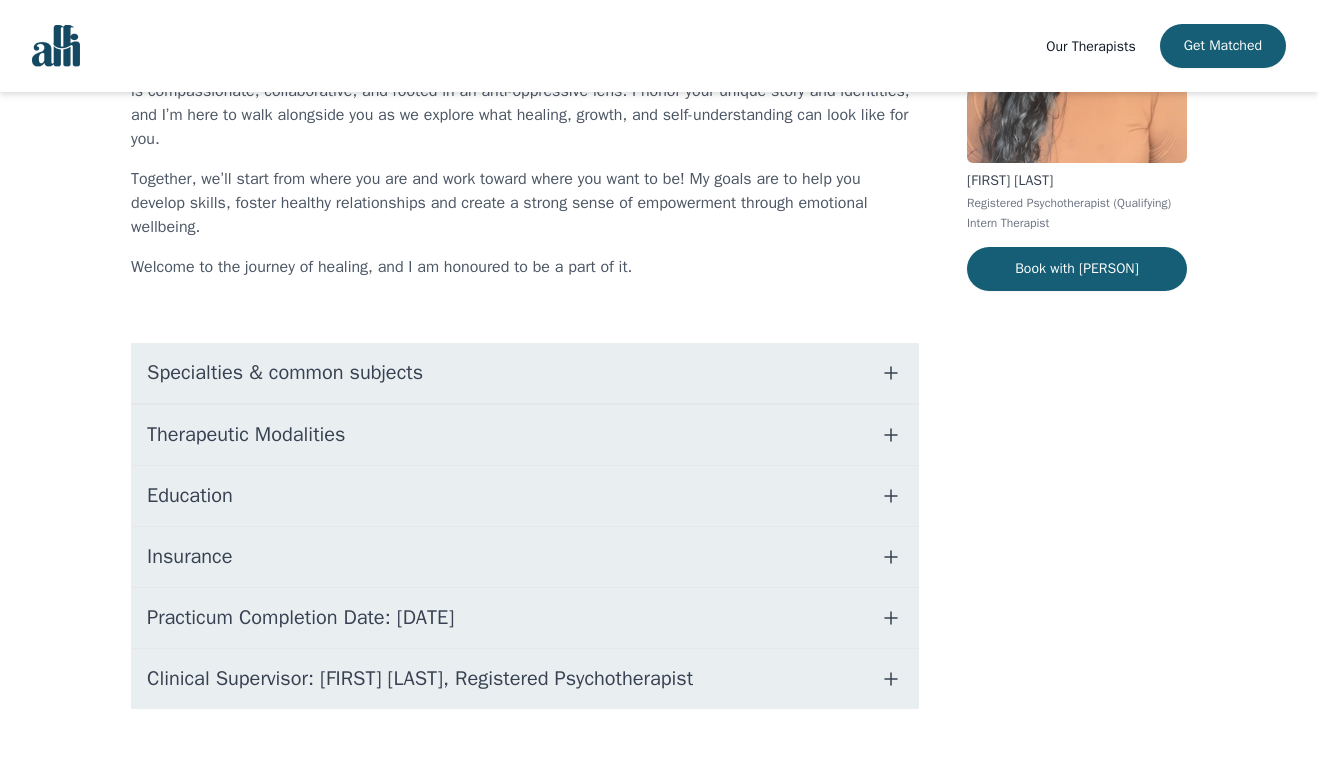 scroll, scrollTop: 0, scrollLeft: 0, axis: both 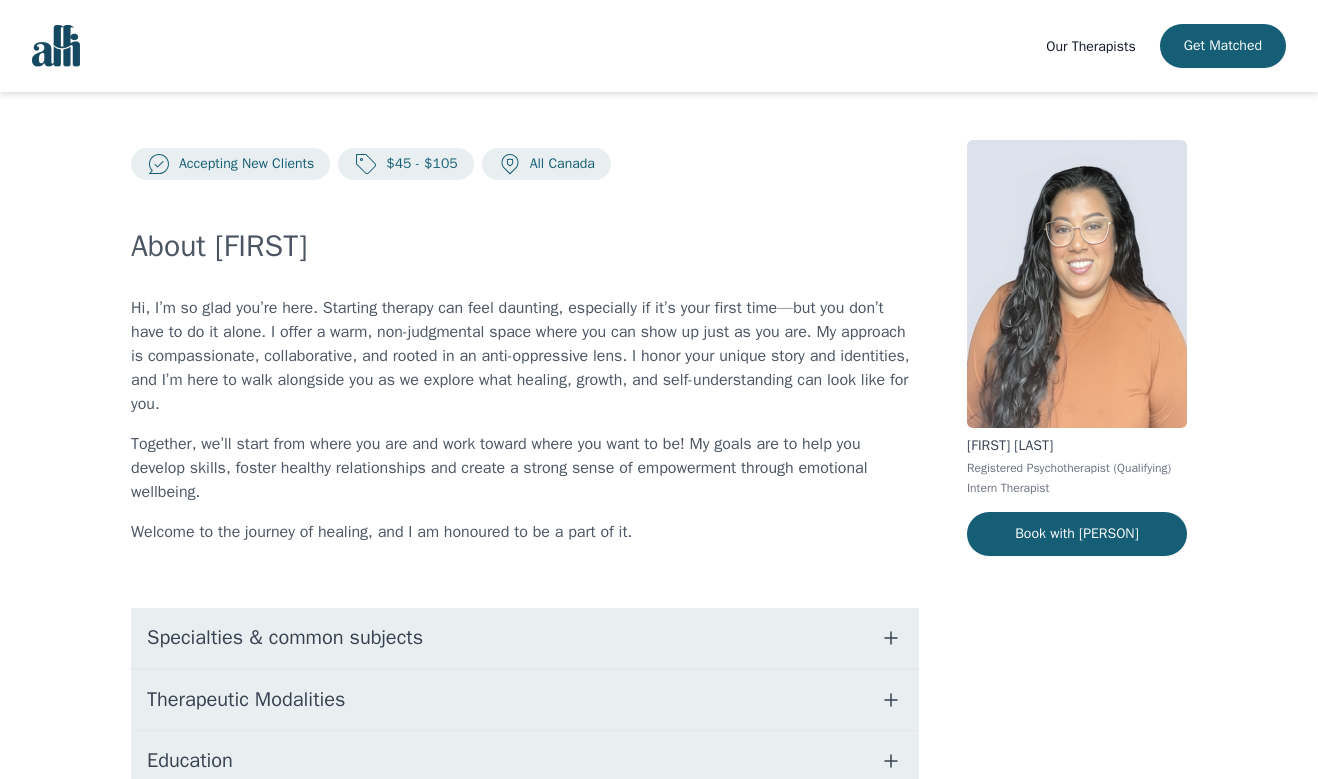 click on "Specialties & common subjects" at bounding box center (525, 638) 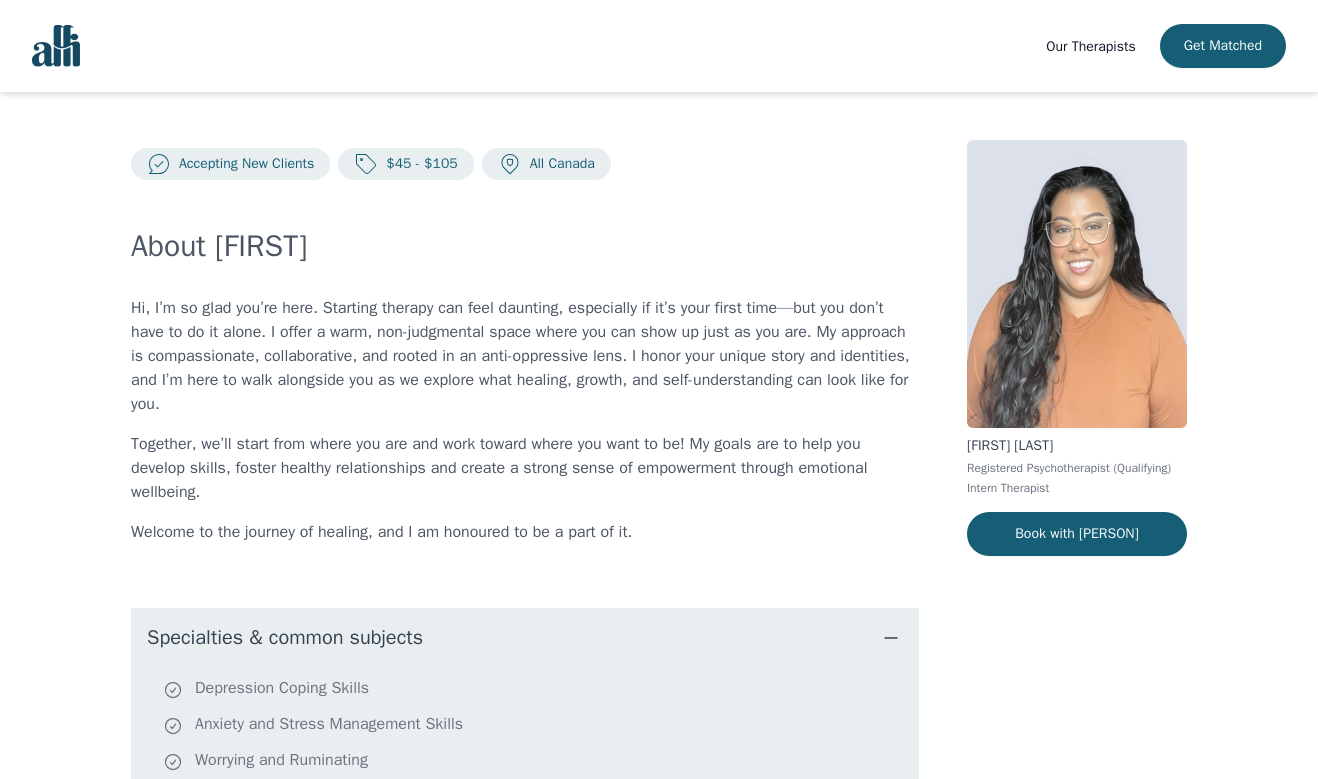 scroll, scrollTop: 0, scrollLeft: 0, axis: both 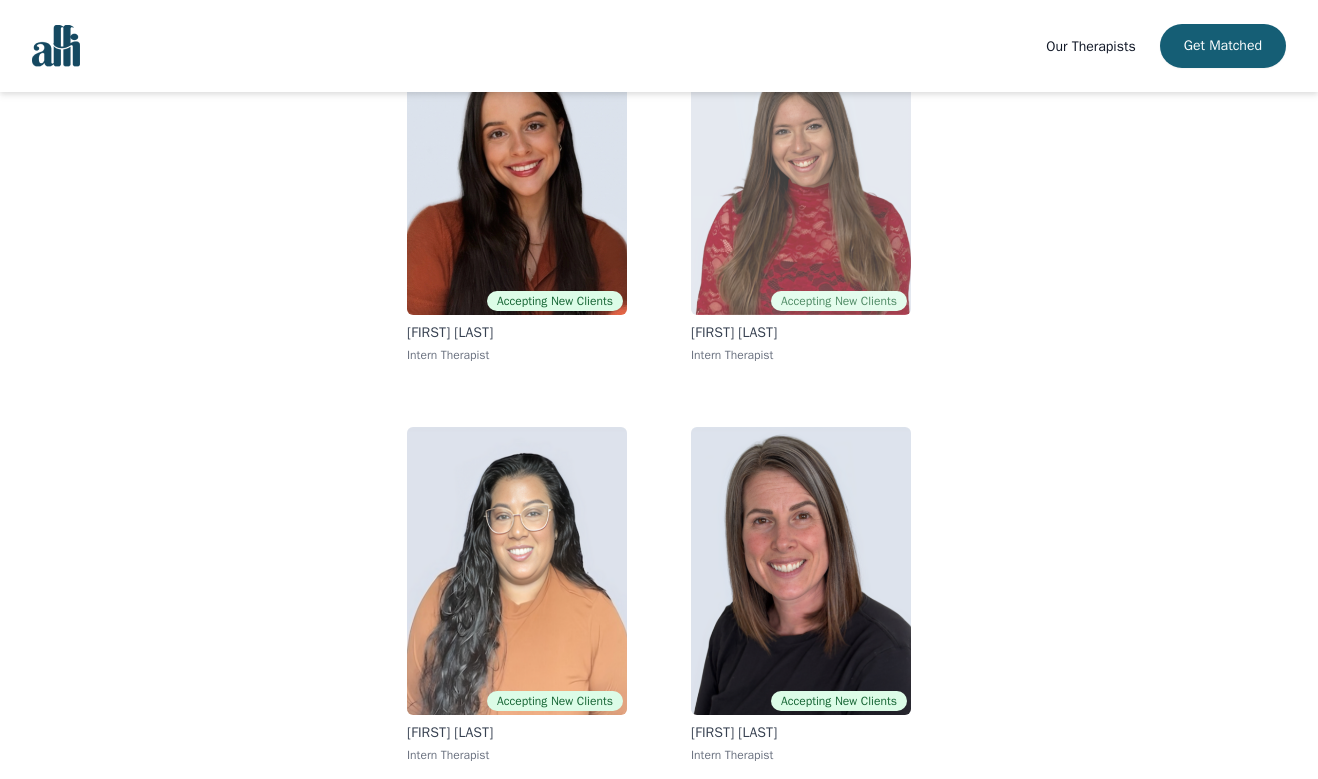 click at bounding box center [801, 171] 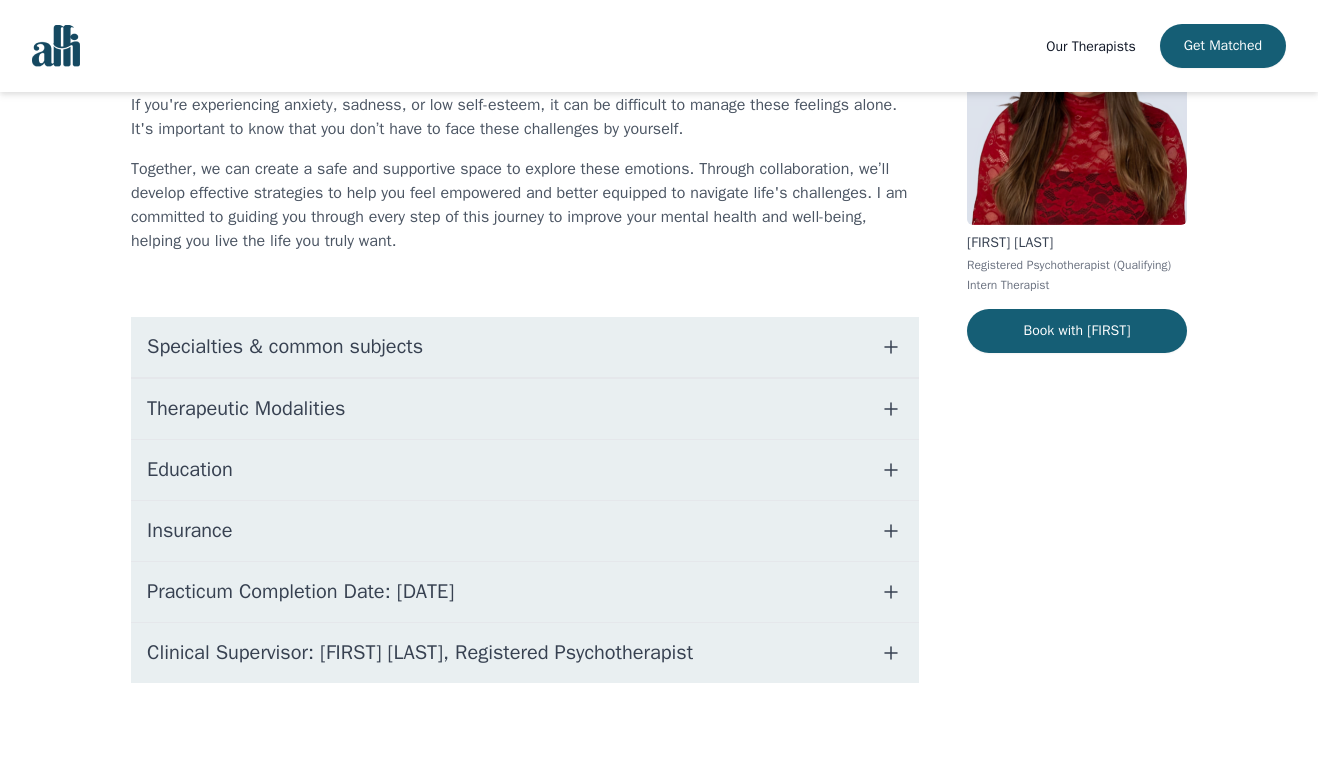 scroll, scrollTop: 0, scrollLeft: 0, axis: both 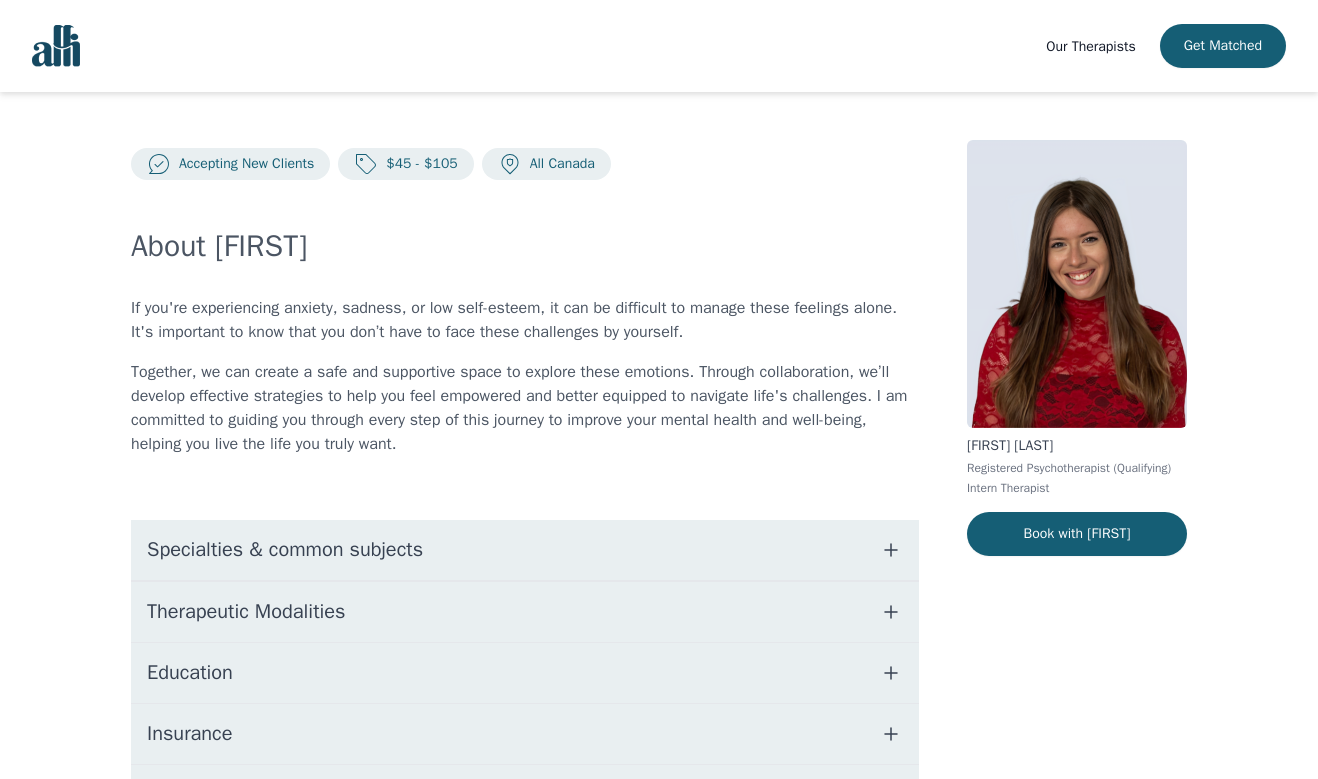 click on "Specialties & common subjects" at bounding box center [525, 550] 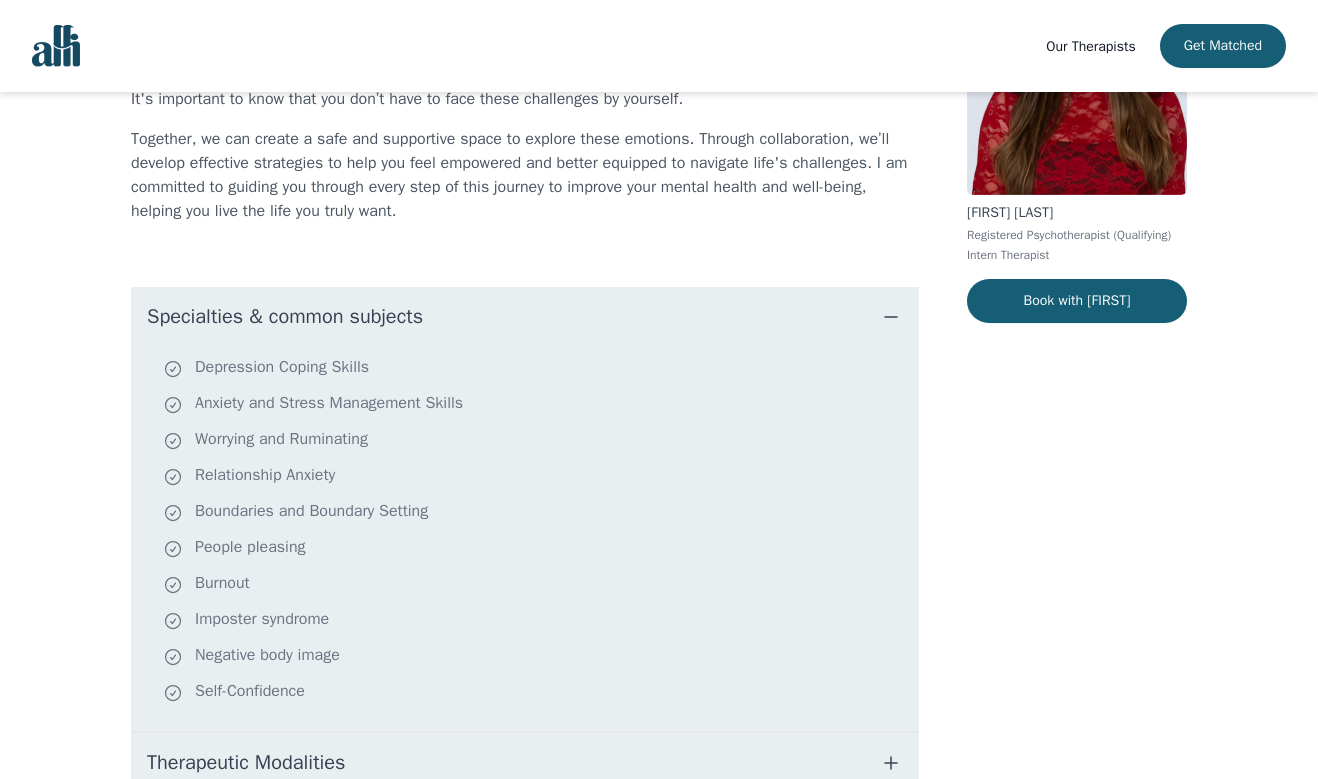 scroll, scrollTop: 252, scrollLeft: 0, axis: vertical 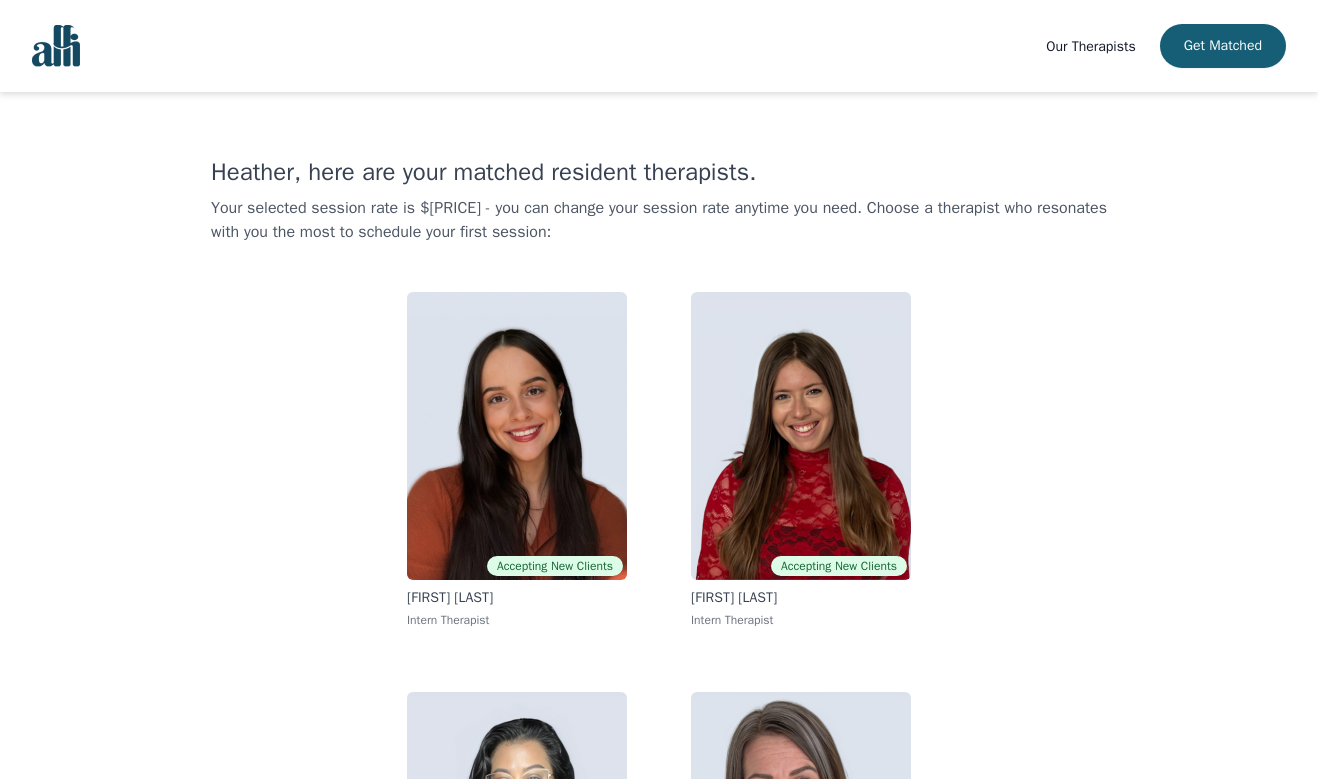 click on "Our Therapists" at bounding box center (1090, 46) 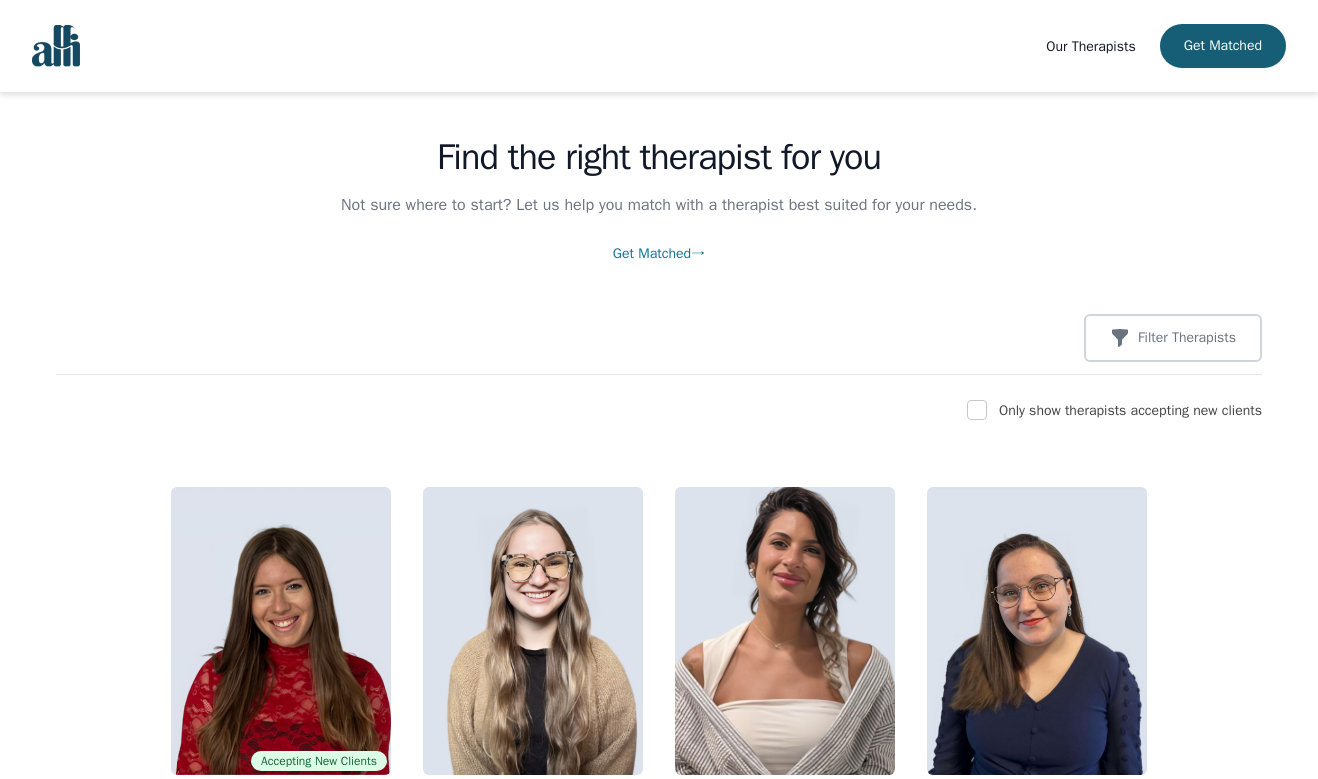 scroll, scrollTop: 51, scrollLeft: 0, axis: vertical 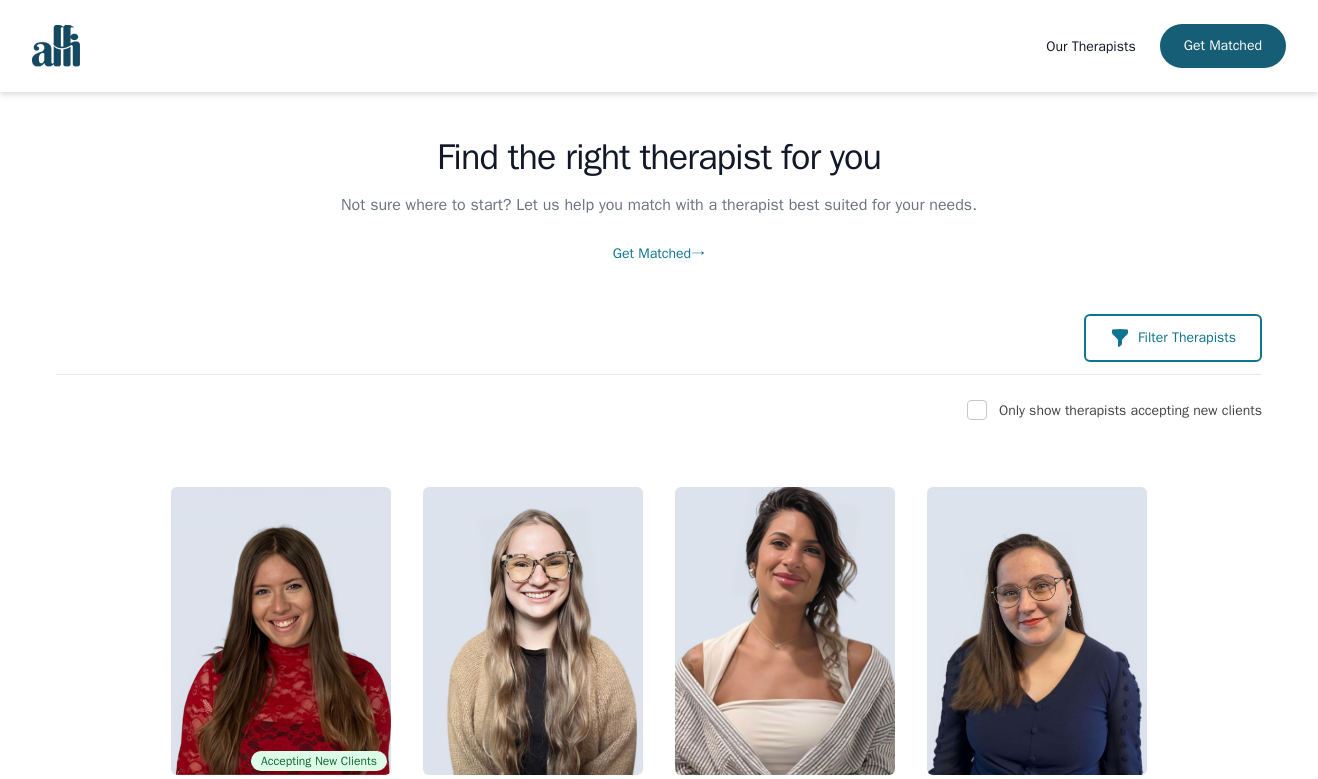 click on "Filter Therapists" at bounding box center (1187, 338) 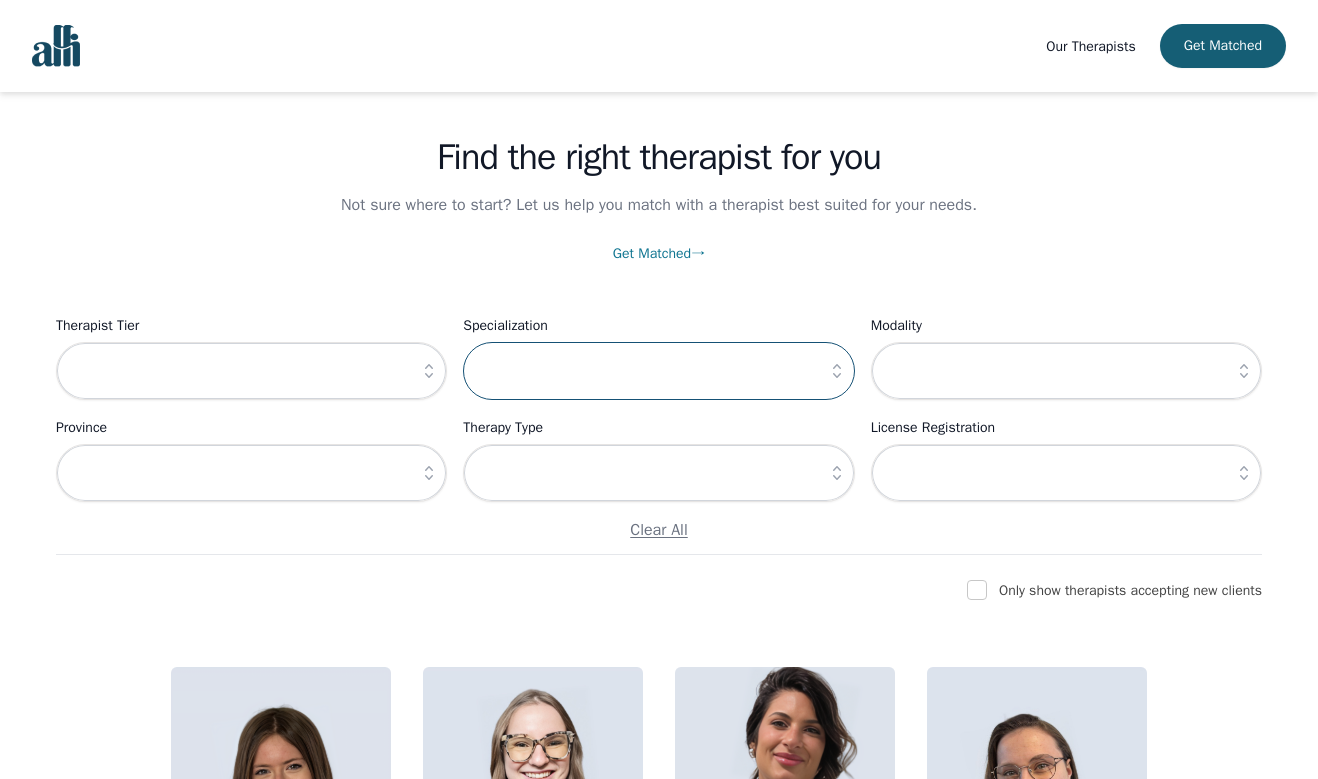 click at bounding box center [658, 371] 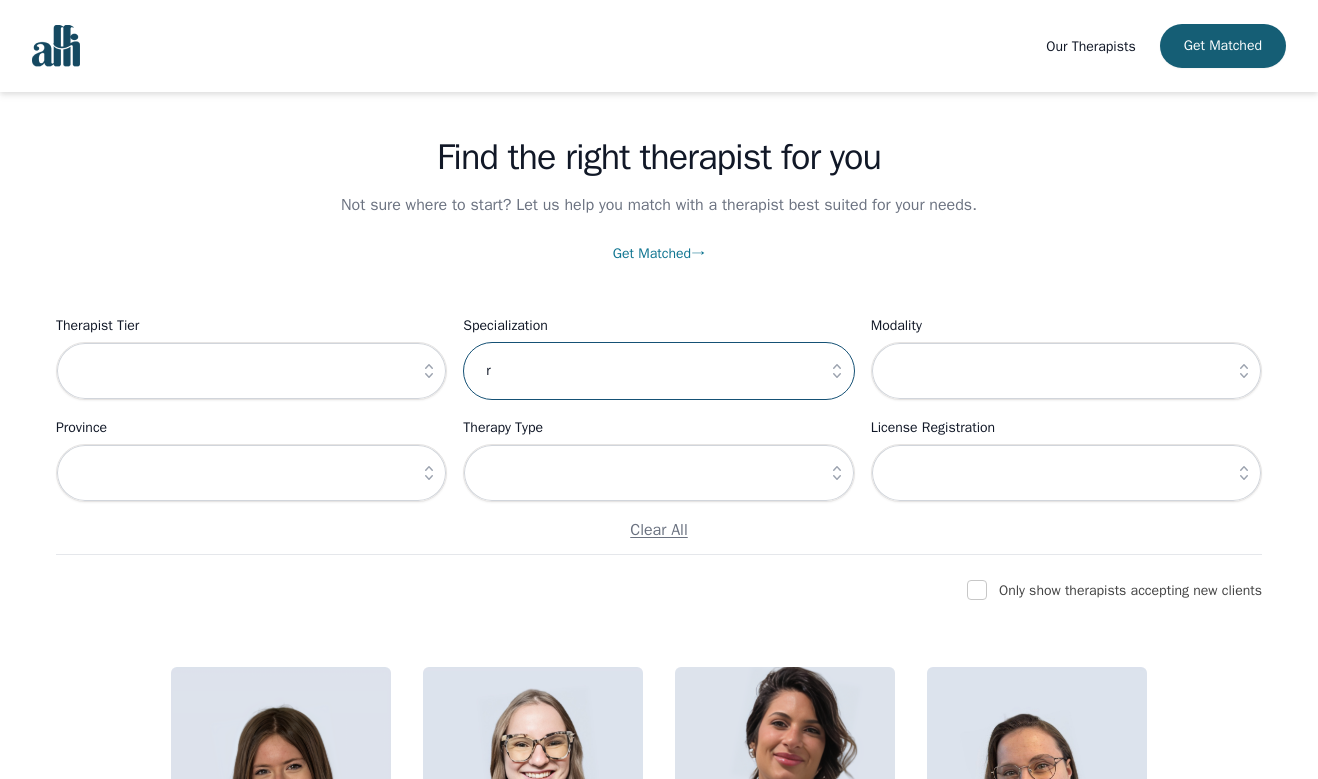 scroll, scrollTop: 43, scrollLeft: 0, axis: vertical 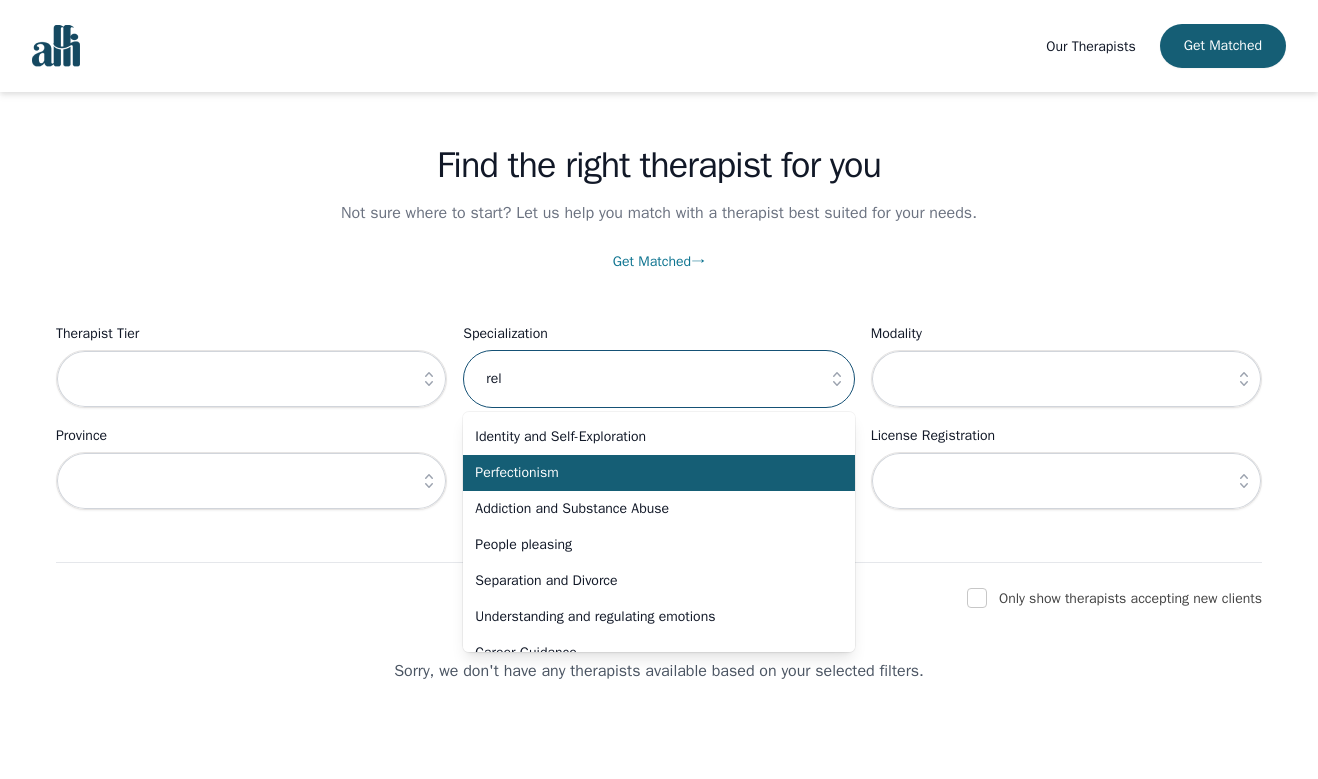 type on "rel" 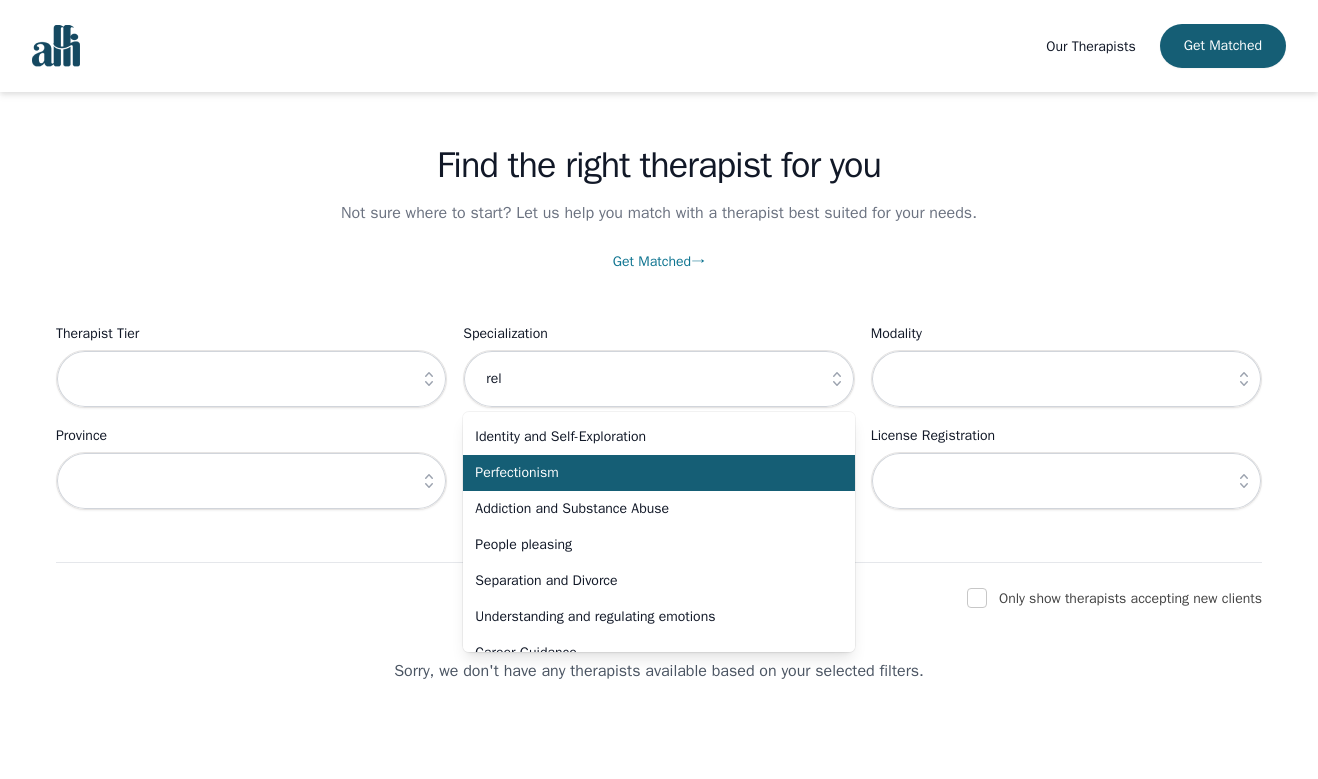 click on "Perfectionism" at bounding box center [646, 473] 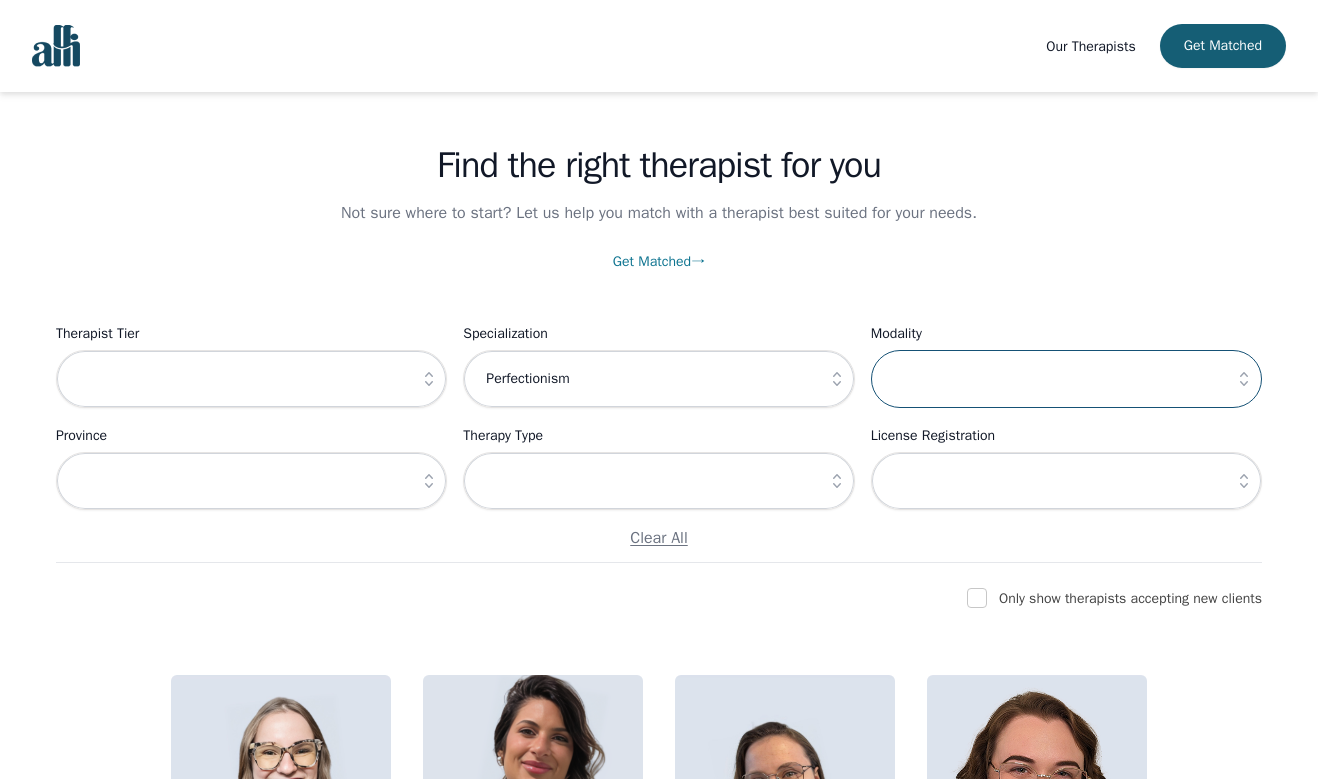 click at bounding box center [1066, 379] 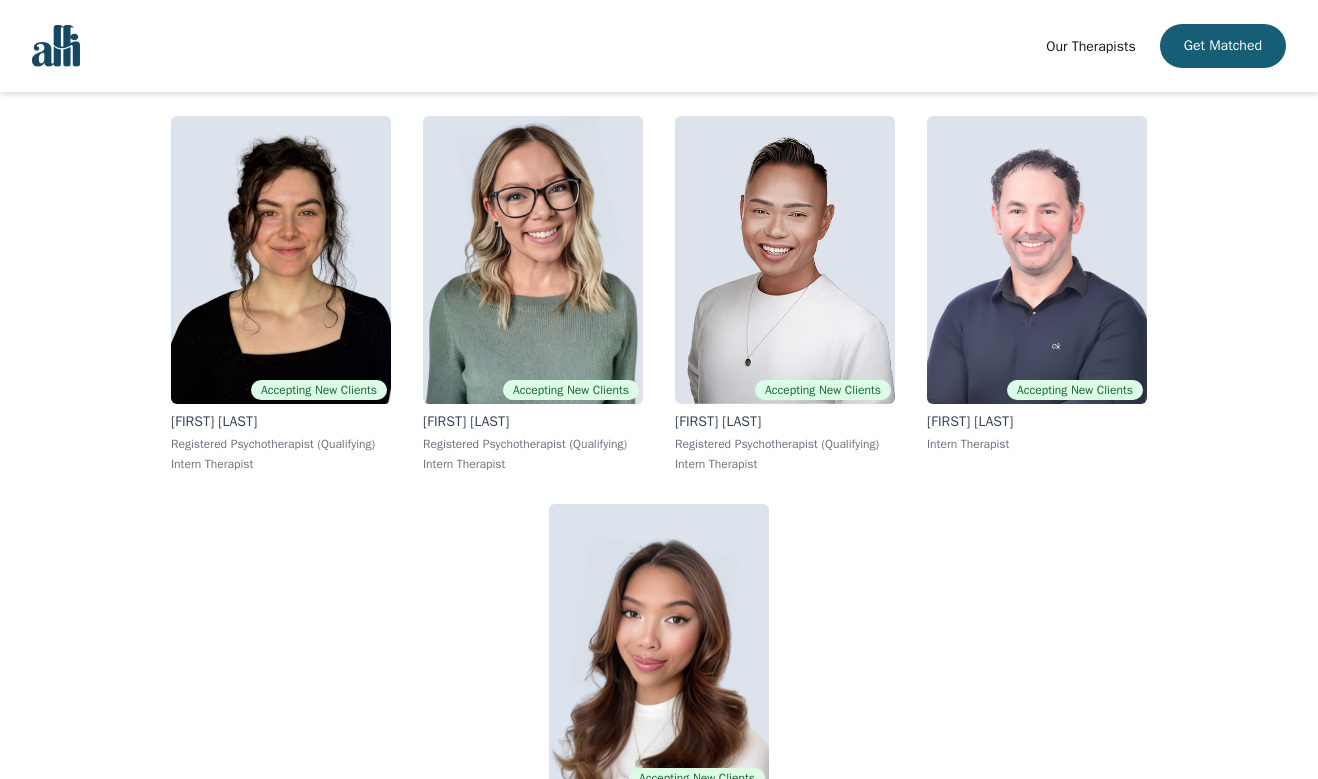 scroll, scrollTop: 3320, scrollLeft: 1, axis: both 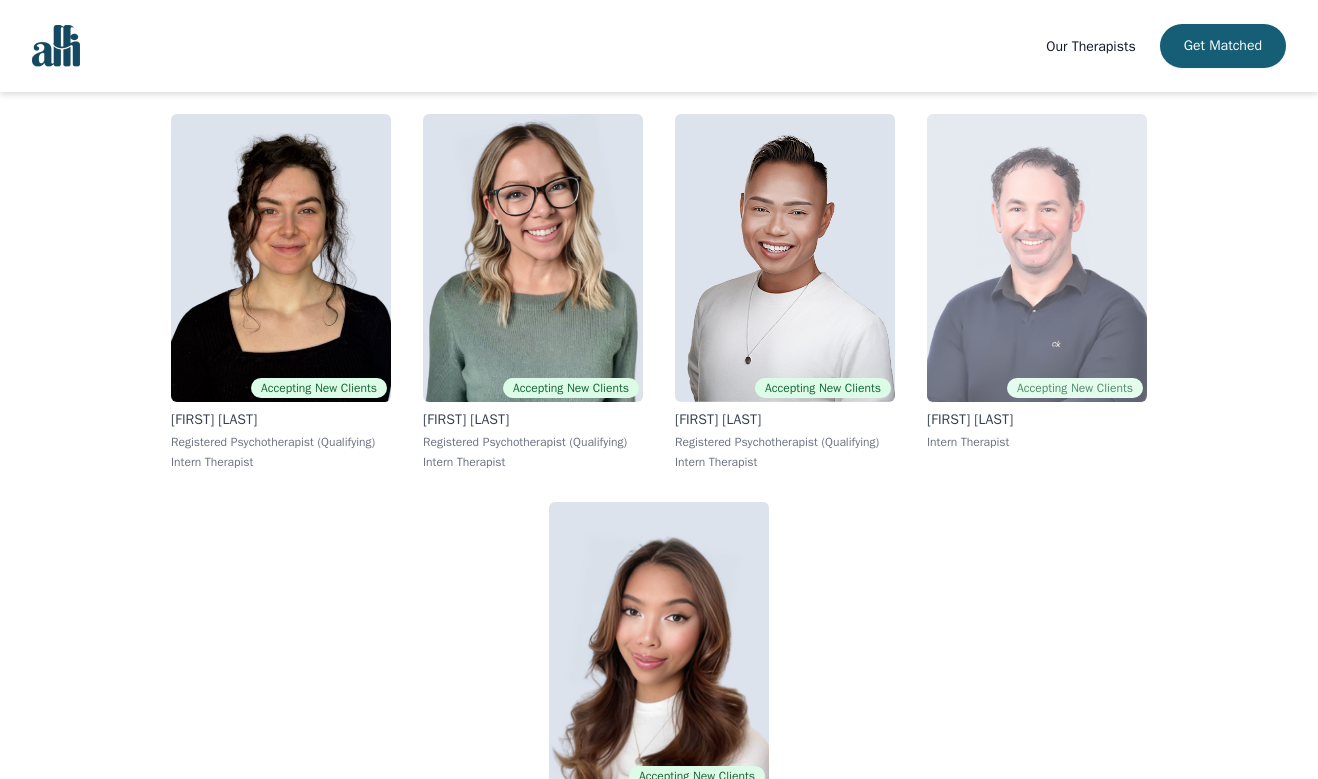 click at bounding box center [1037, 258] 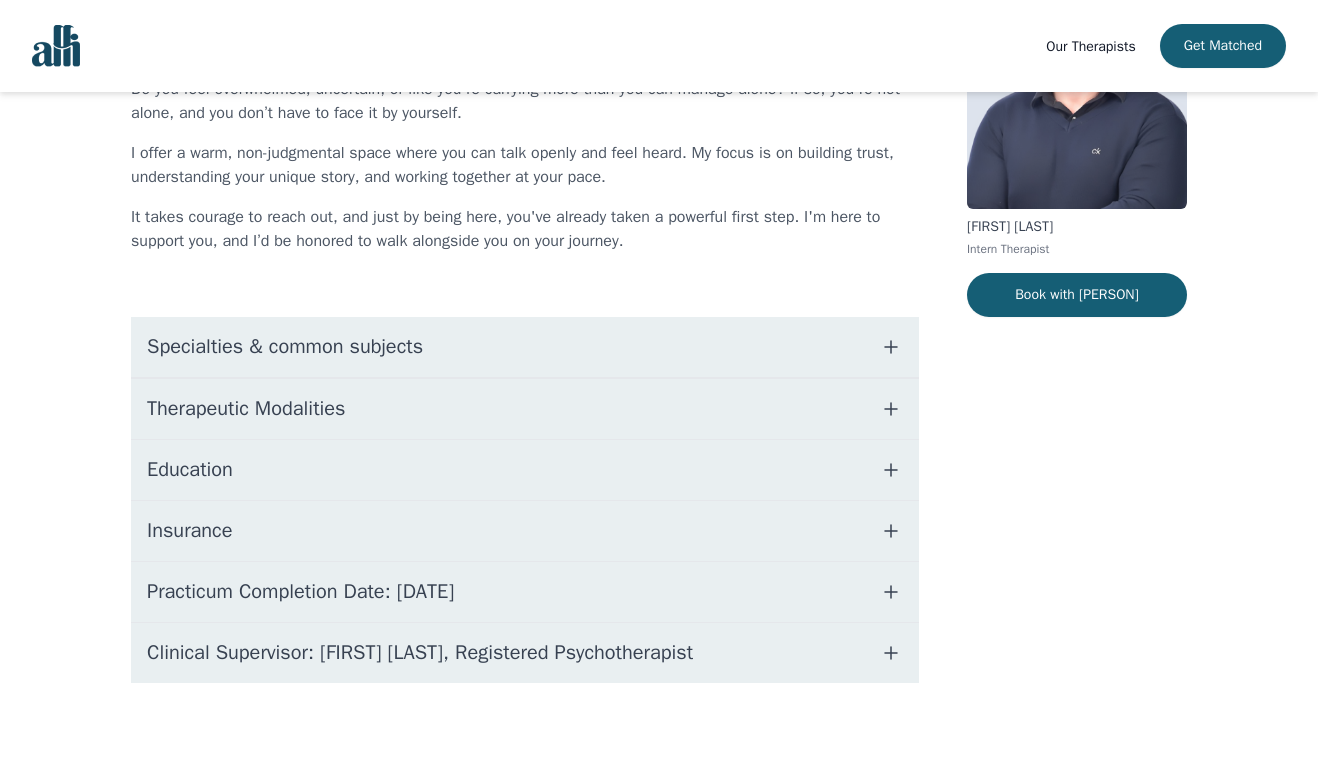 scroll, scrollTop: 0, scrollLeft: 0, axis: both 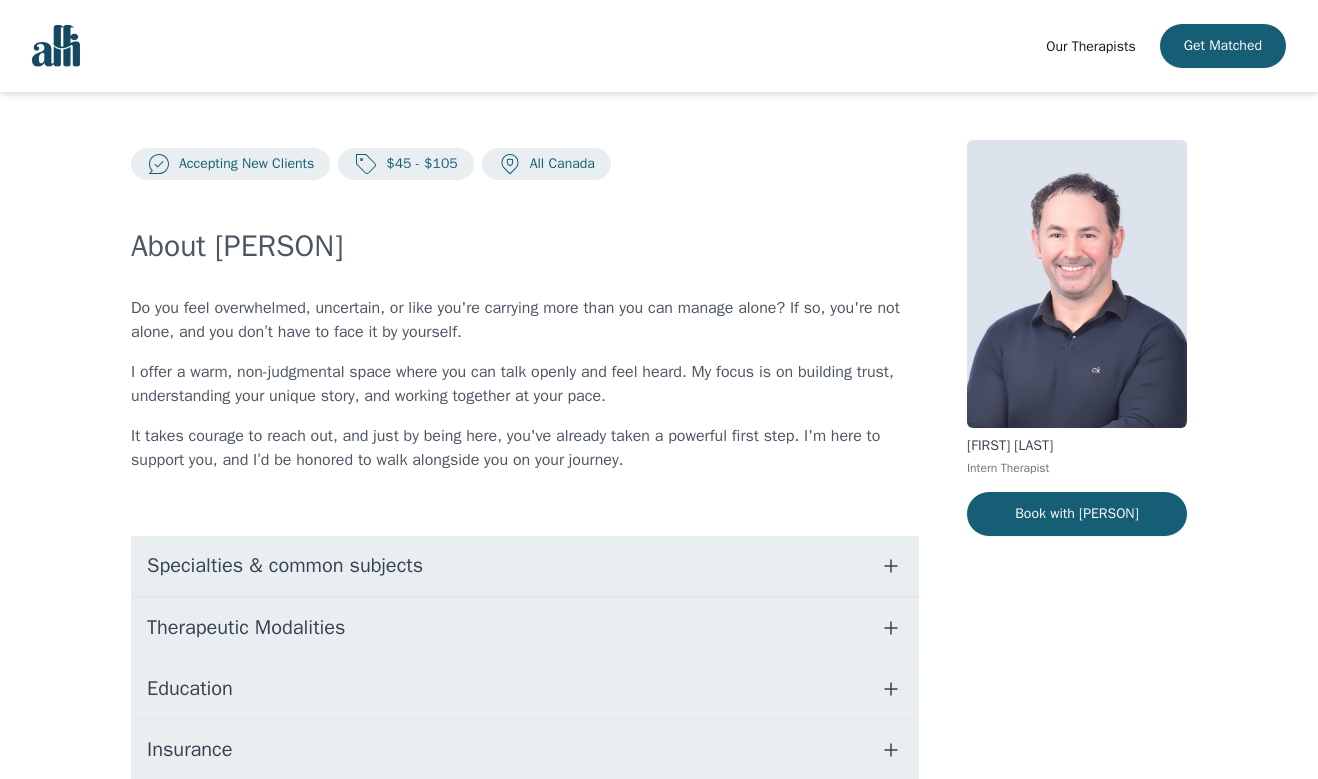 click on "Specialties & common subjects" at bounding box center (285, 566) 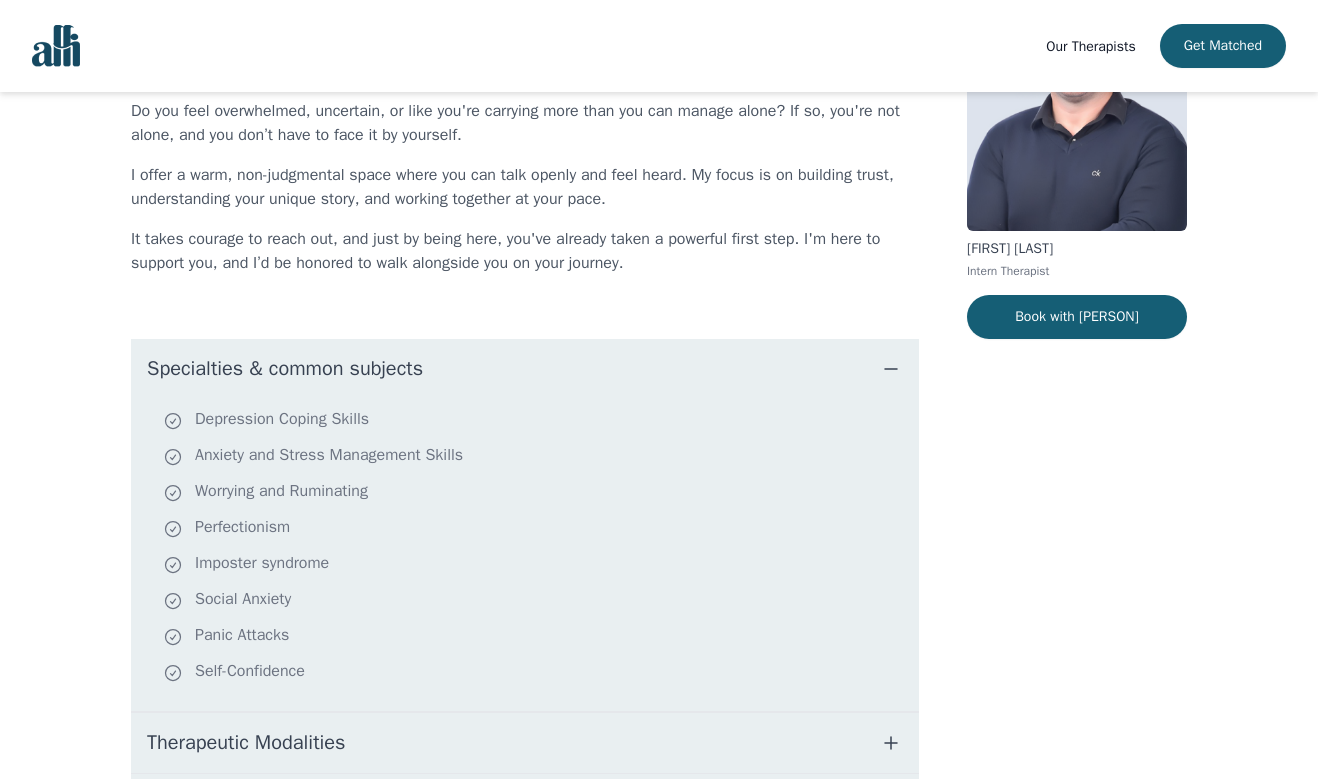 scroll, scrollTop: 202, scrollLeft: 0, axis: vertical 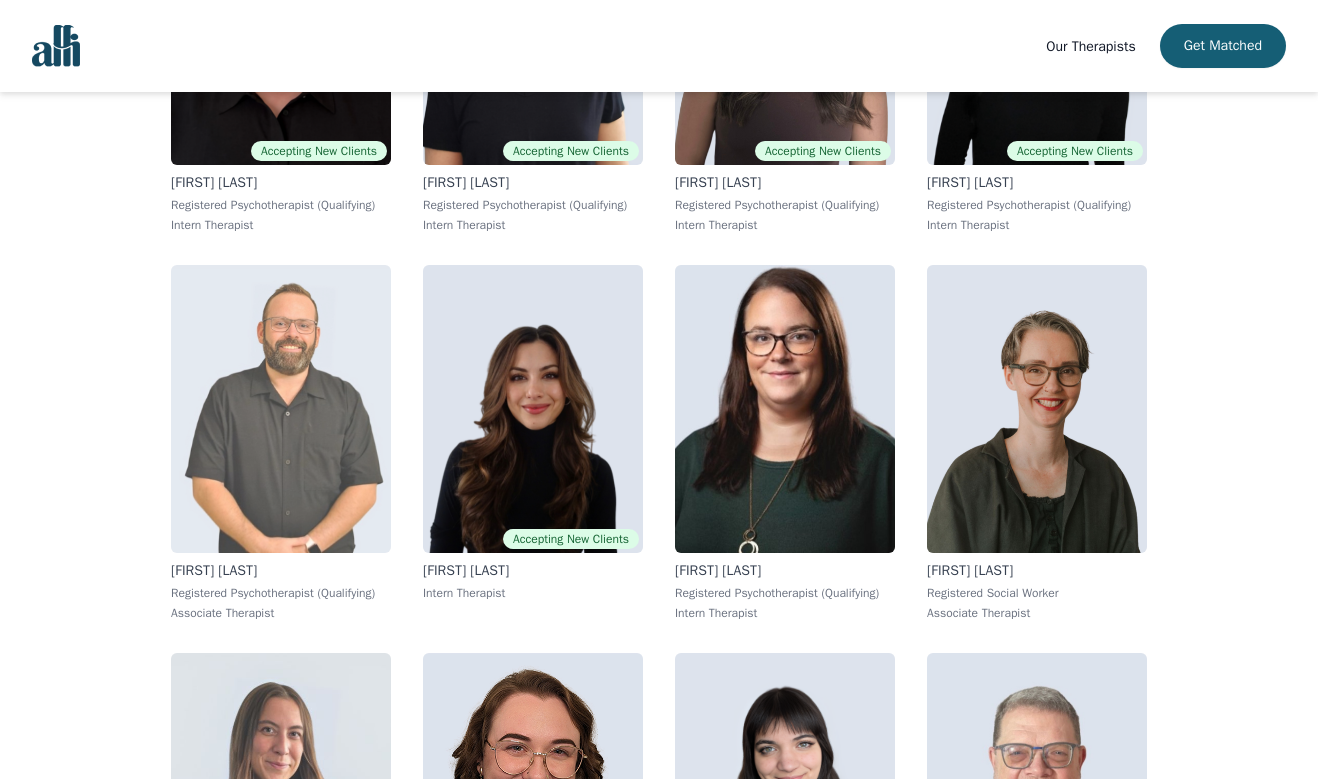 click at bounding box center [281, 409] 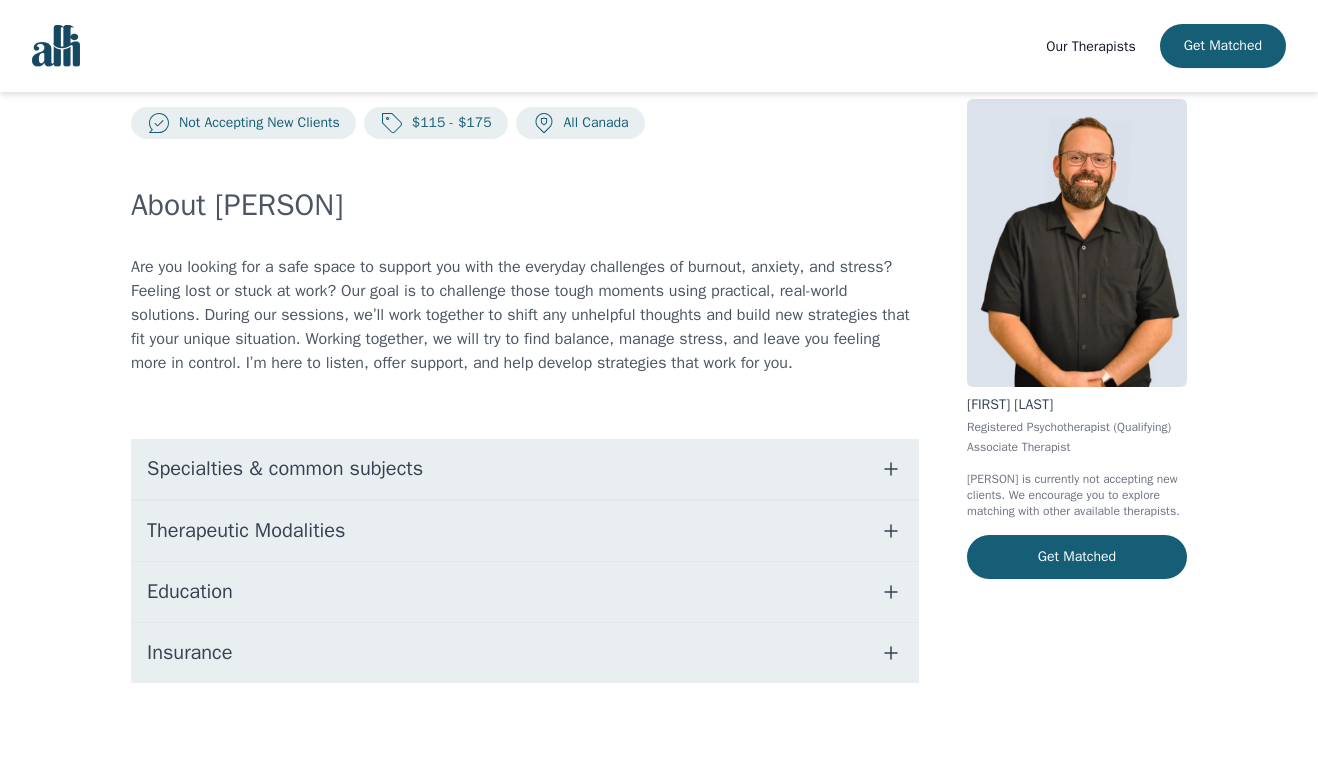 scroll, scrollTop: 0, scrollLeft: 0, axis: both 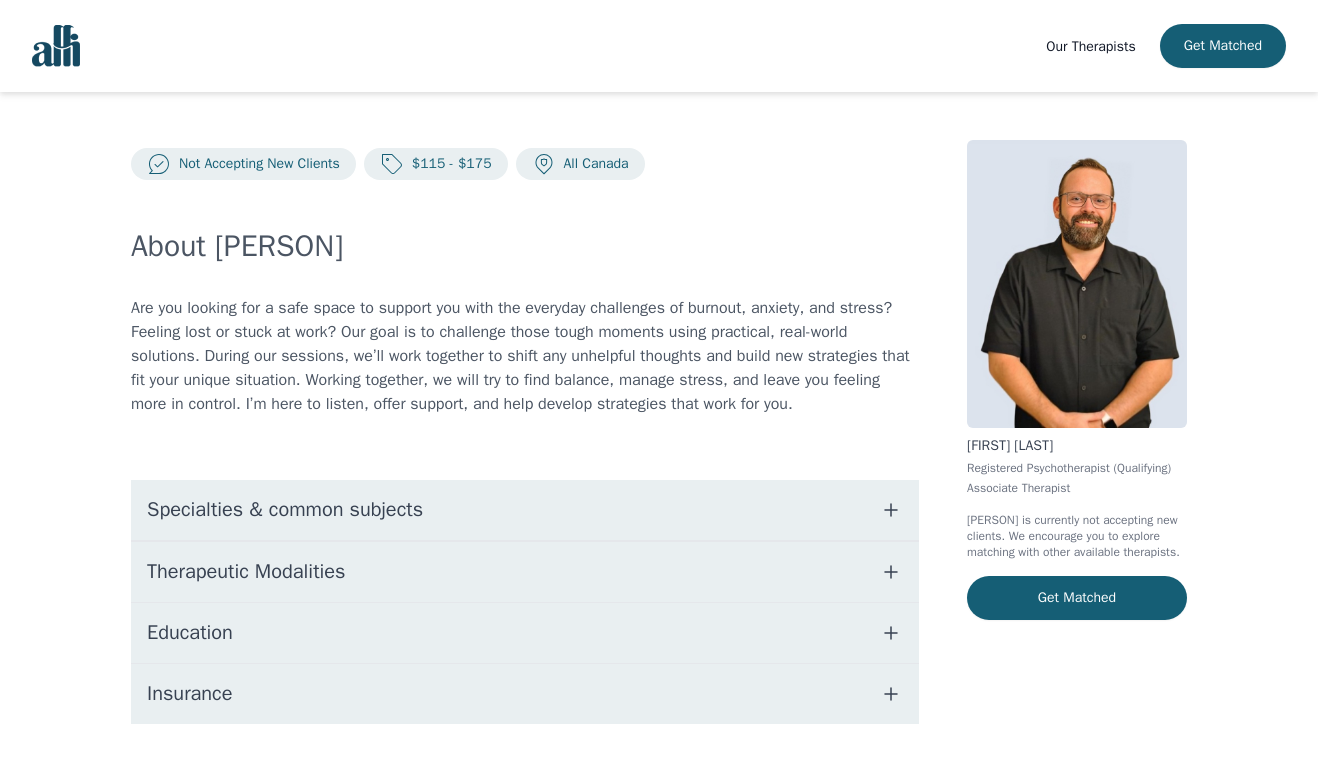 click on "Specialties & common subjects" at bounding box center [285, 510] 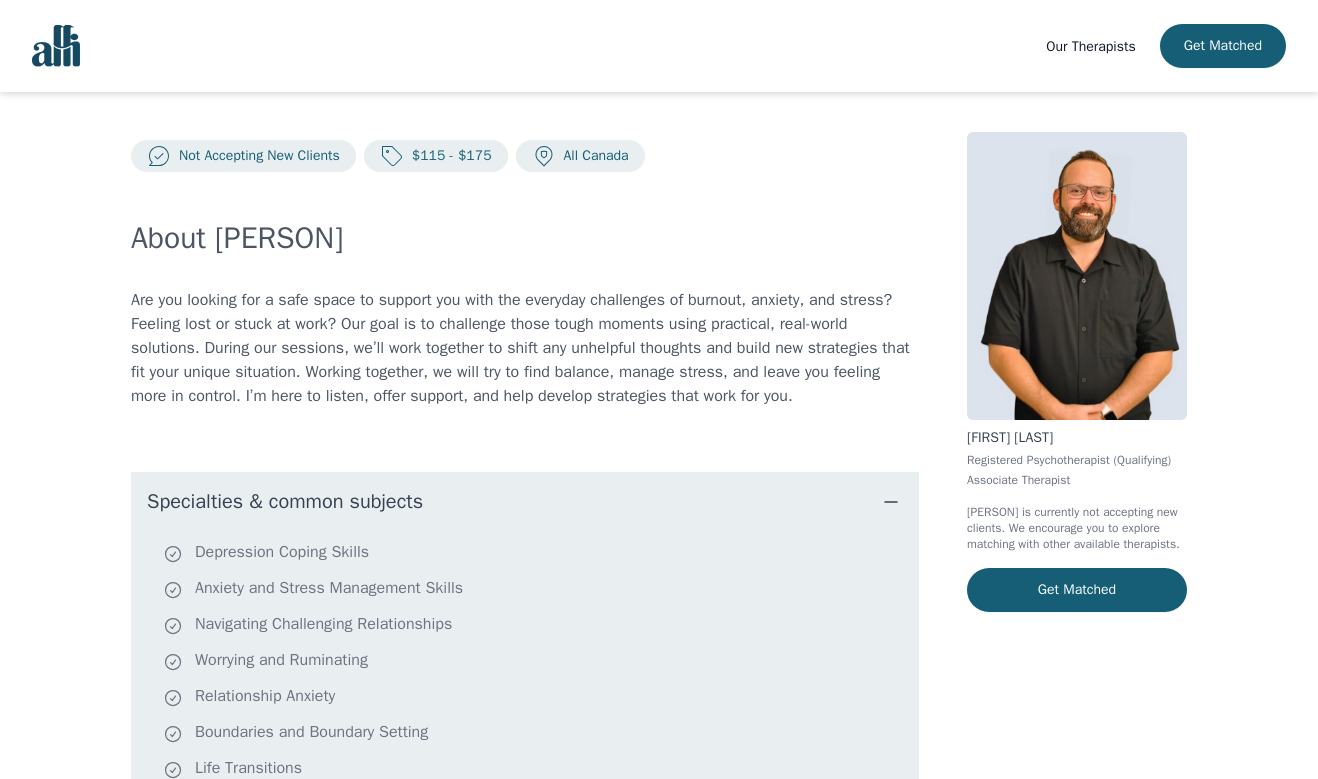 scroll, scrollTop: 12, scrollLeft: 0, axis: vertical 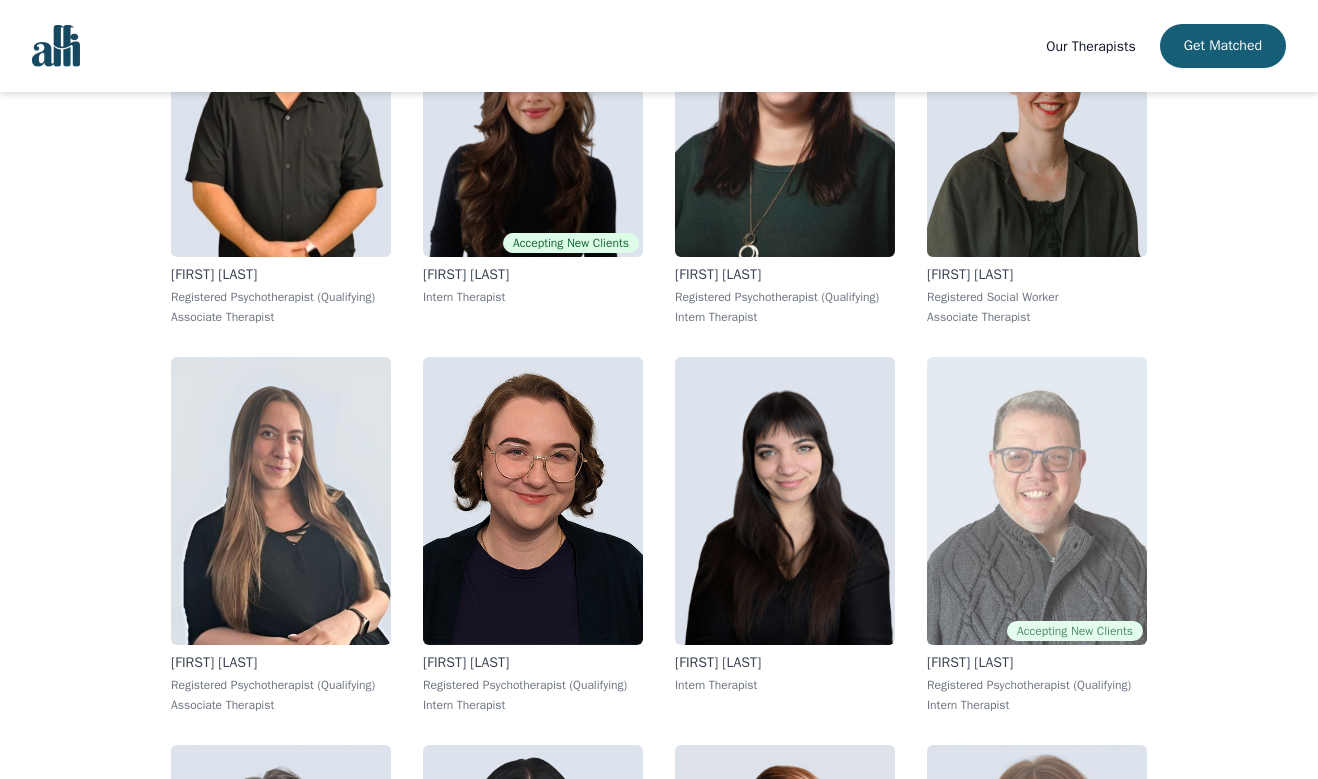 click at bounding box center [1037, 501] 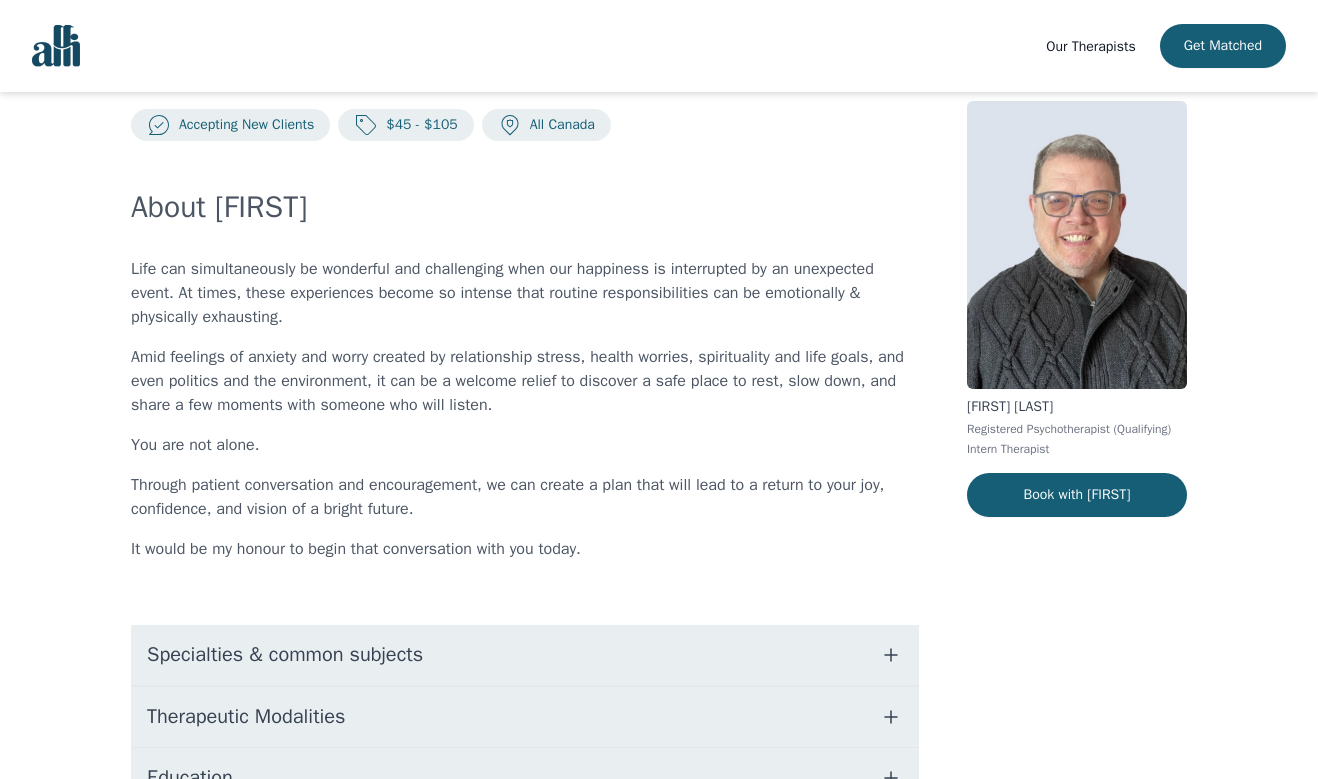 scroll, scrollTop: 42, scrollLeft: 0, axis: vertical 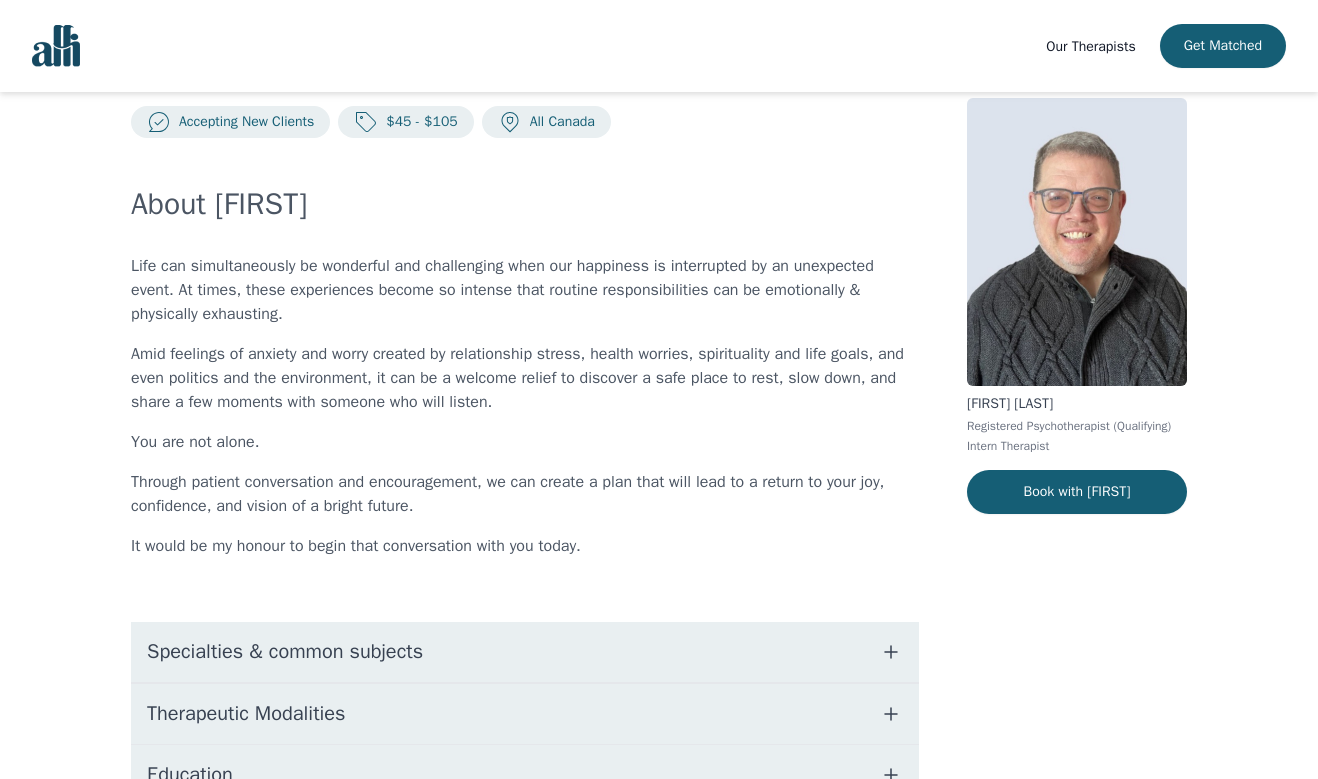 click on "Specialties & common subjects" at bounding box center [525, 652] 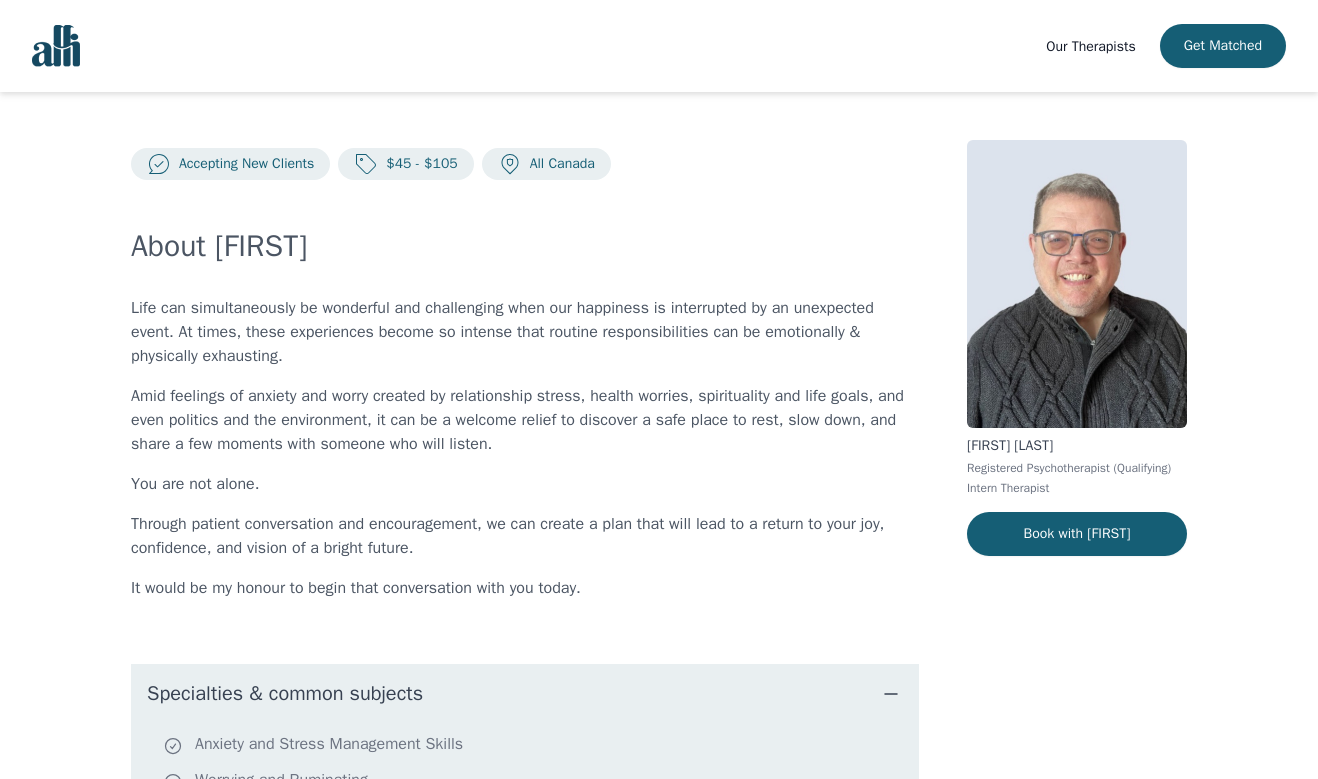 scroll, scrollTop: 0, scrollLeft: 0, axis: both 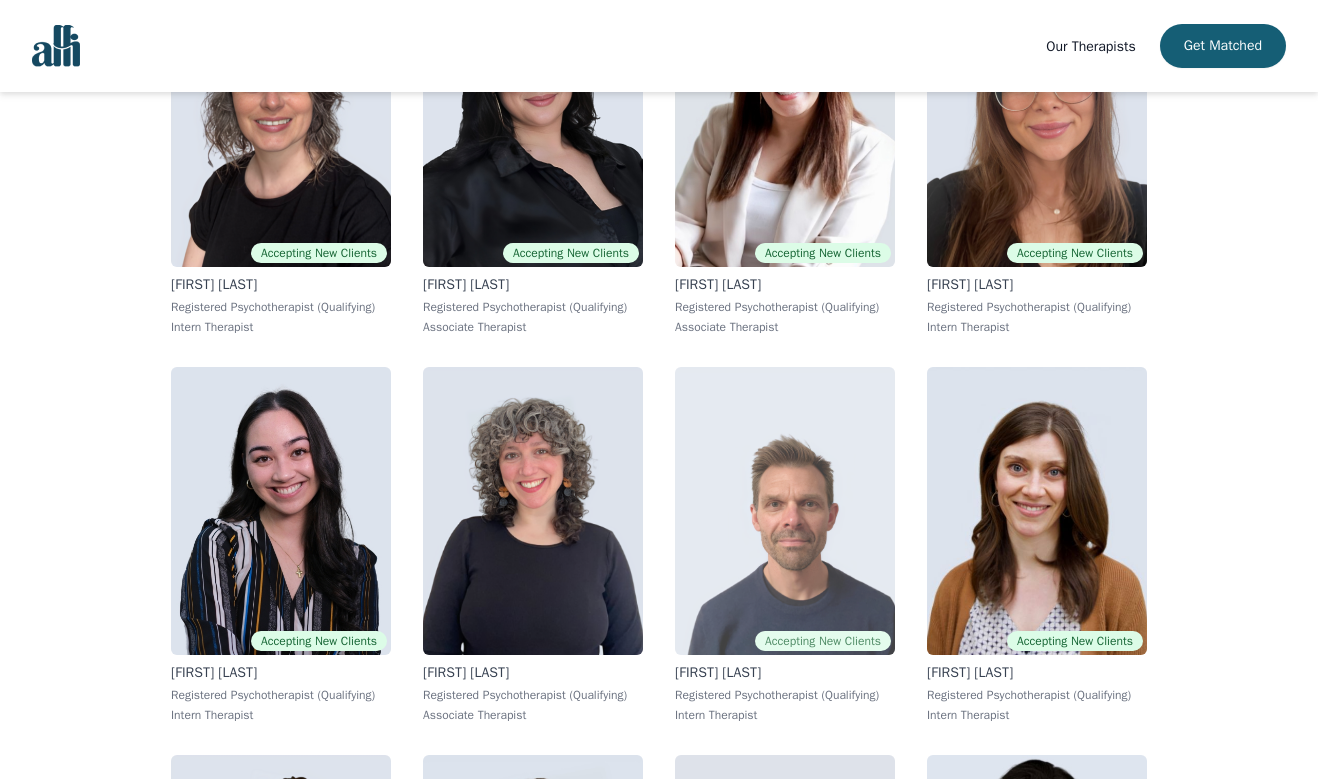 click at bounding box center (785, 511) 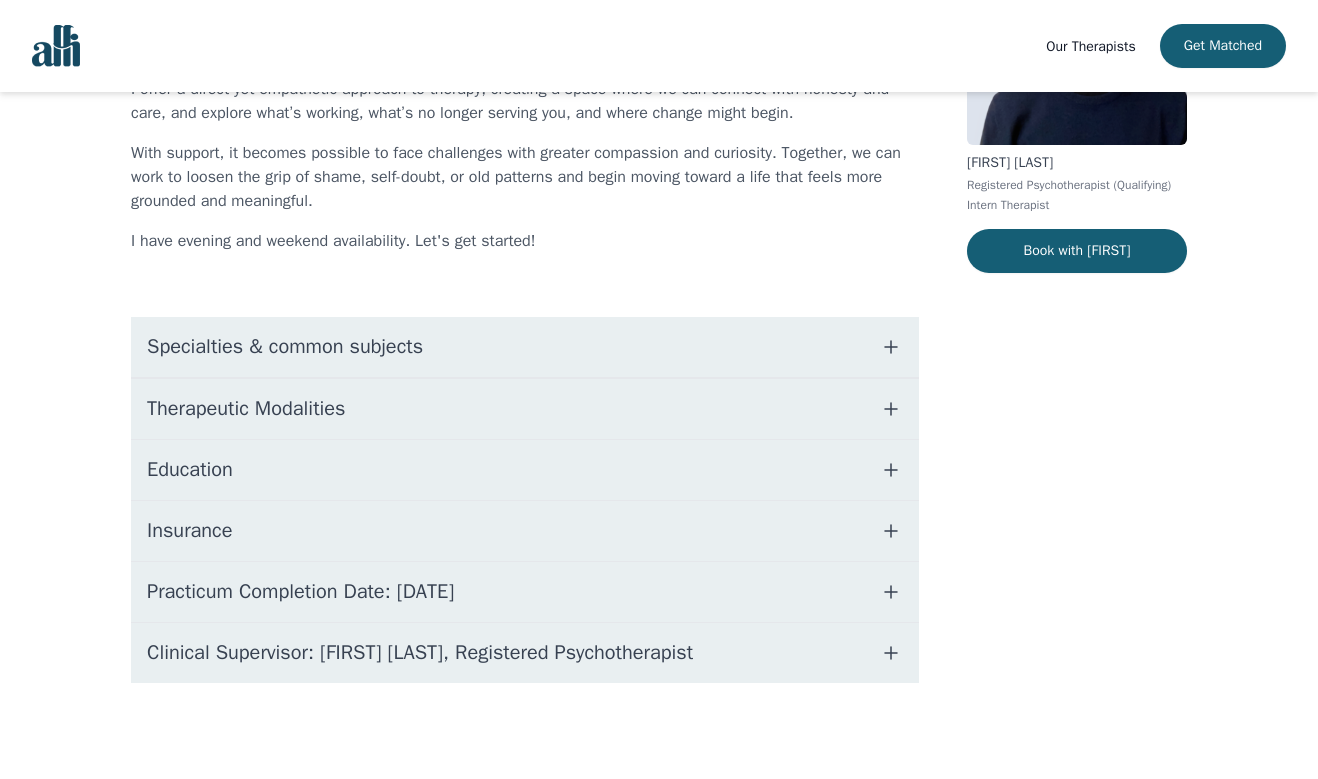 scroll, scrollTop: 0, scrollLeft: 0, axis: both 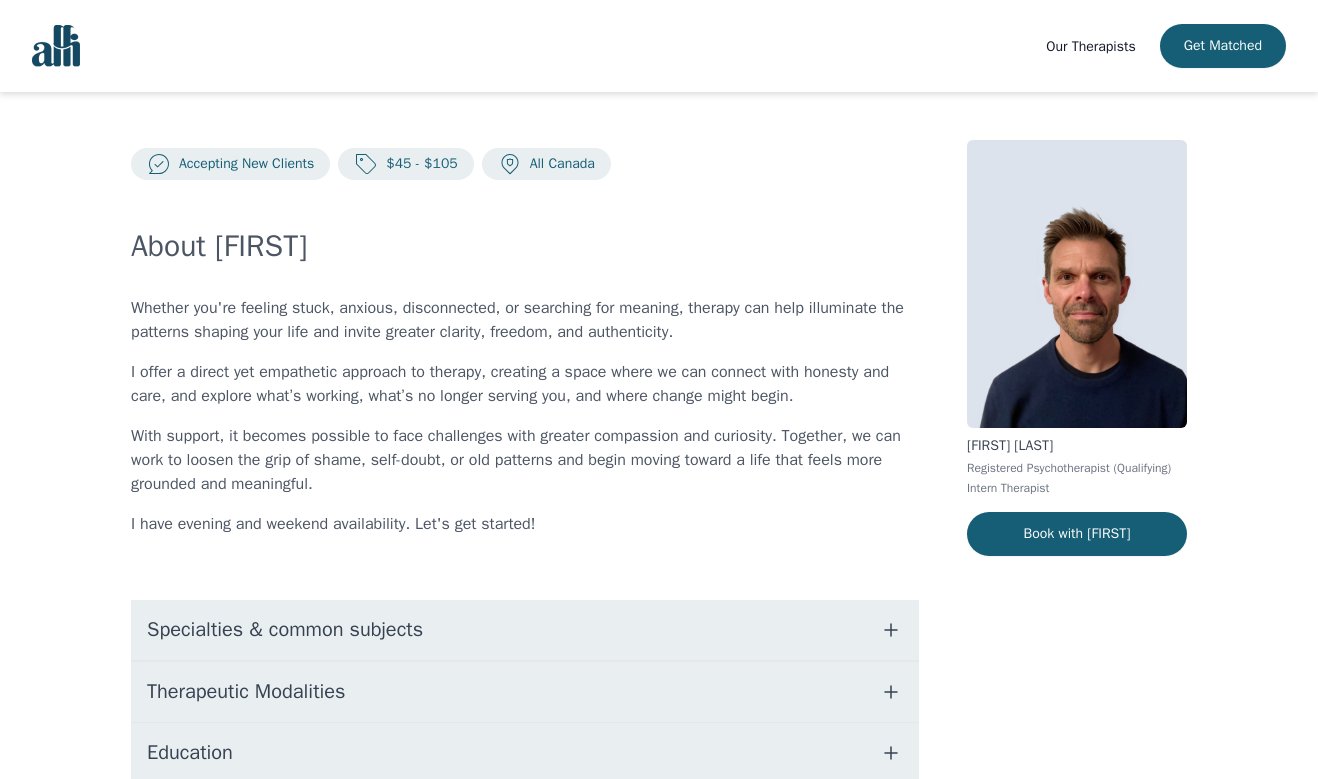 click on "Specialties & common subjects" at bounding box center [525, 630] 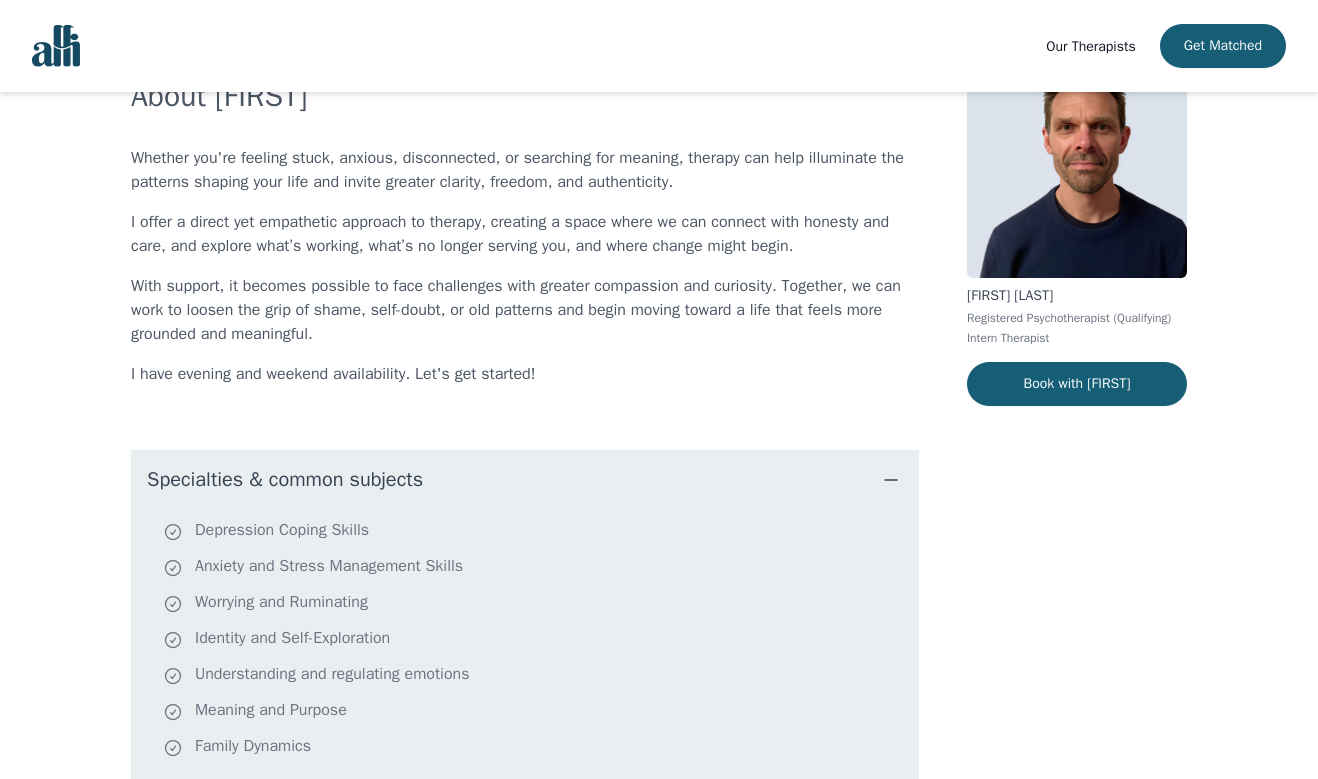 scroll, scrollTop: 167, scrollLeft: 0, axis: vertical 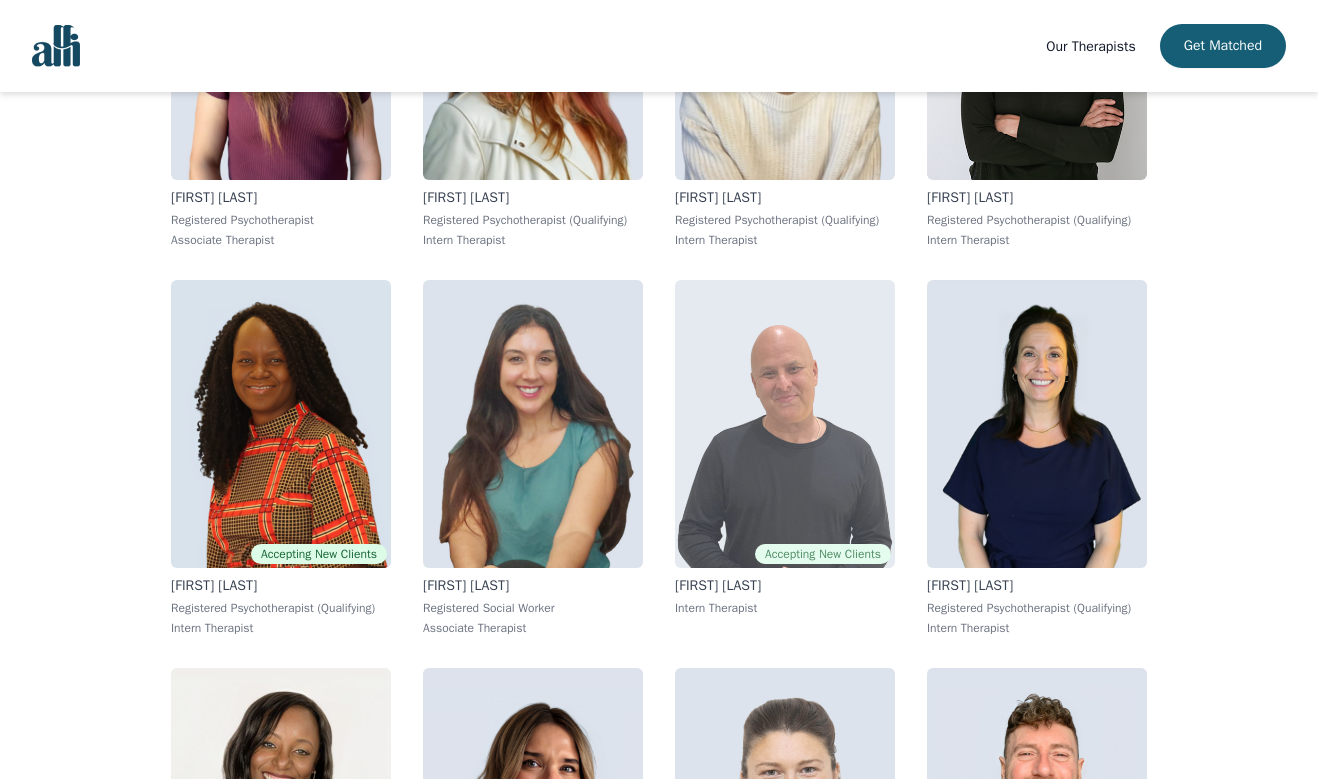 click at bounding box center [785, 424] 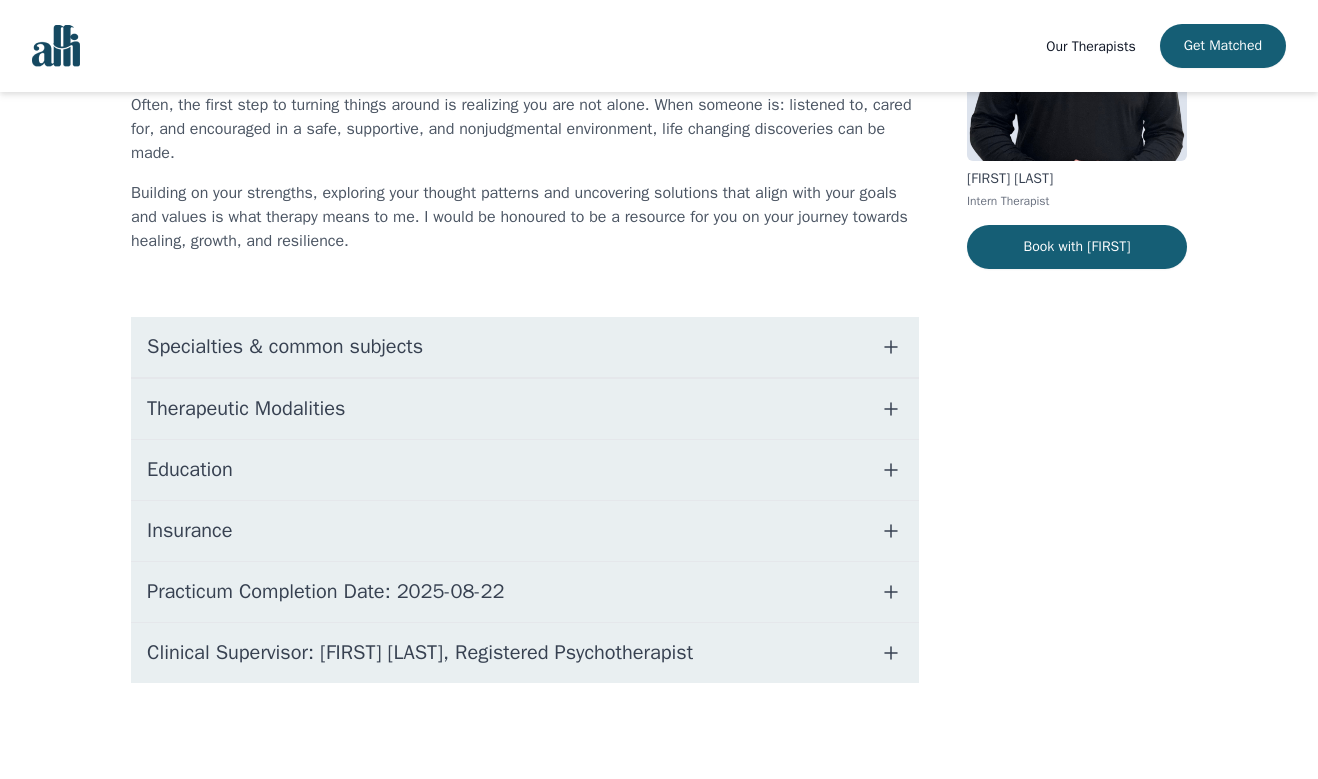 scroll, scrollTop: 0, scrollLeft: 0, axis: both 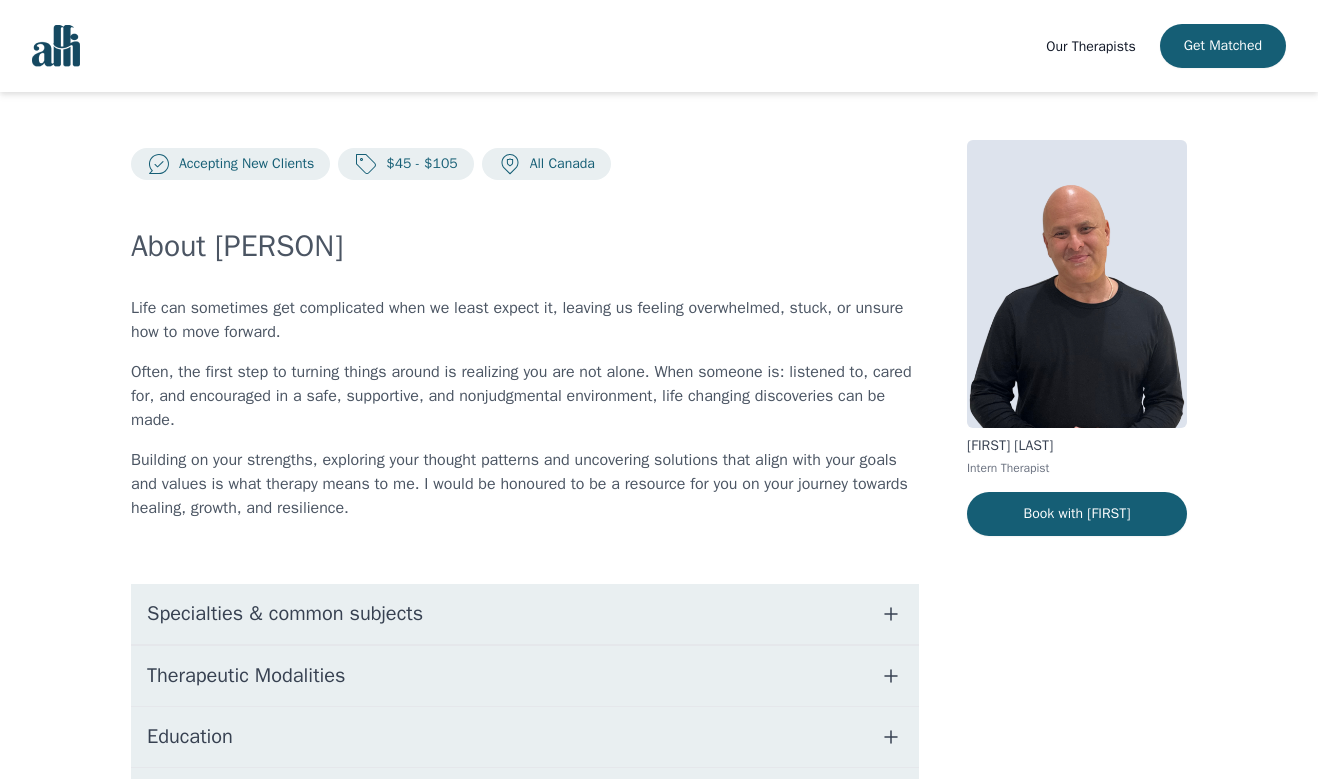 click on "Specialties & common subjects" at bounding box center [525, 614] 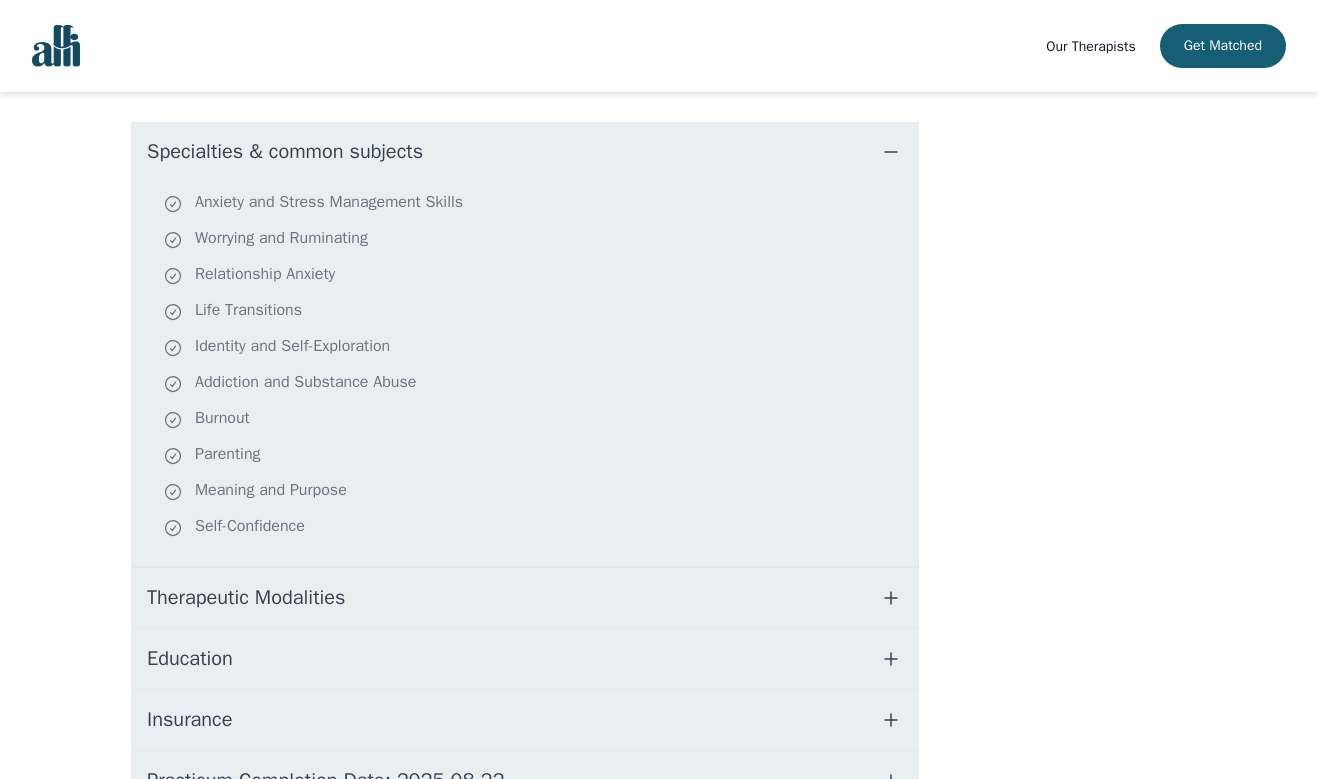 scroll, scrollTop: 571, scrollLeft: 0, axis: vertical 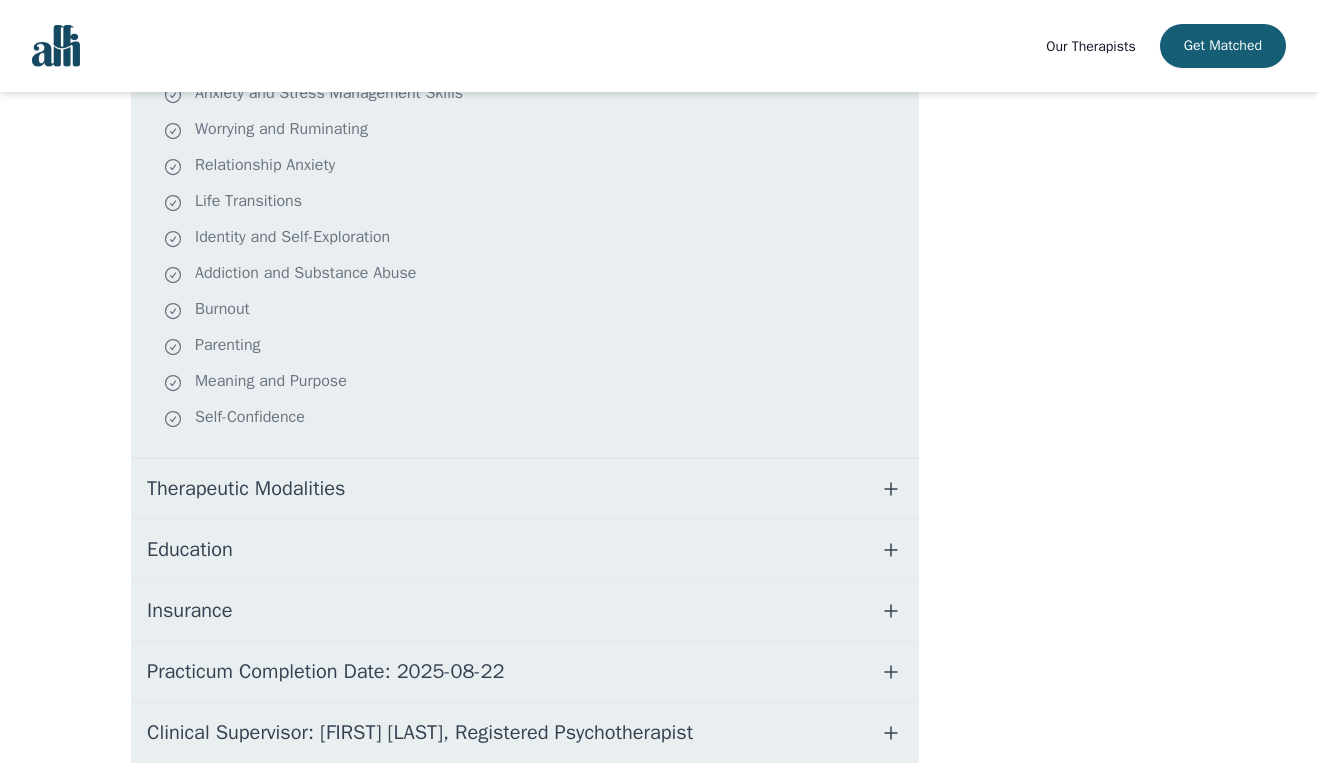 click on "Therapeutic Modalities" at bounding box center [525, 489] 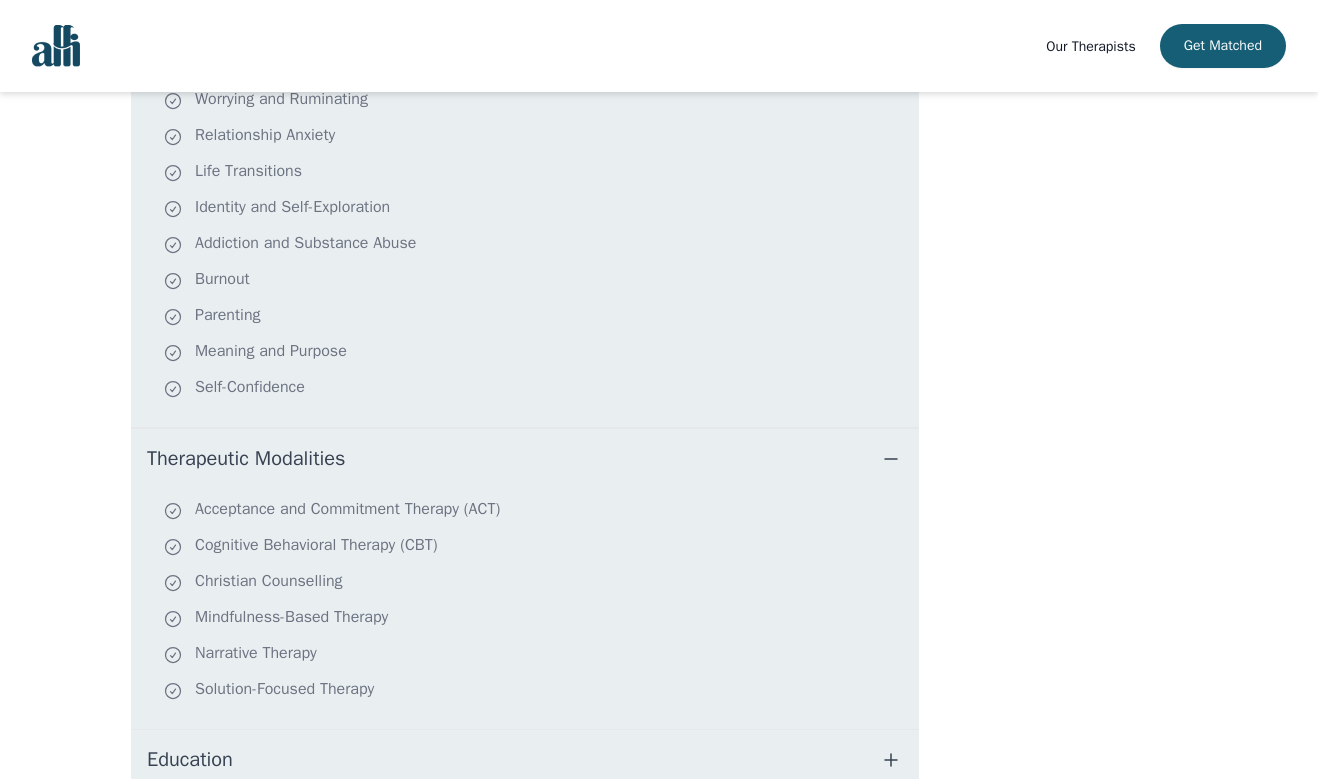 scroll, scrollTop: 602, scrollLeft: 0, axis: vertical 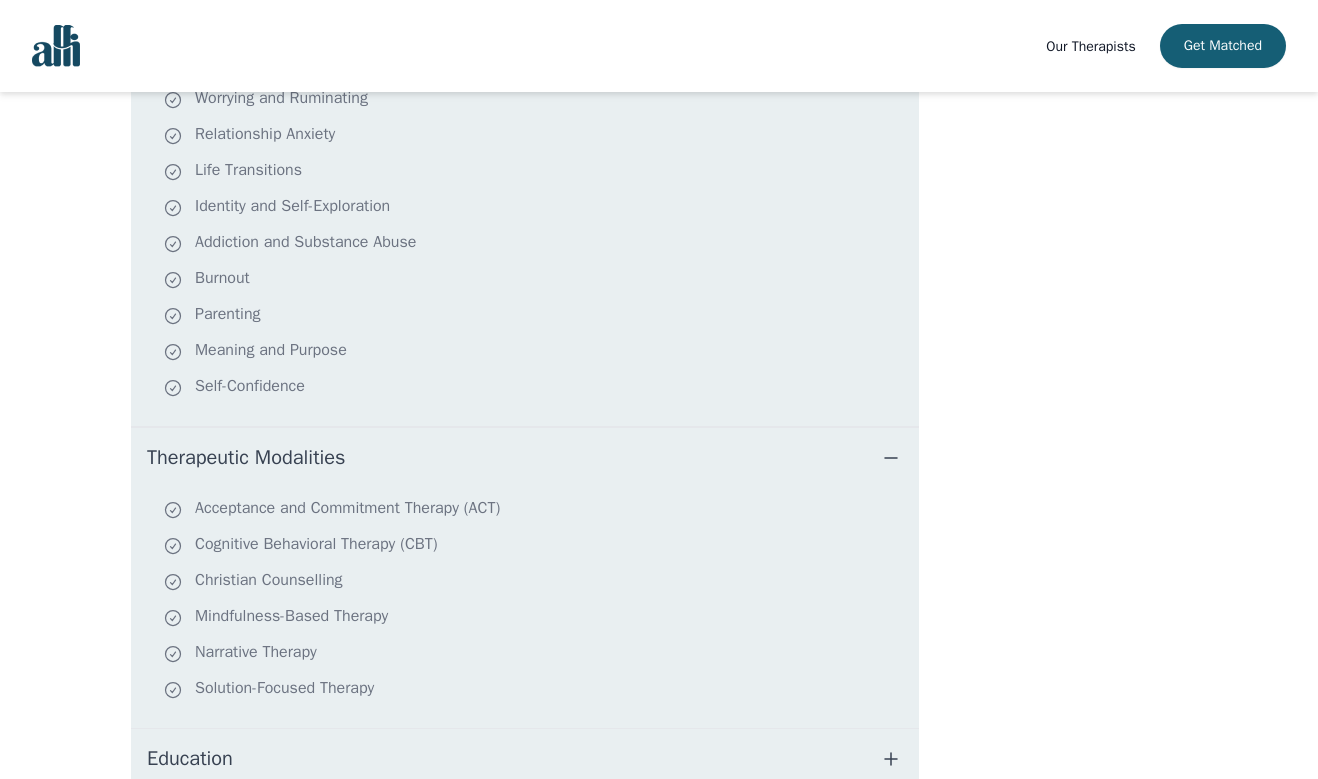click on "Therapeutic Modalities" at bounding box center [525, 458] 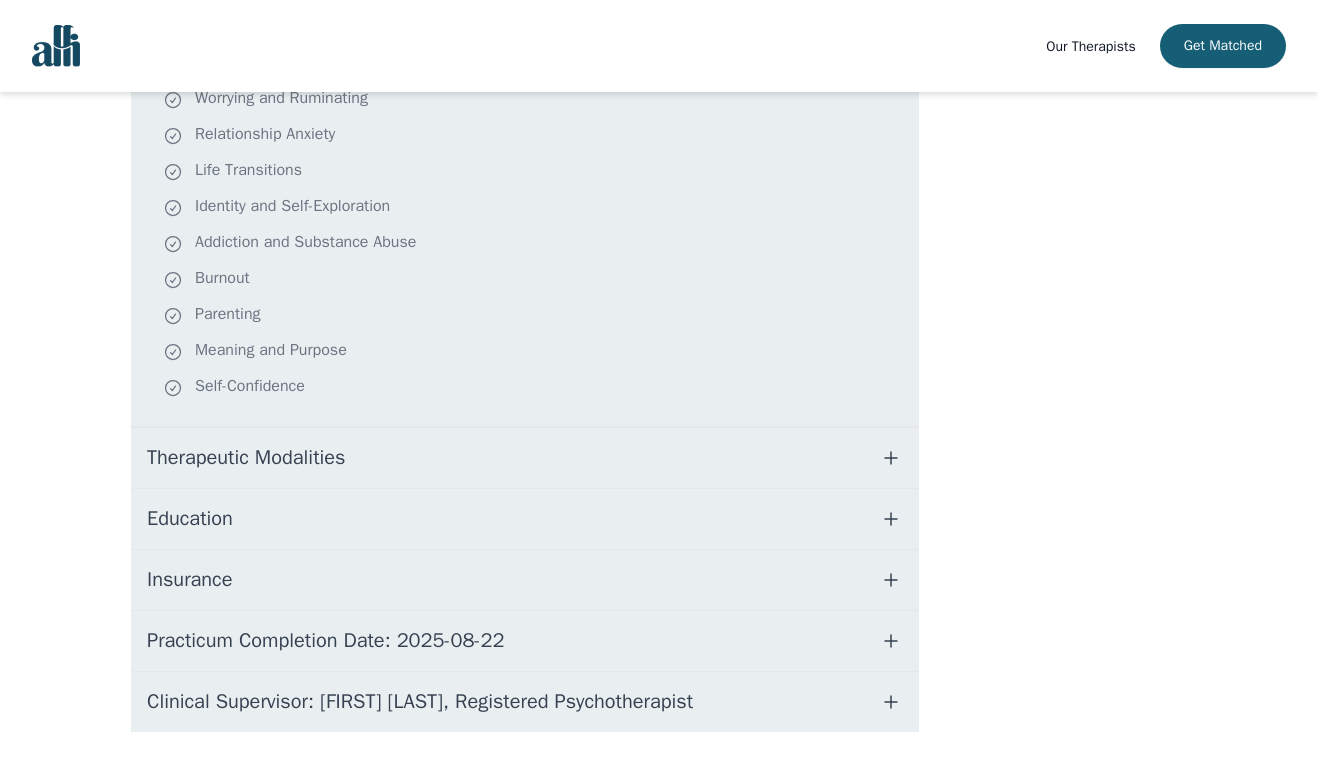 click on "Education" at bounding box center [525, 519] 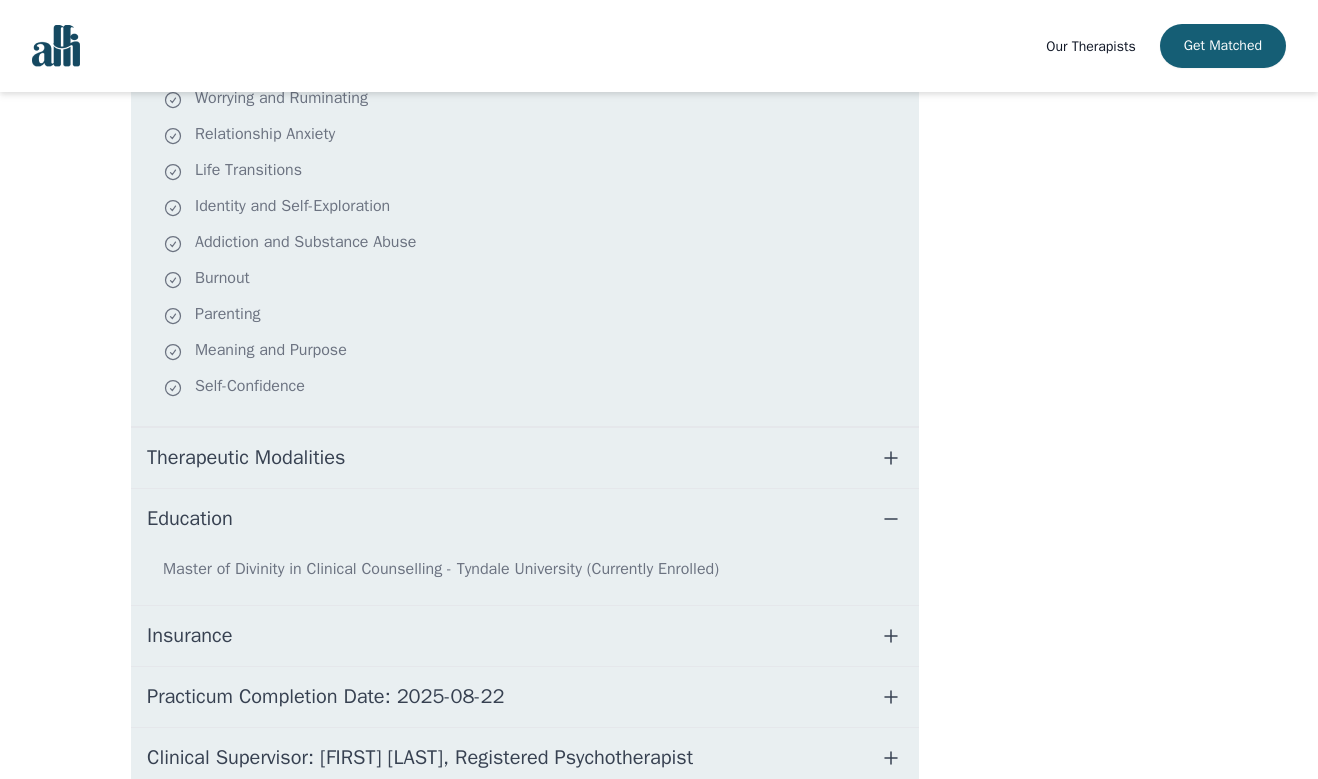click on "Education" at bounding box center (525, 519) 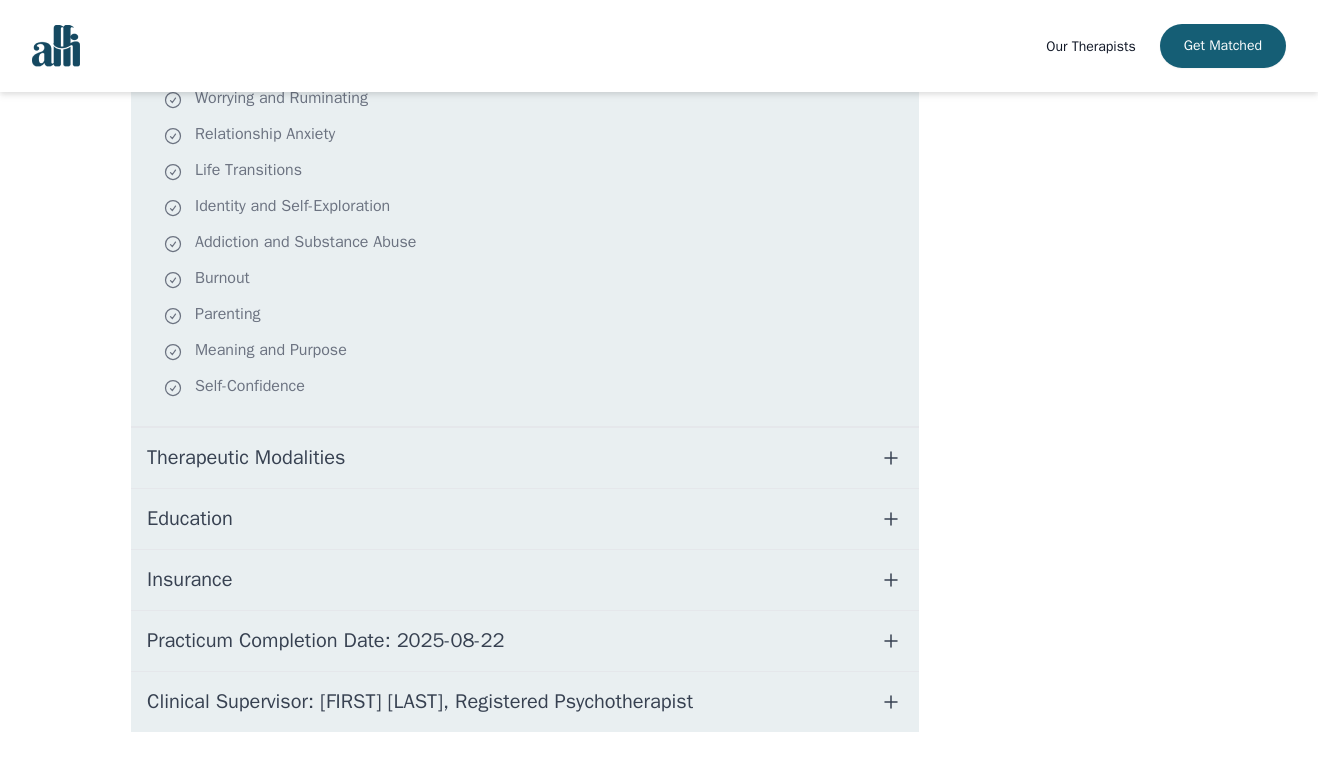 click on "Insurance" at bounding box center [525, 580] 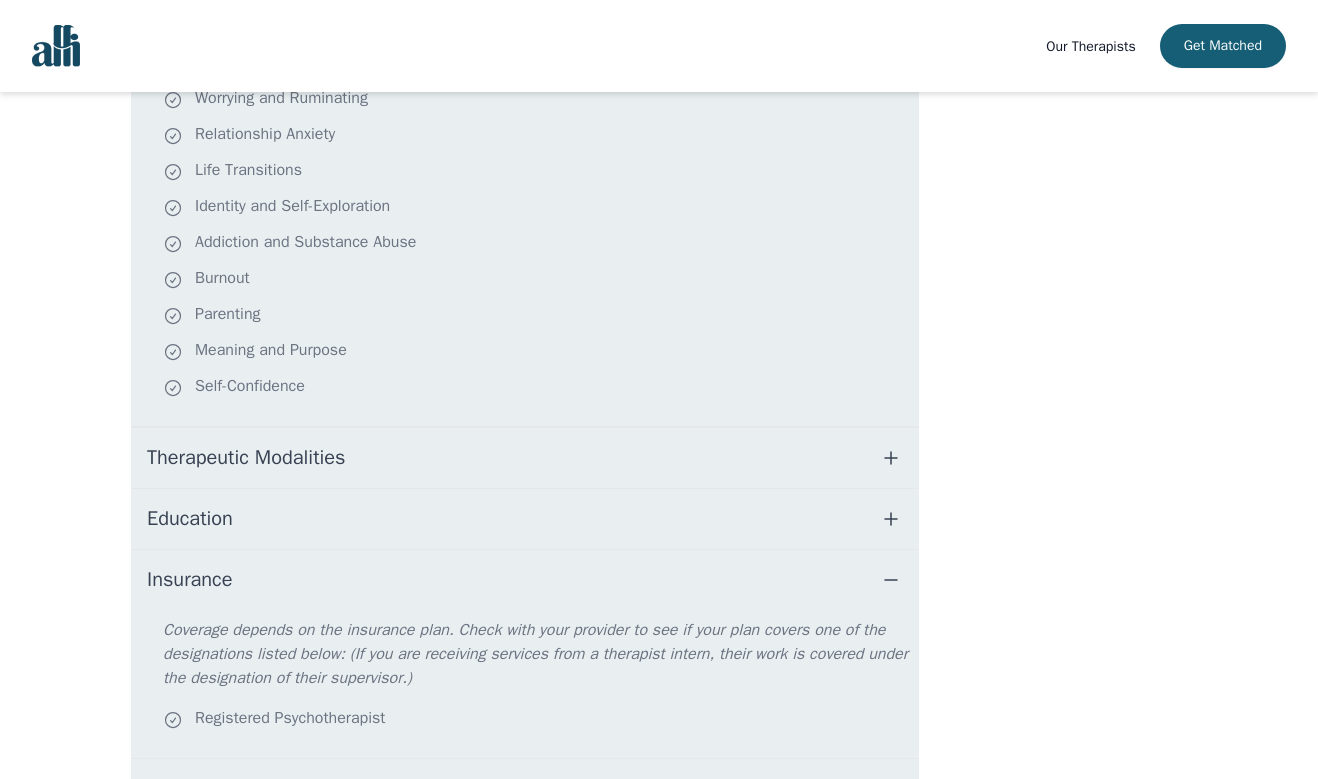 click on "Insurance" at bounding box center (525, 580) 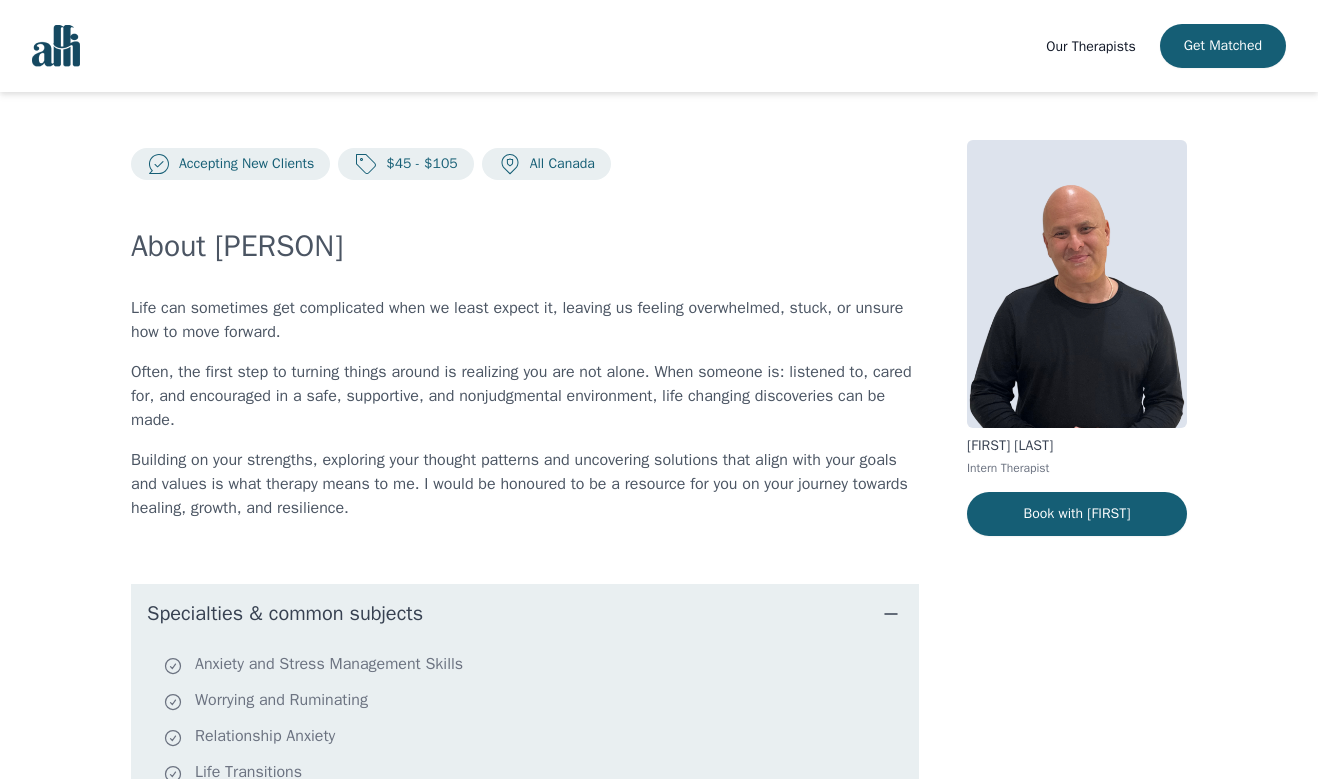 scroll, scrollTop: 0, scrollLeft: 0, axis: both 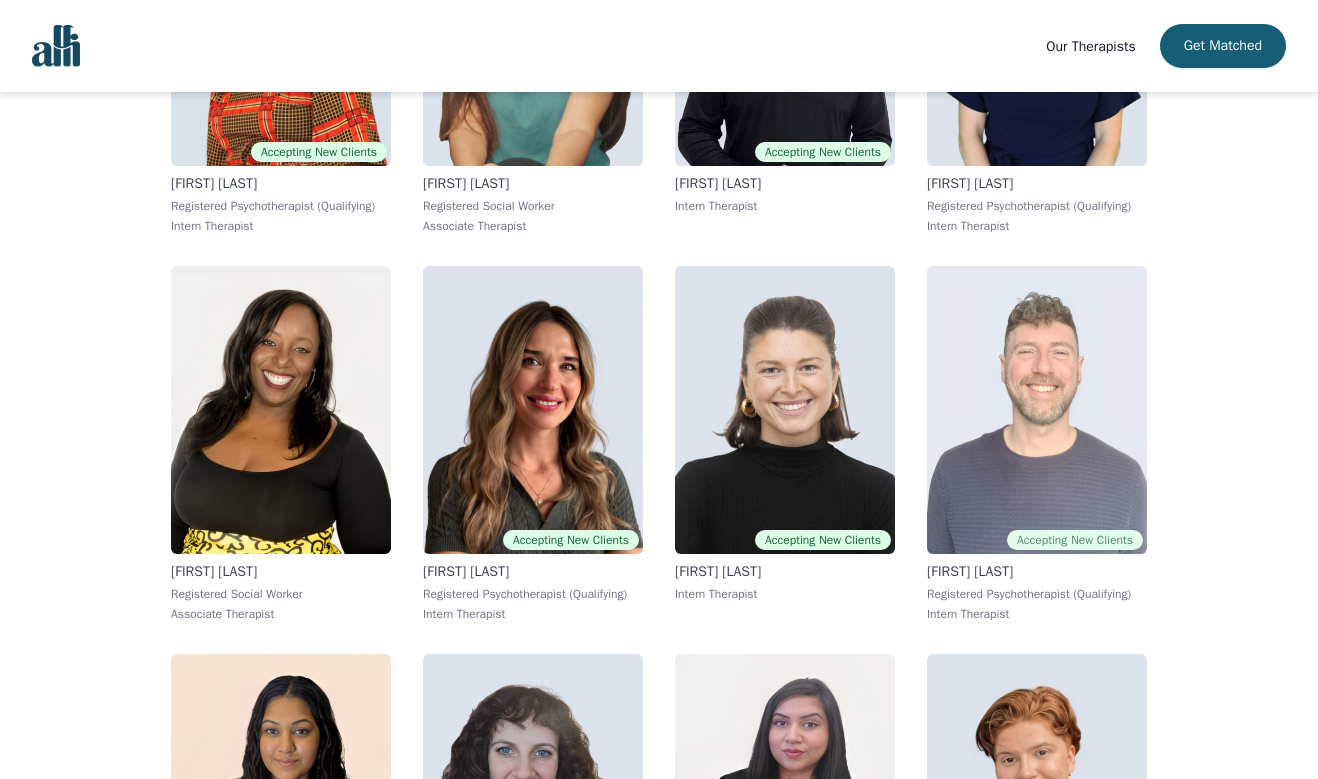 click at bounding box center [1037, 410] 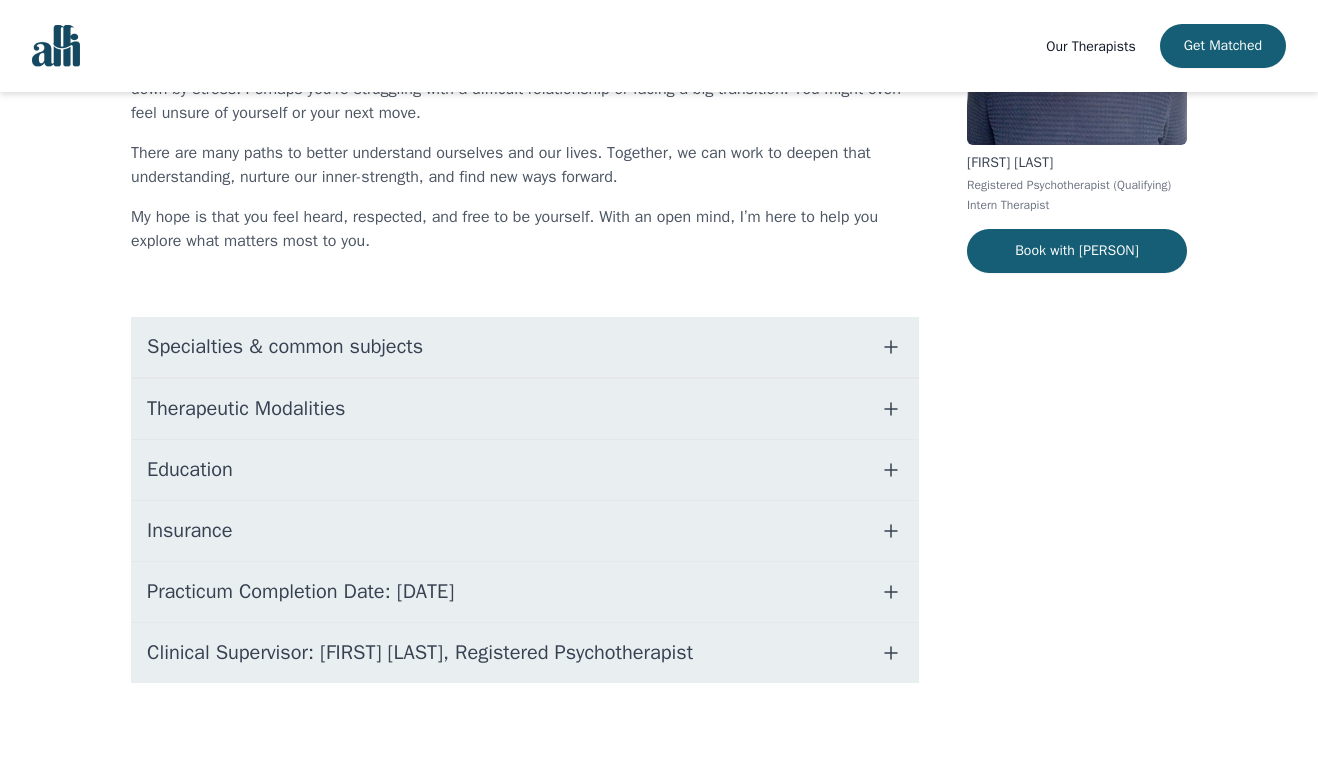 scroll, scrollTop: 0, scrollLeft: 0, axis: both 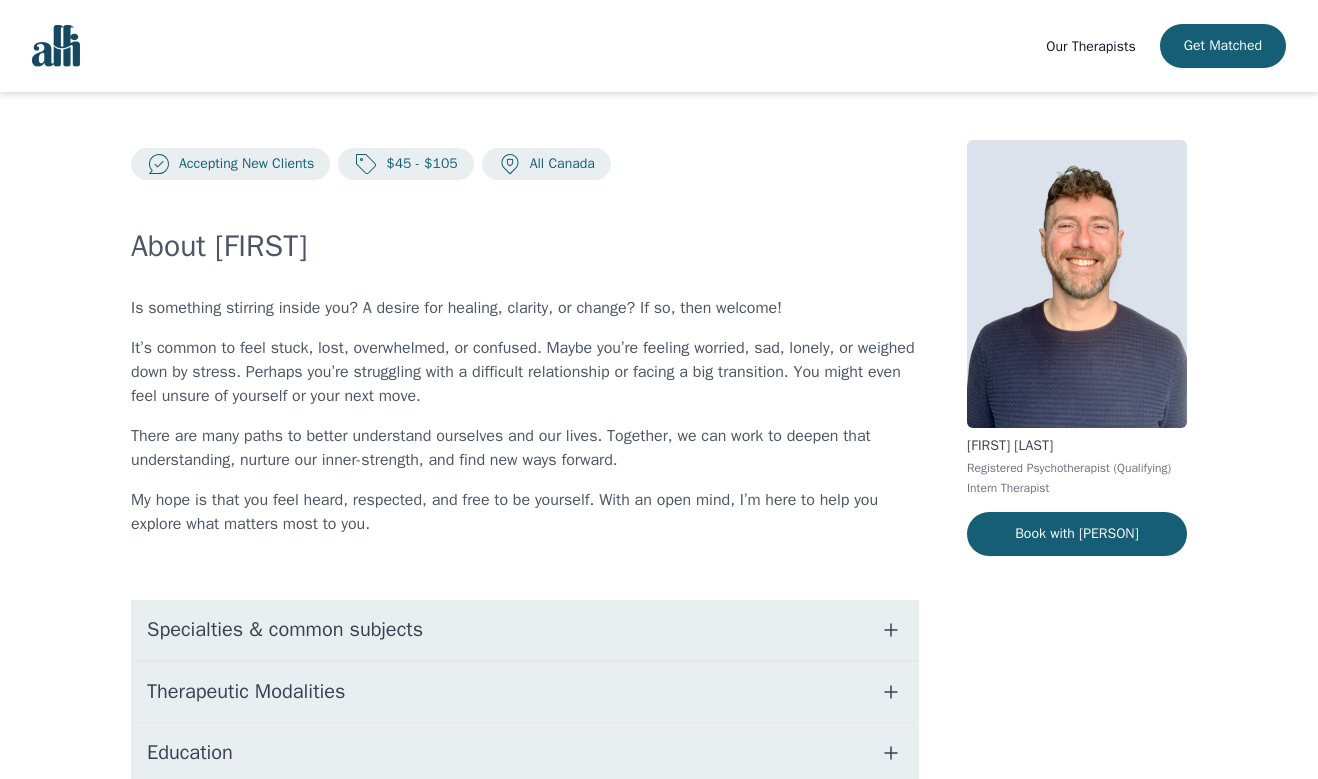 click on "Specialties & common subjects" at bounding box center [525, 630] 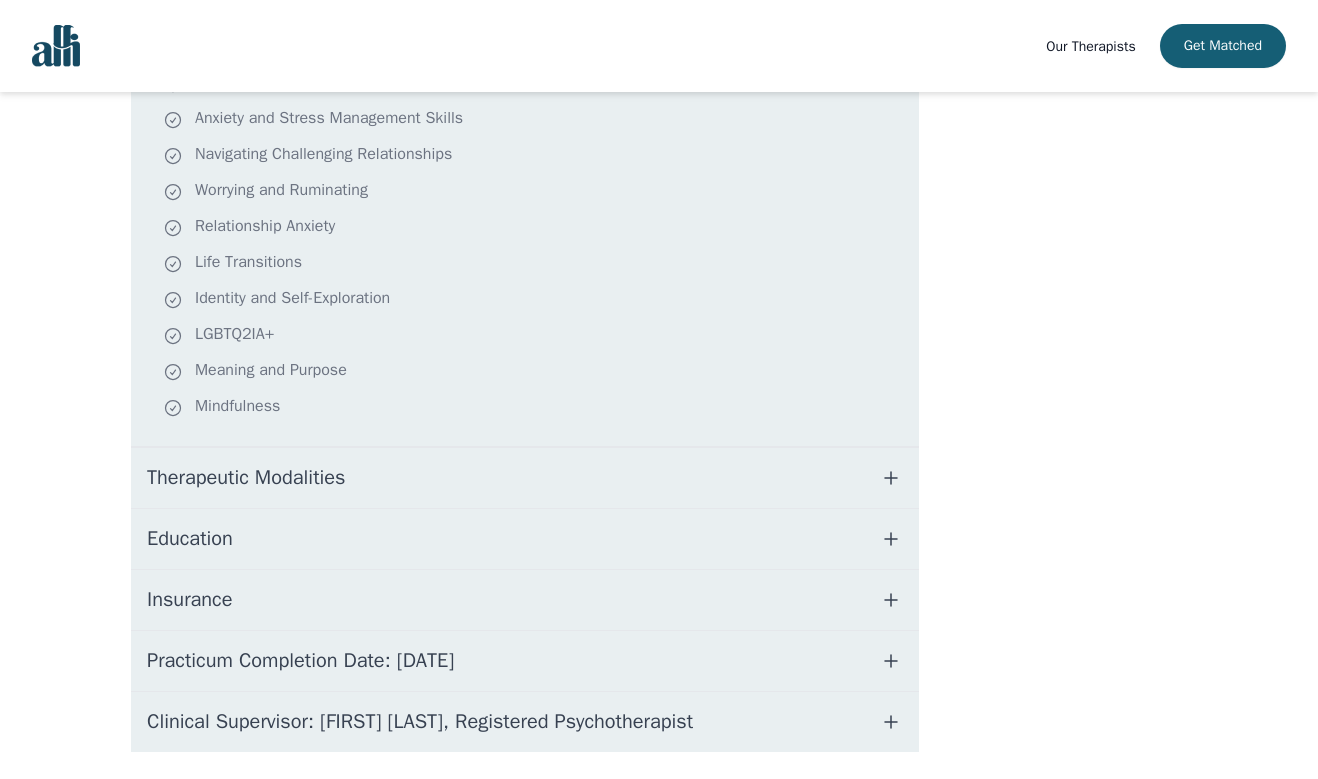 scroll, scrollTop: 632, scrollLeft: 0, axis: vertical 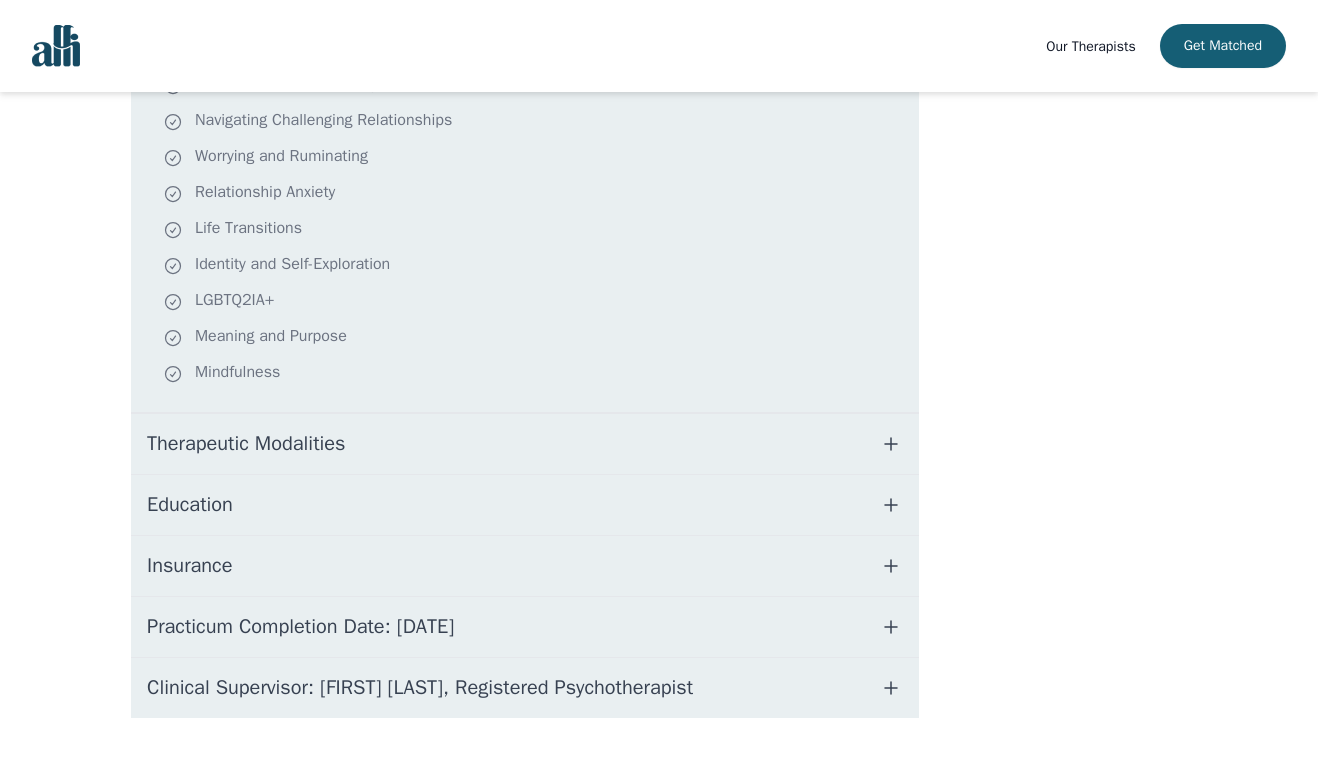 click on "Therapeutic Modalities" at bounding box center (525, 444) 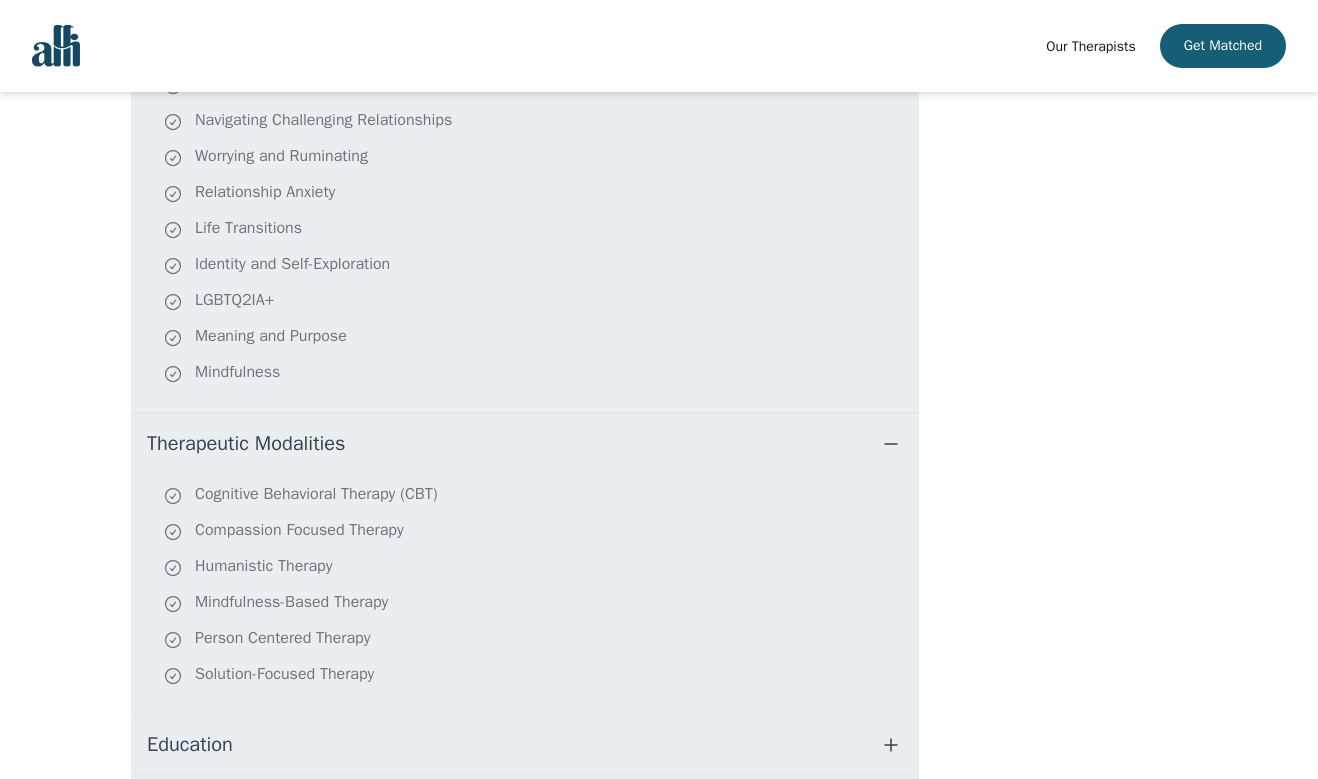 click on "Therapeutic Modalities" at bounding box center (525, 444) 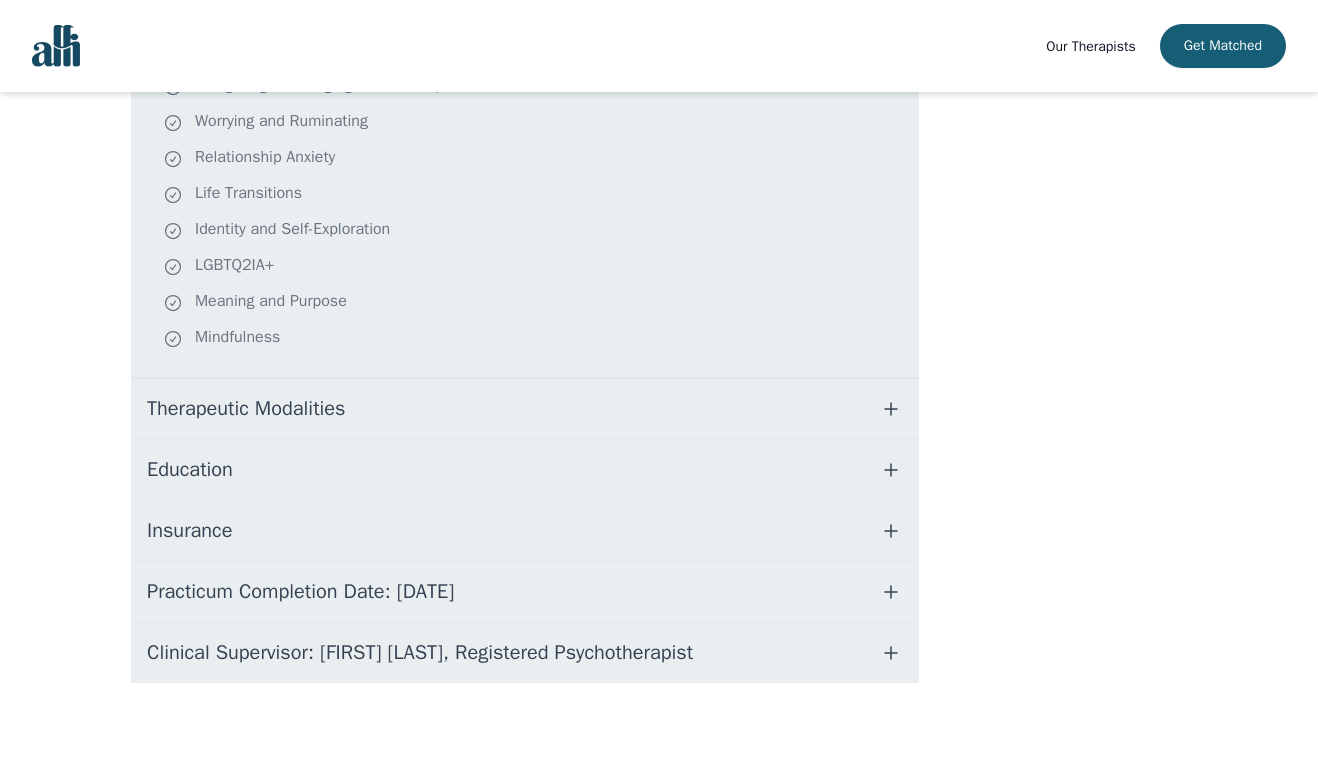 scroll, scrollTop: 667, scrollLeft: 0, axis: vertical 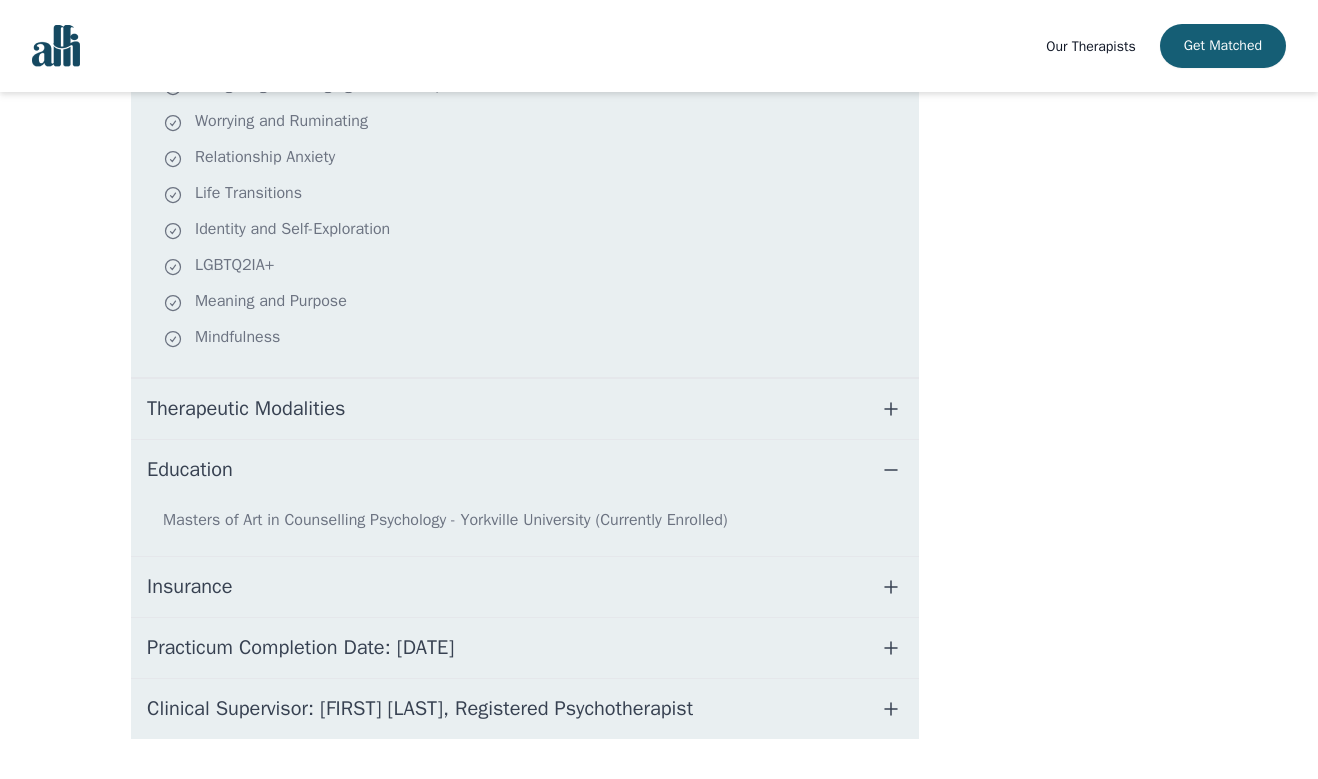 click on "Education" at bounding box center [525, 470] 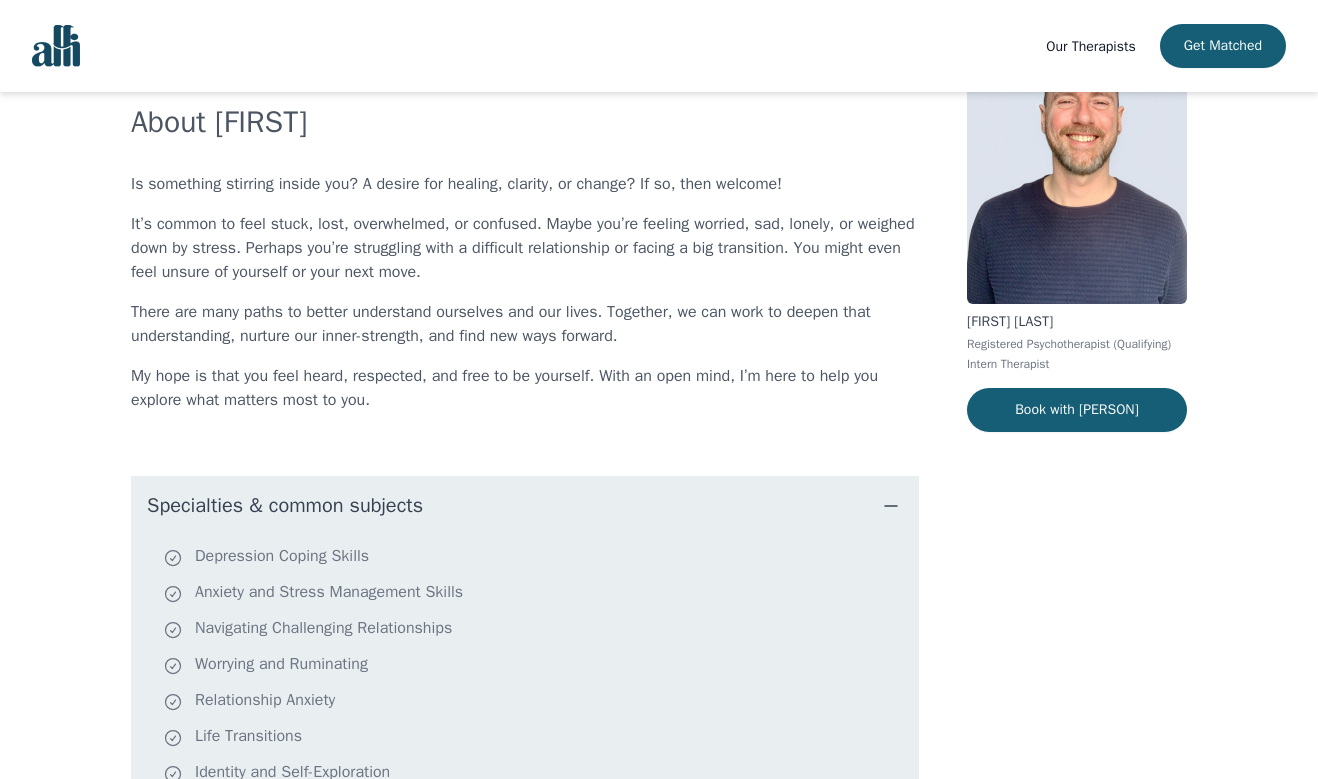scroll, scrollTop: 0, scrollLeft: 0, axis: both 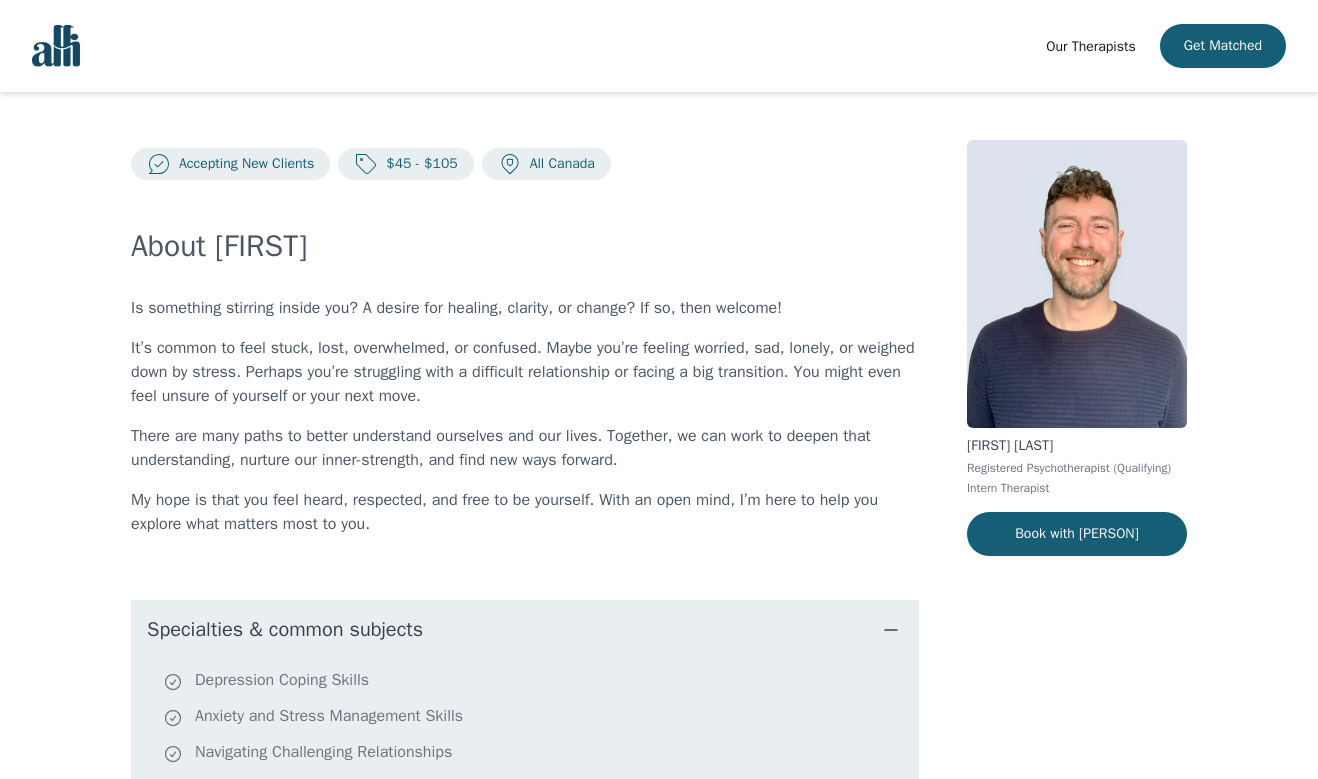click at bounding box center [1077, 284] 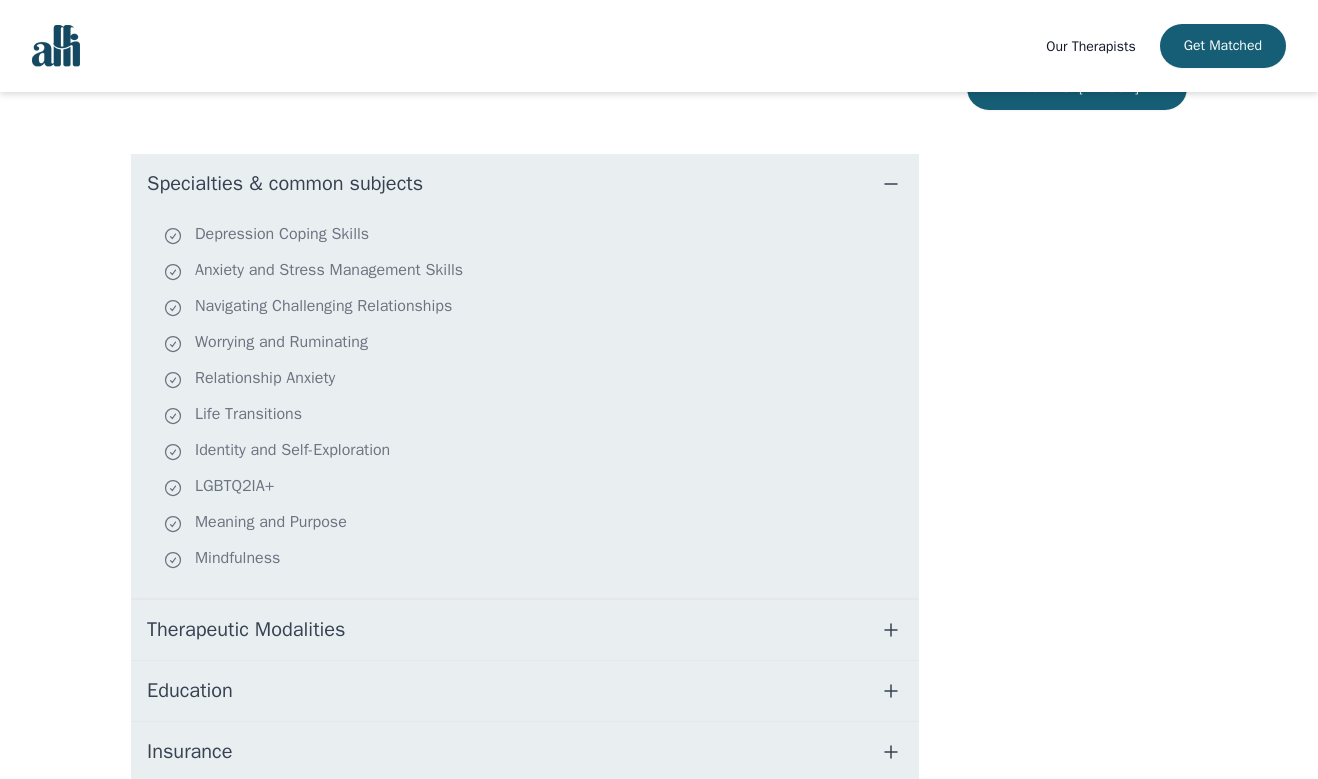 scroll, scrollTop: 667, scrollLeft: 0, axis: vertical 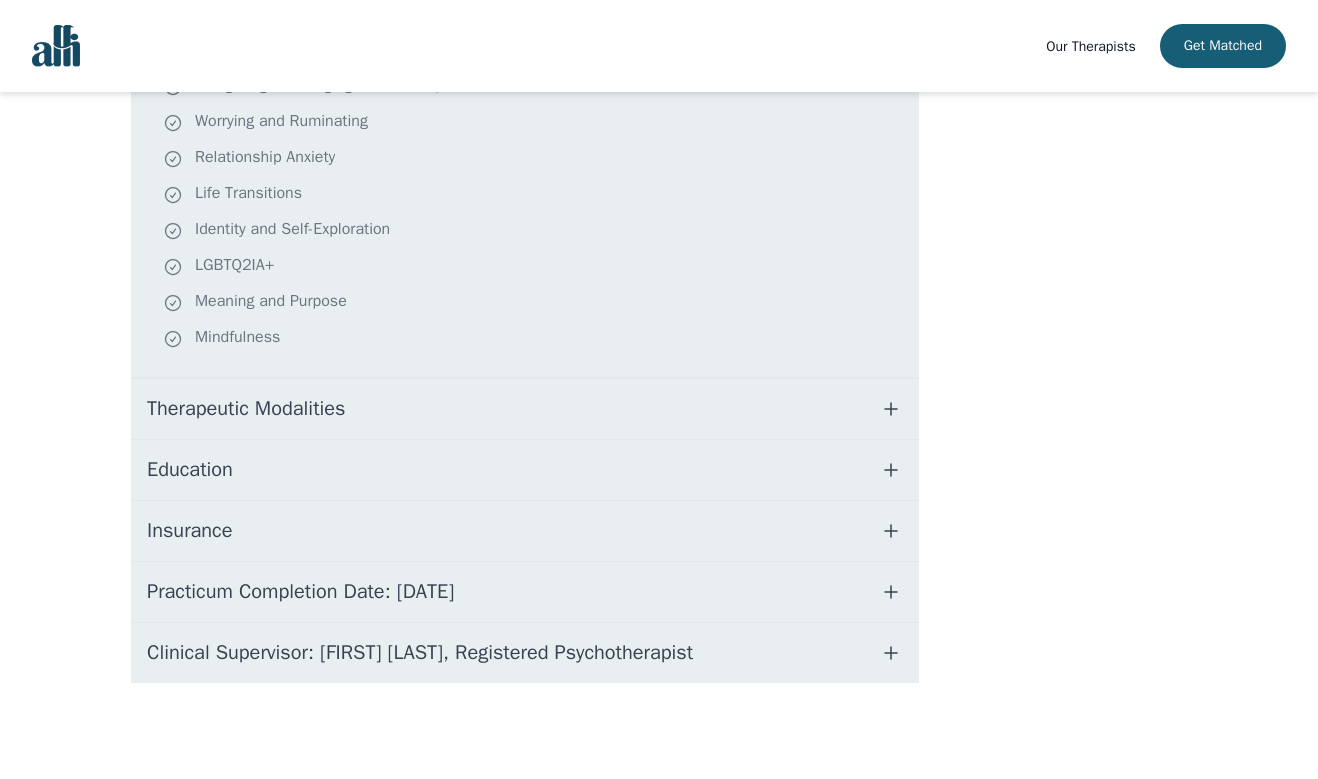 click on "Education" at bounding box center (525, 470) 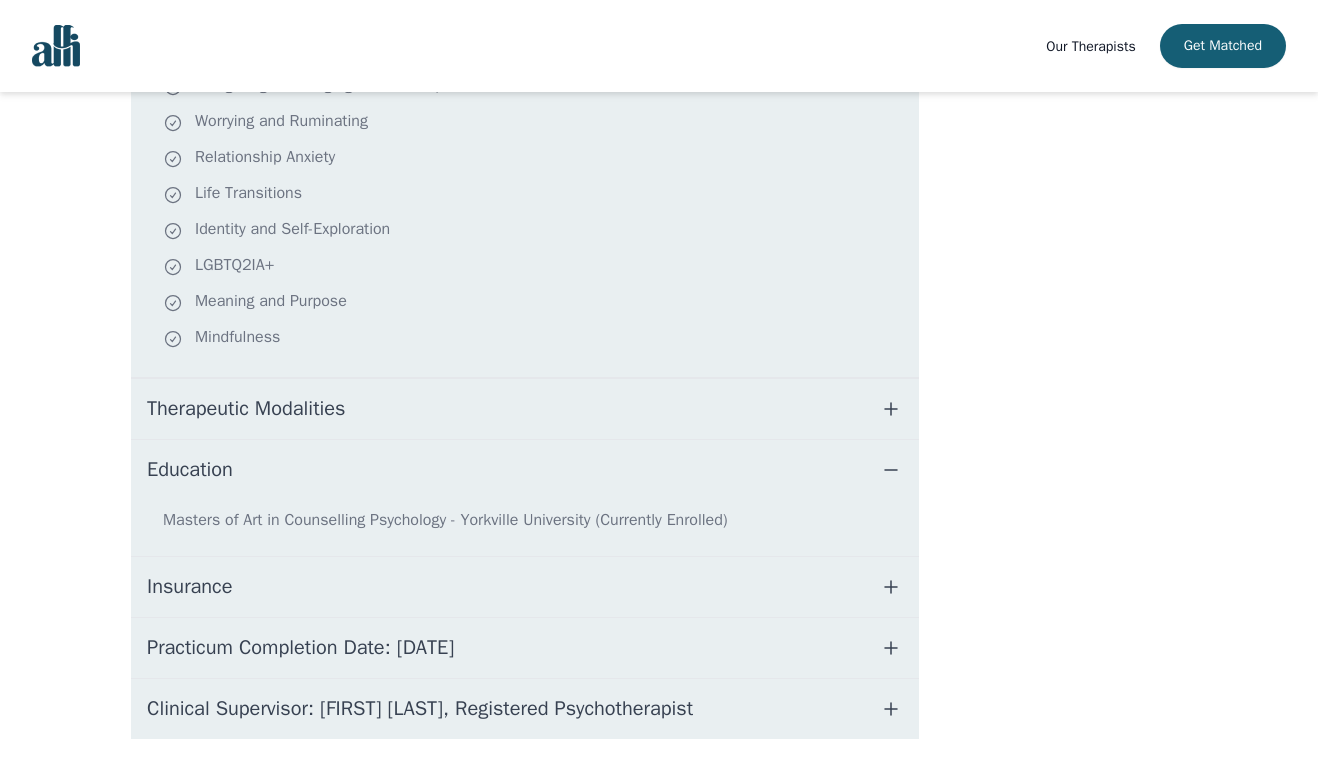 click on "Education" at bounding box center [525, 470] 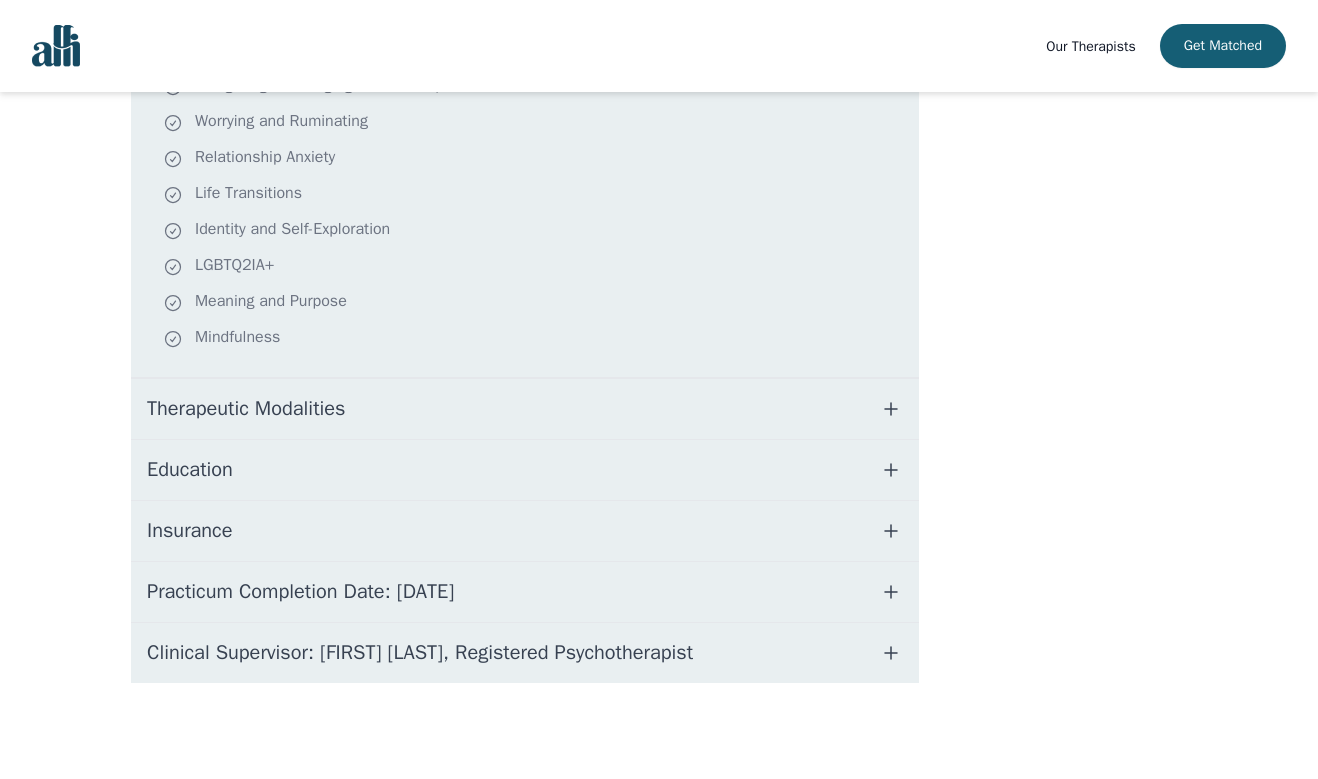click on "Therapeutic Modalities" at bounding box center (525, 409) 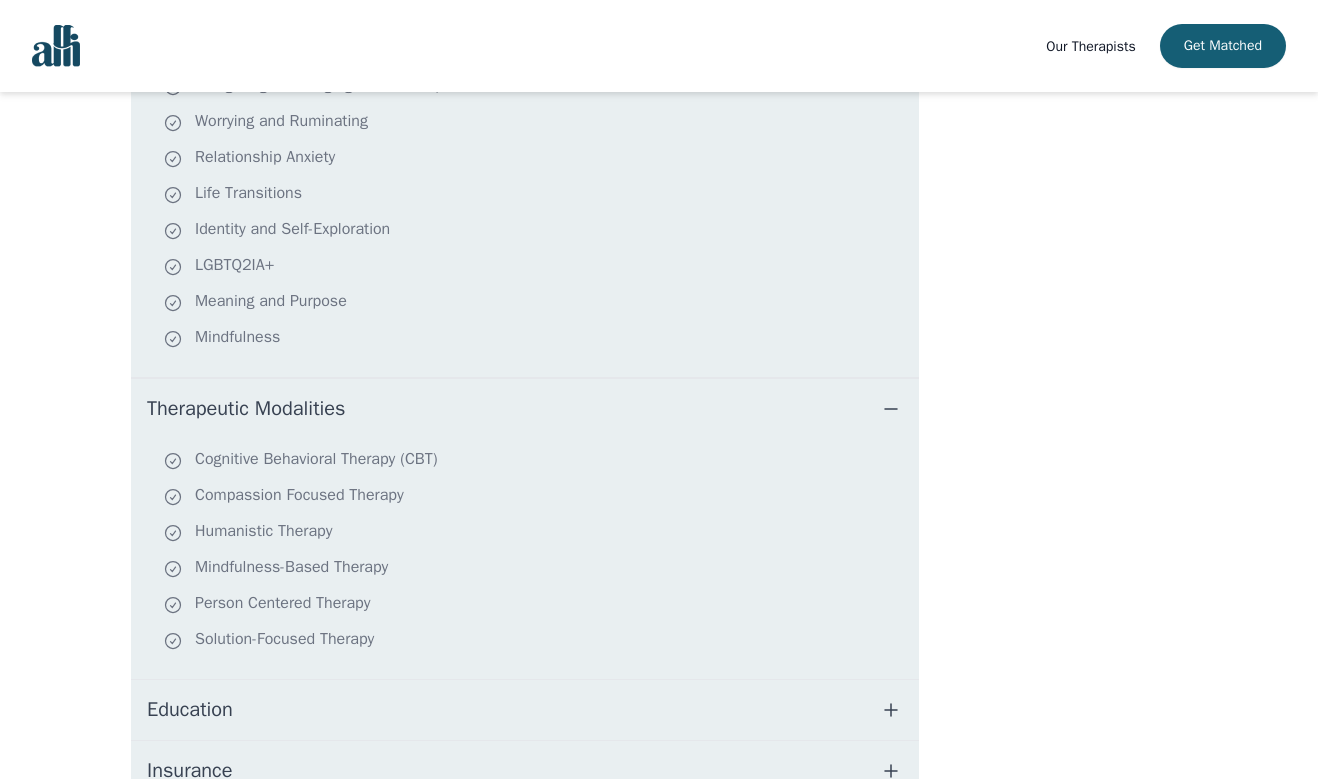 click on "Therapeutic Modalities" at bounding box center [525, 409] 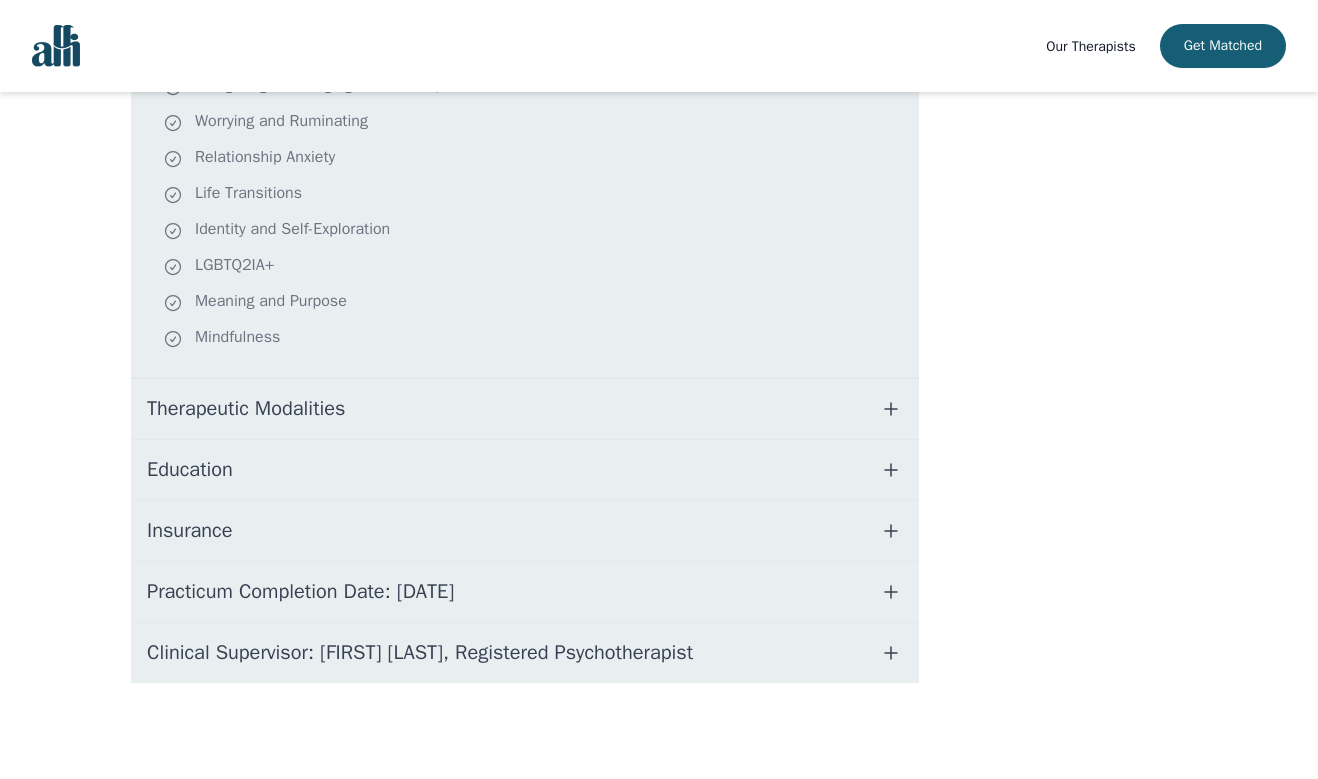 scroll, scrollTop: 667, scrollLeft: 0, axis: vertical 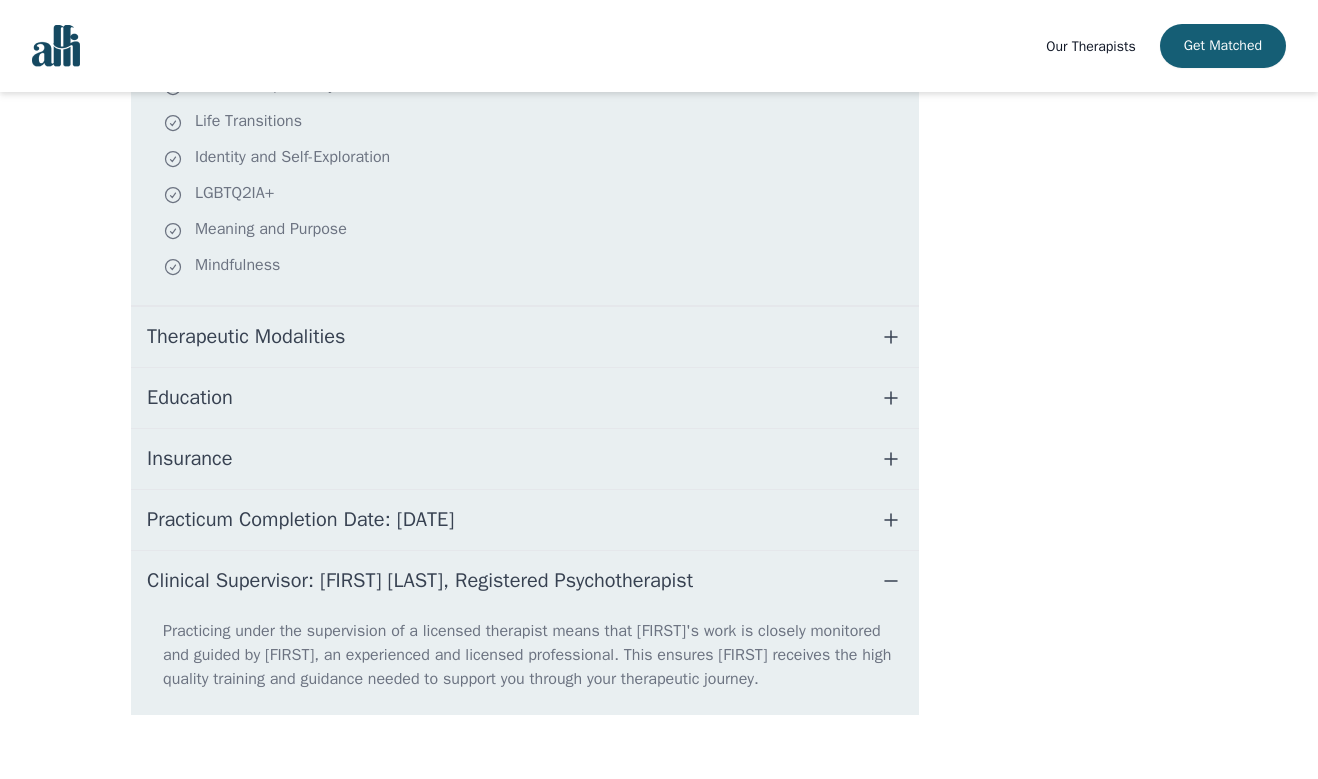 click on "Clinical Supervisor: [FIRST] [LAST], Registered Psychotherapist" at bounding box center [420, 581] 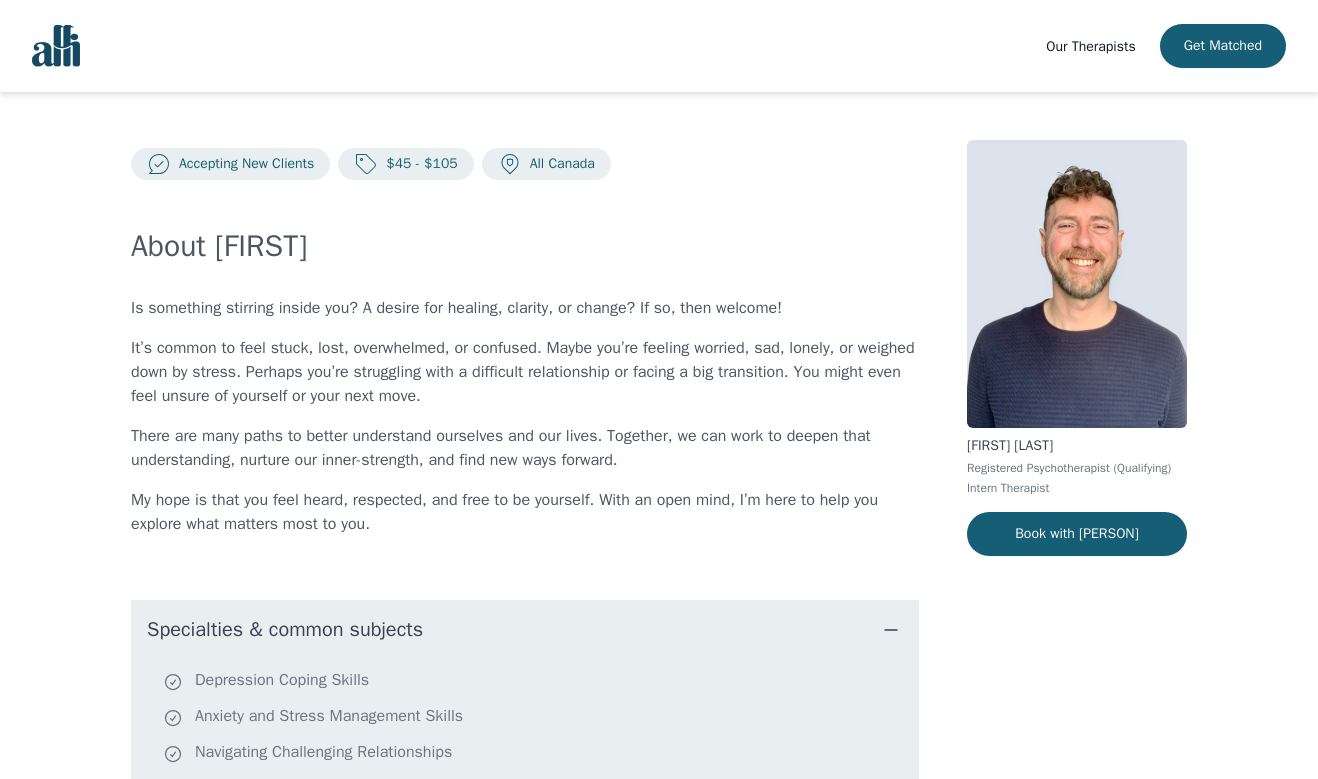 scroll, scrollTop: 0, scrollLeft: 0, axis: both 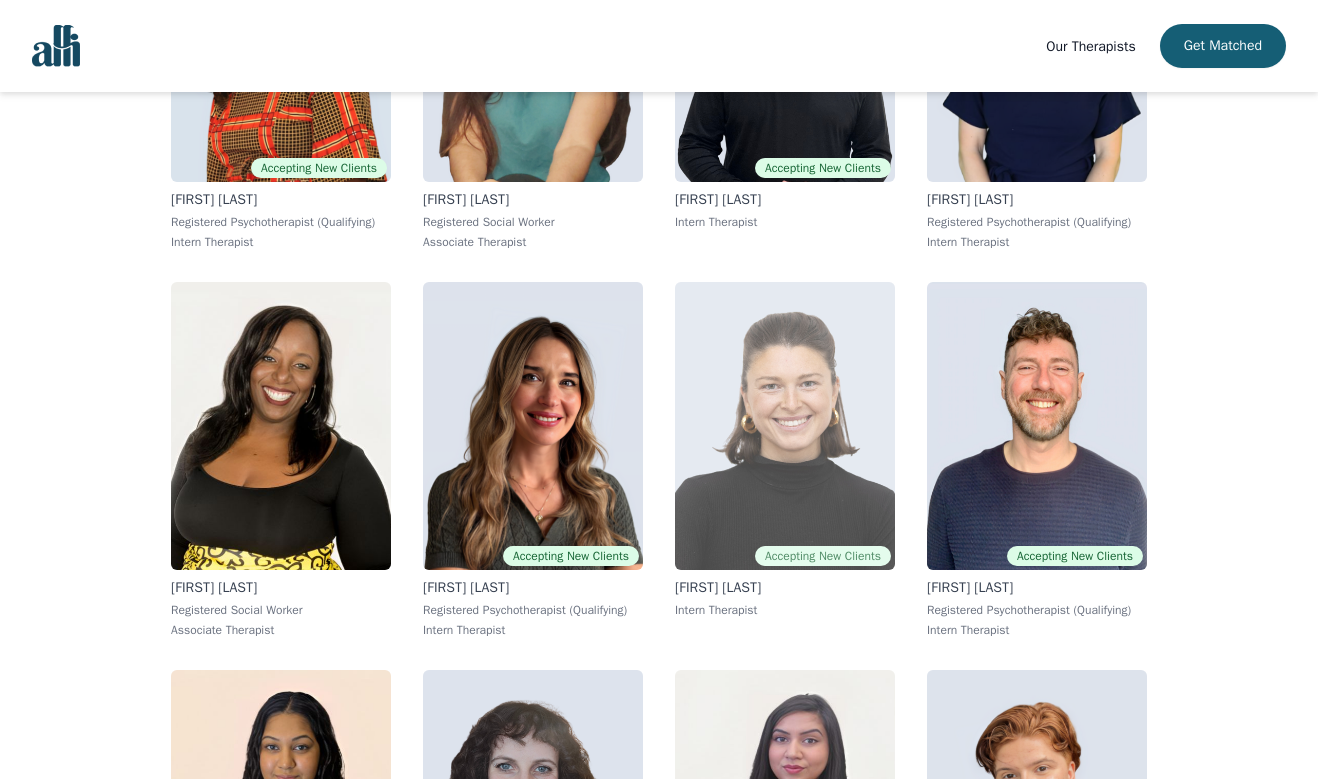 click at bounding box center (785, 426) 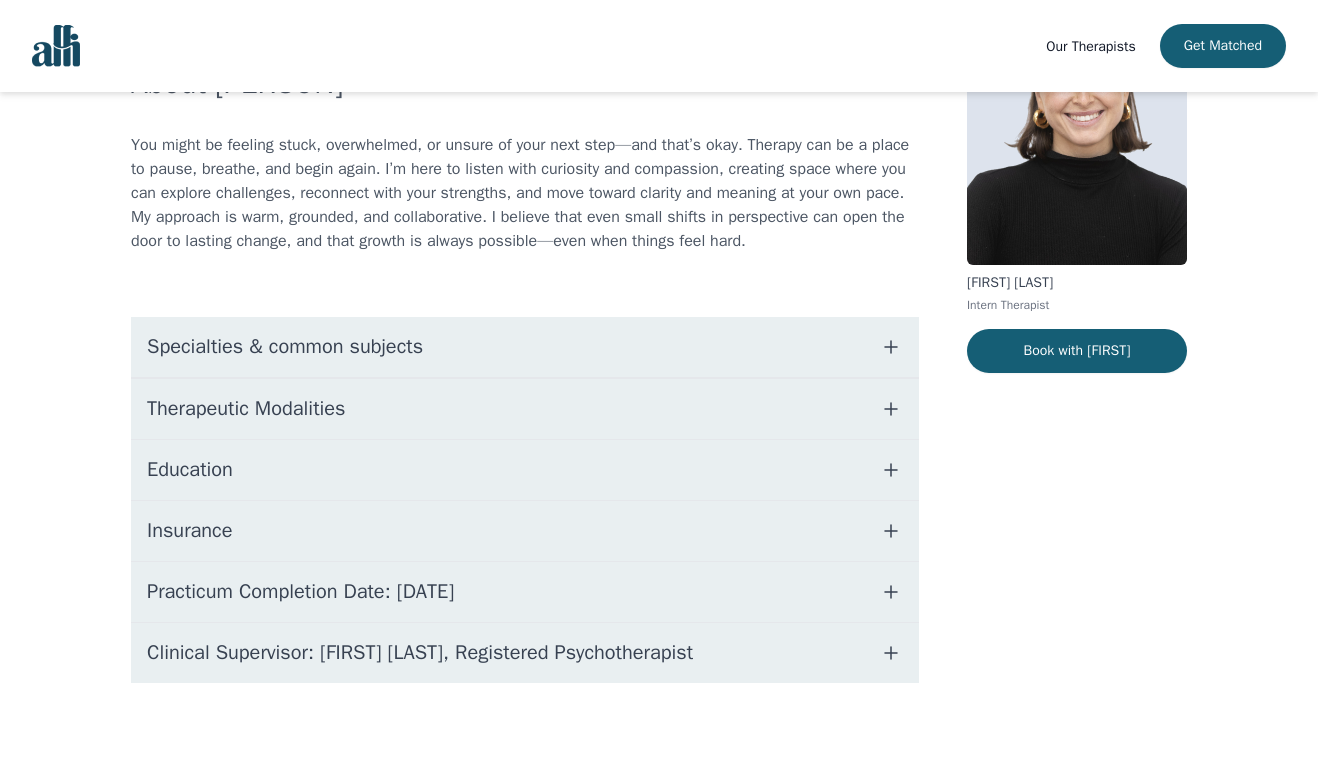 scroll, scrollTop: 0, scrollLeft: 0, axis: both 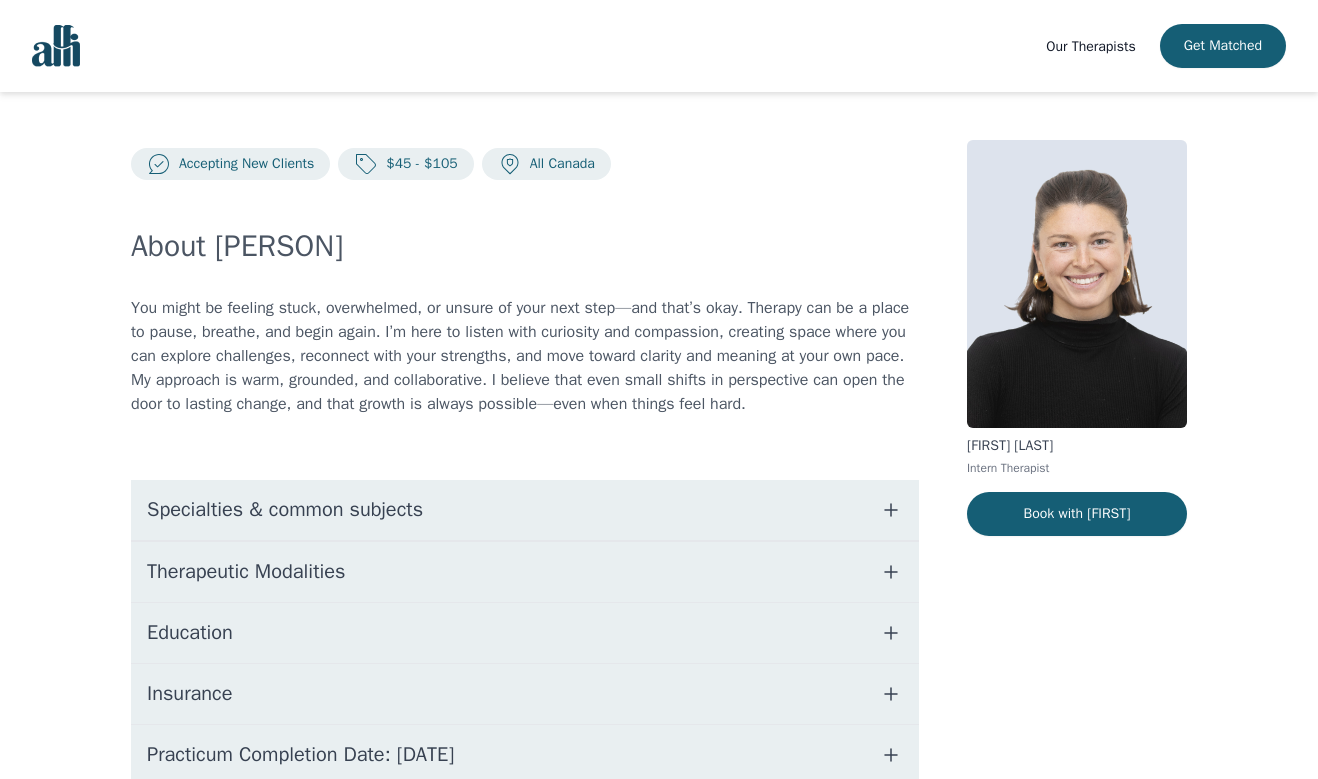 click on "Specialties & common subjects" at bounding box center (525, 510) 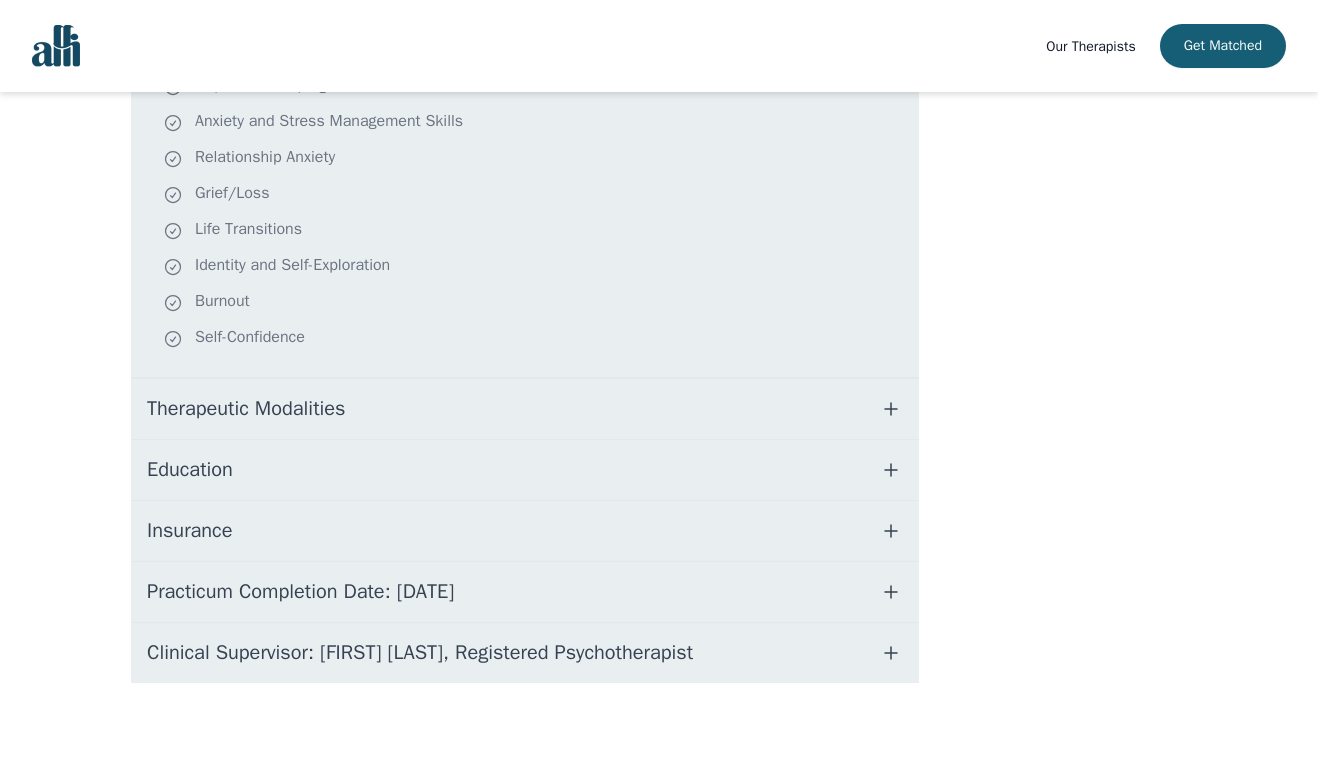 scroll, scrollTop: 499, scrollLeft: 0, axis: vertical 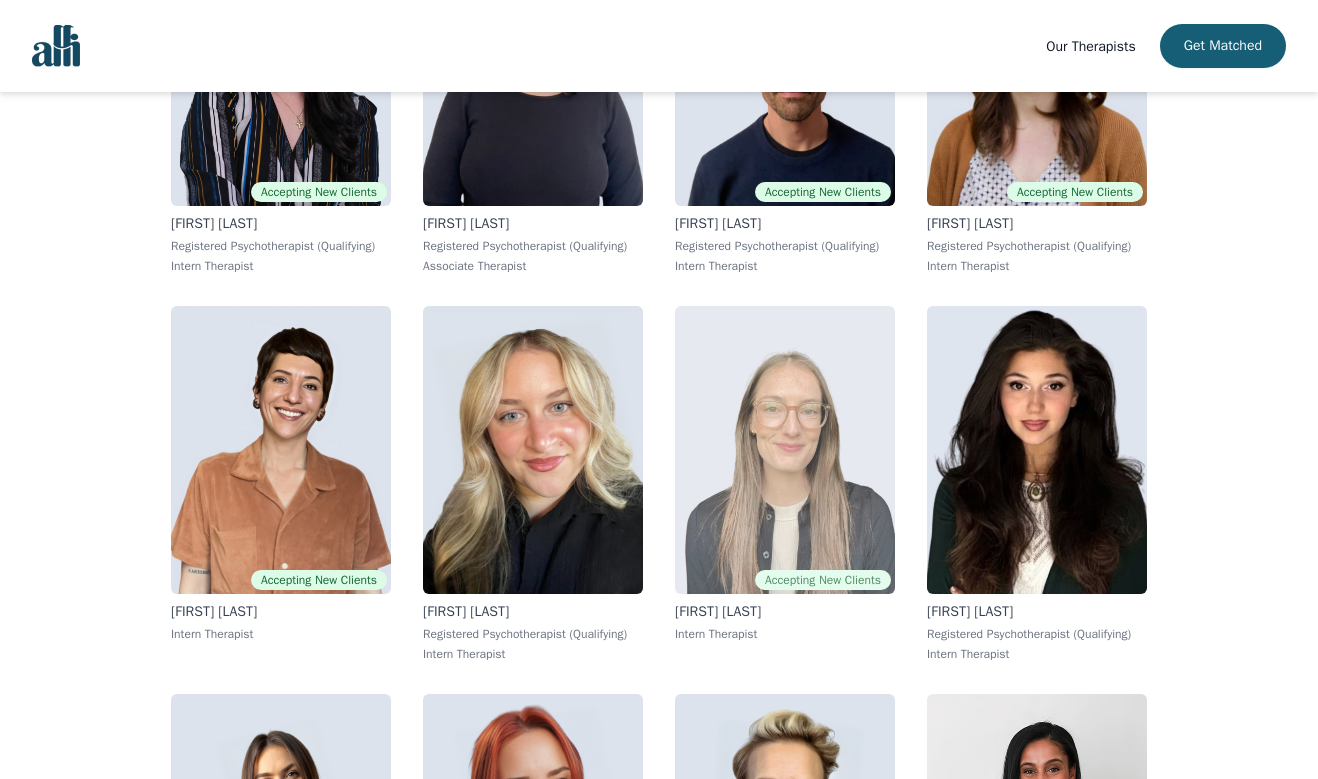 click at bounding box center (785, 450) 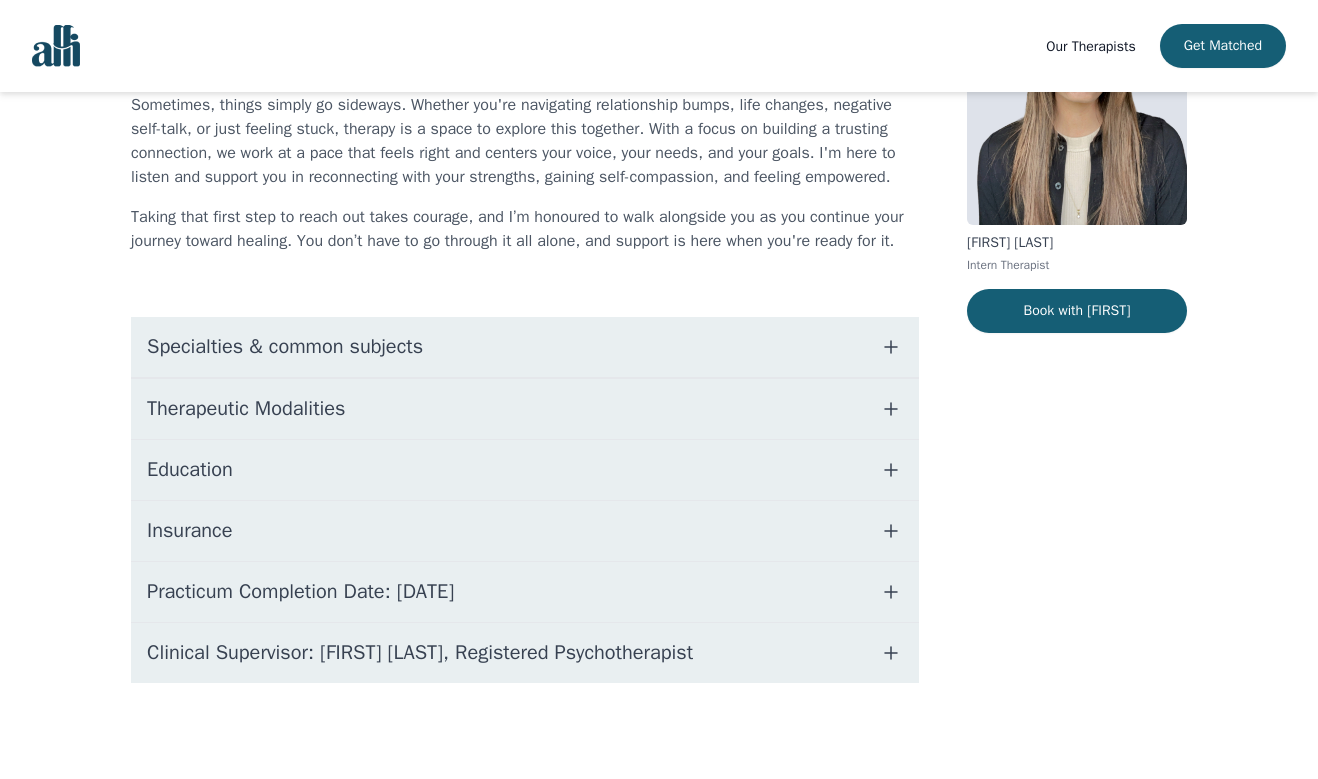 scroll, scrollTop: 251, scrollLeft: 0, axis: vertical 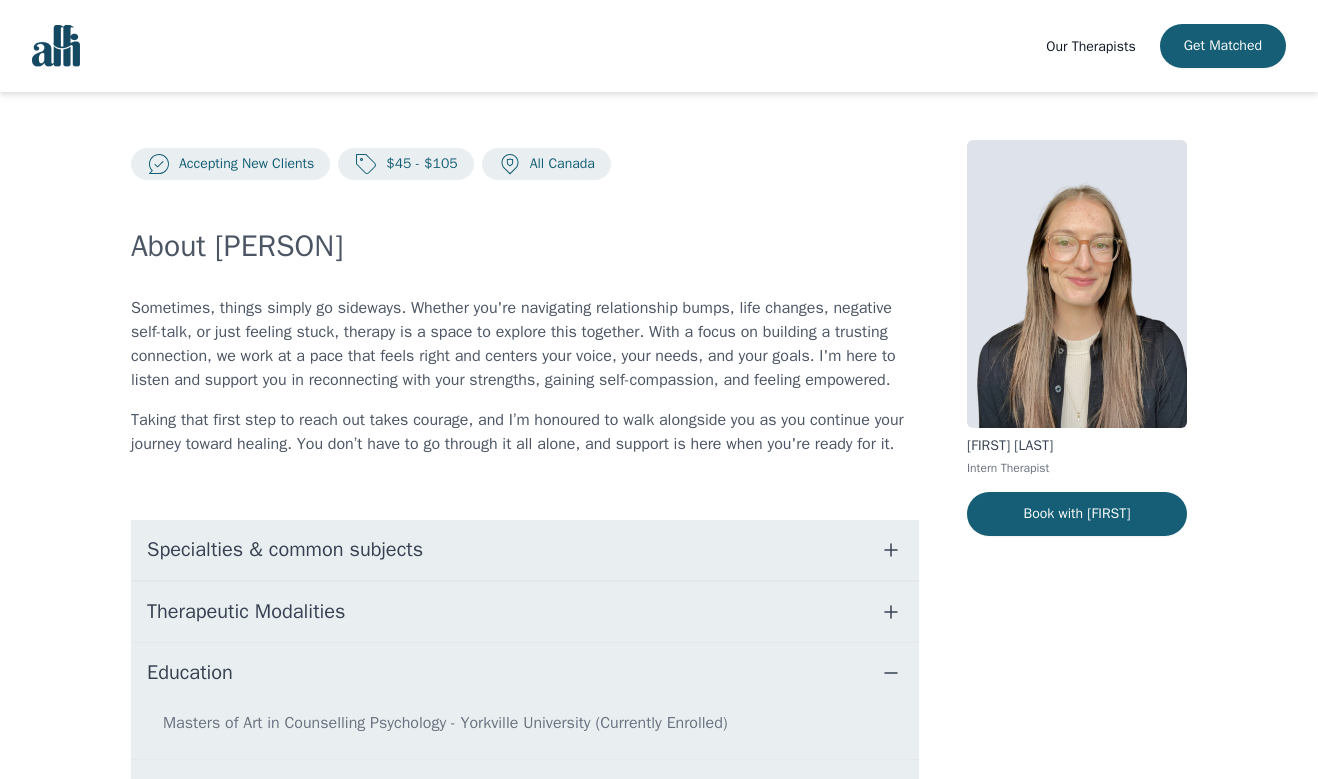 click at bounding box center (1077, 284) 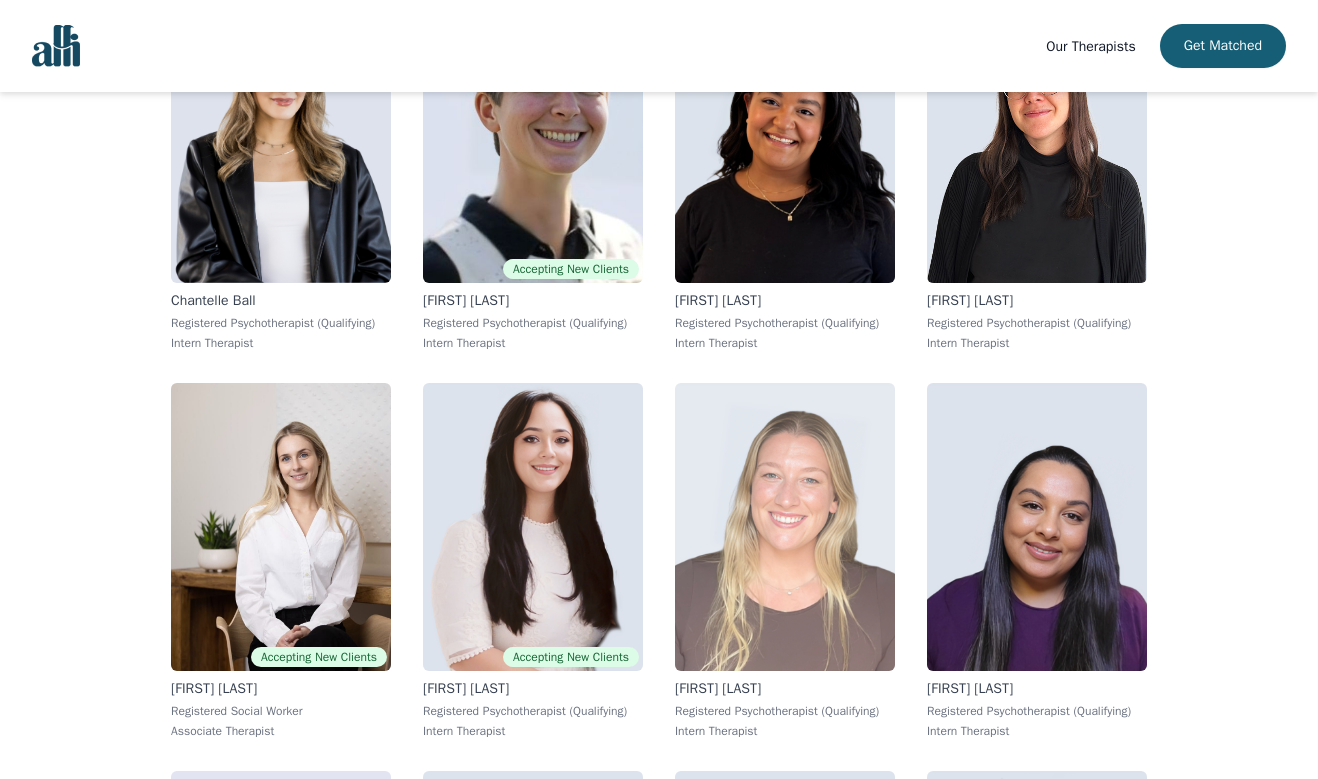 scroll, scrollTop: 10641, scrollLeft: 0, axis: vertical 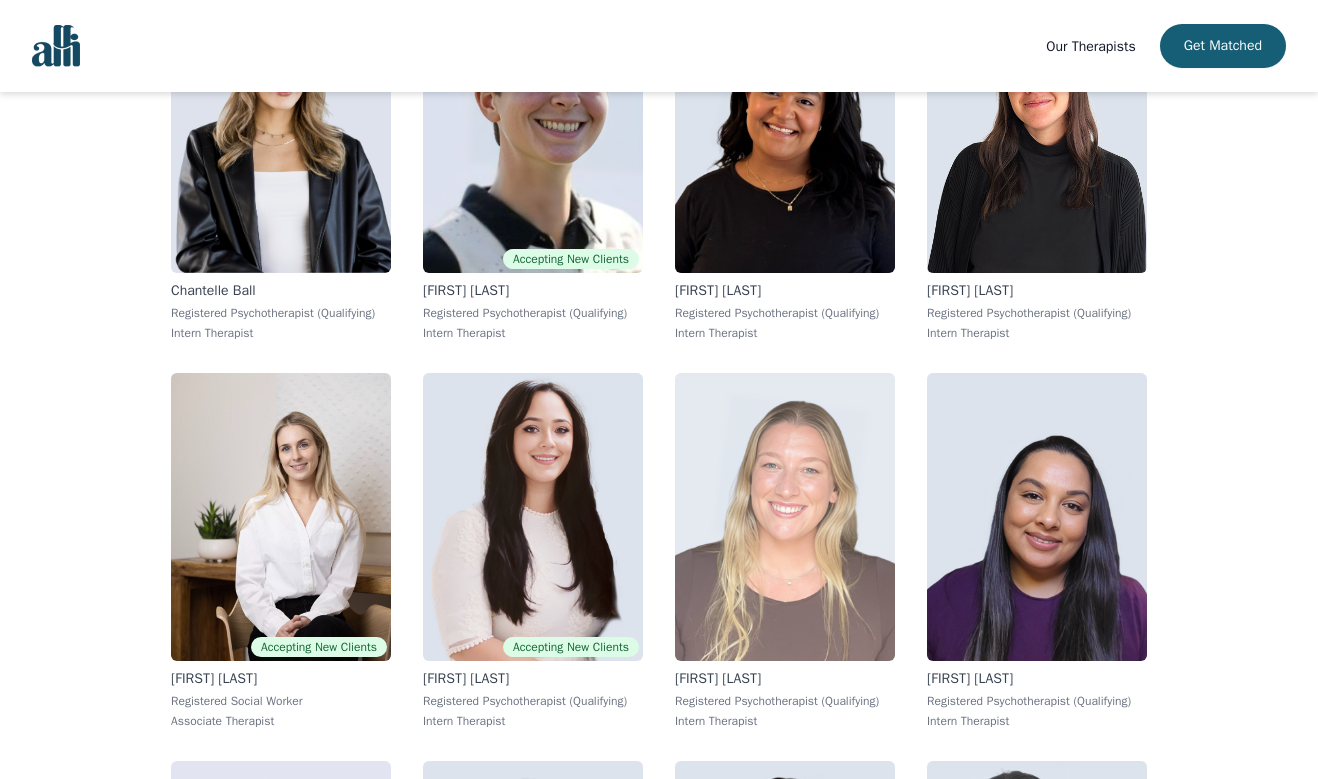 click at bounding box center (785, 517) 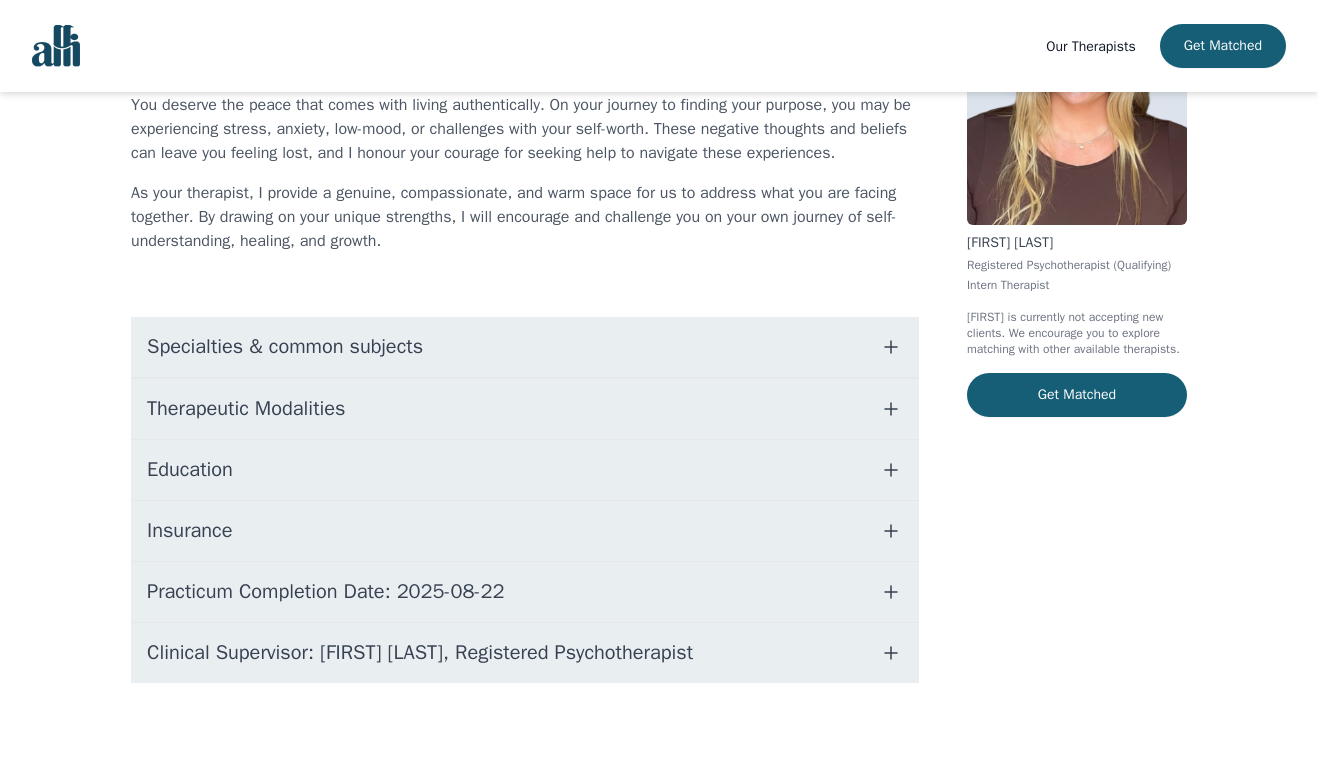 scroll, scrollTop: 0, scrollLeft: 0, axis: both 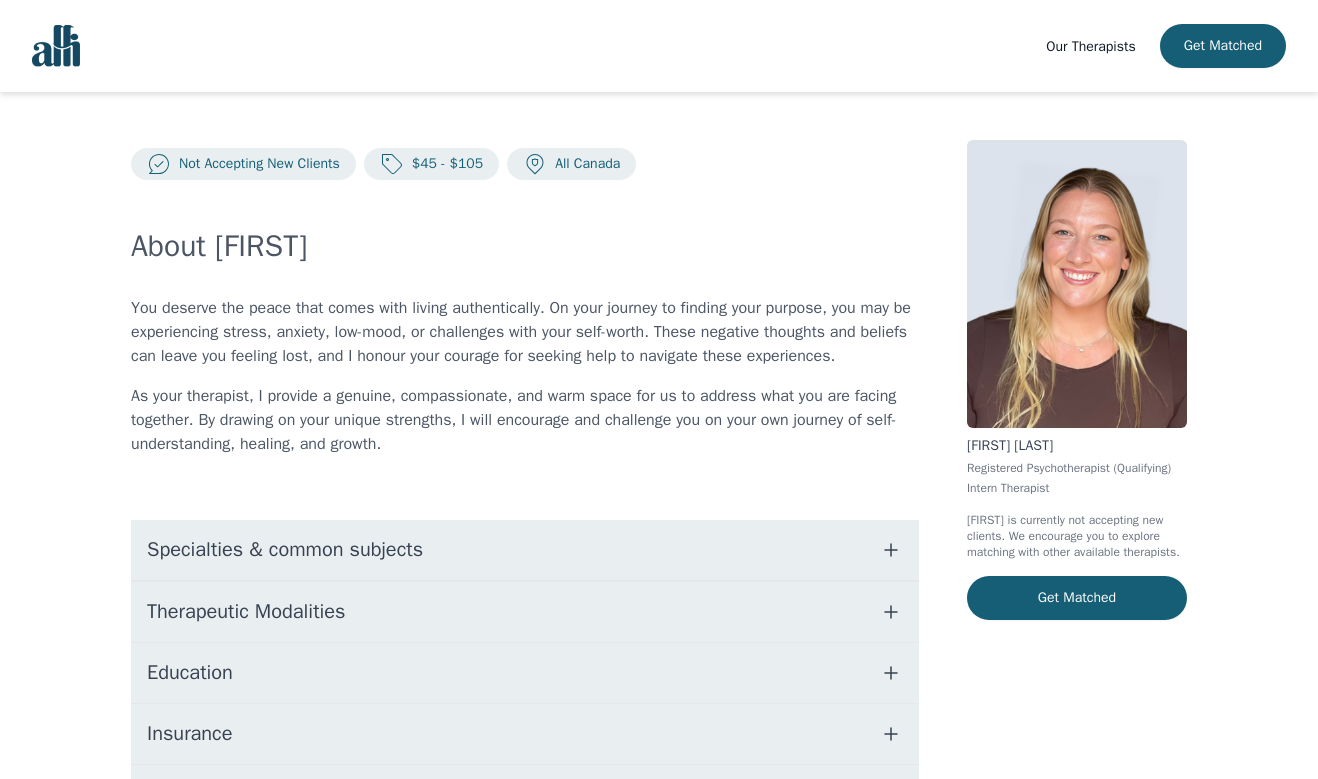 click on "Education" at bounding box center (525, 673) 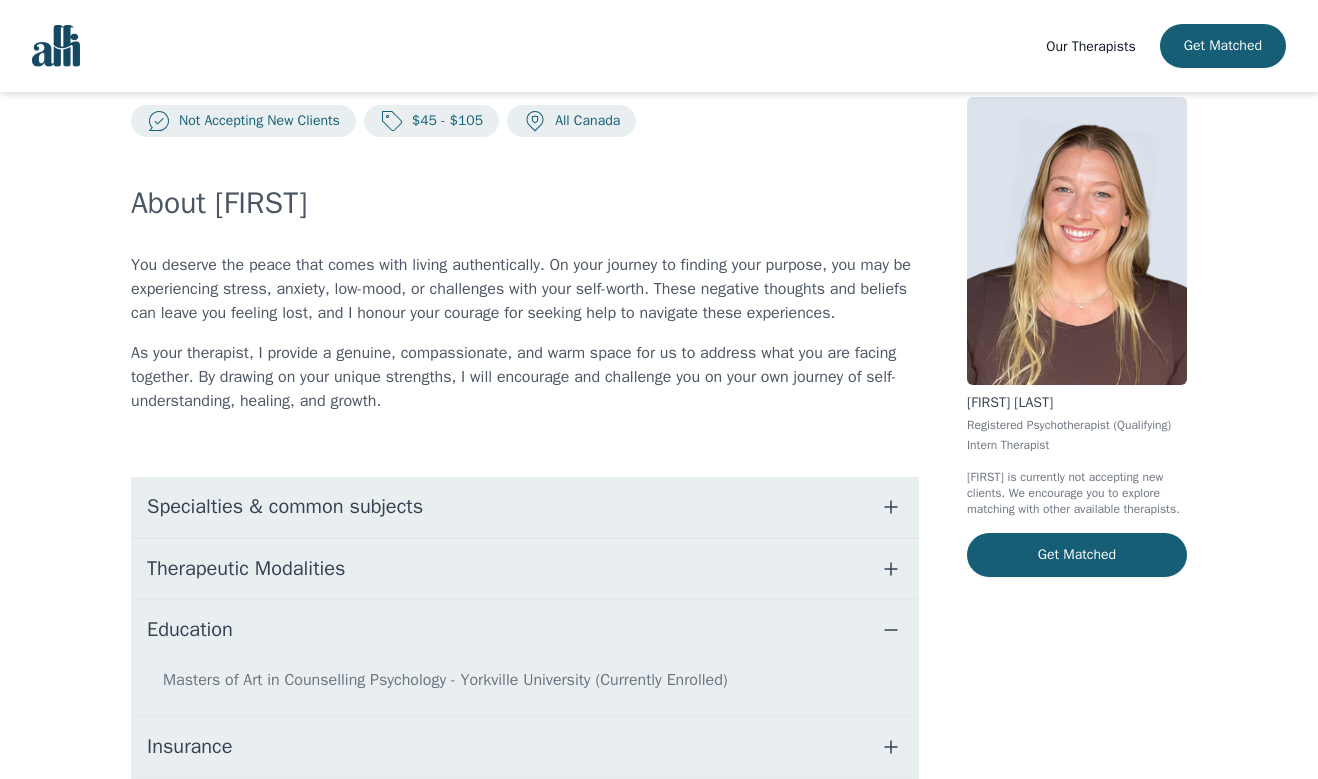 scroll, scrollTop: 71, scrollLeft: 0, axis: vertical 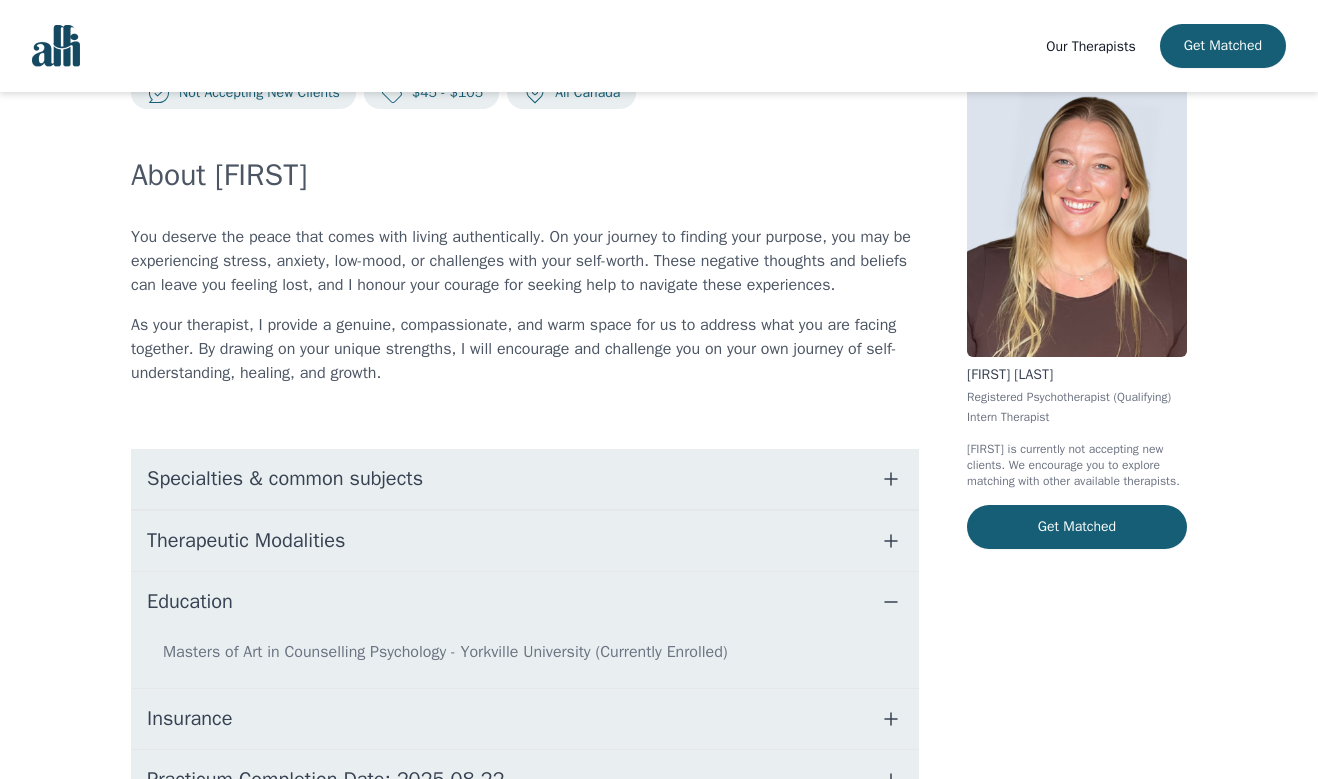 click on "Therapeutic Modalities" at bounding box center (525, 541) 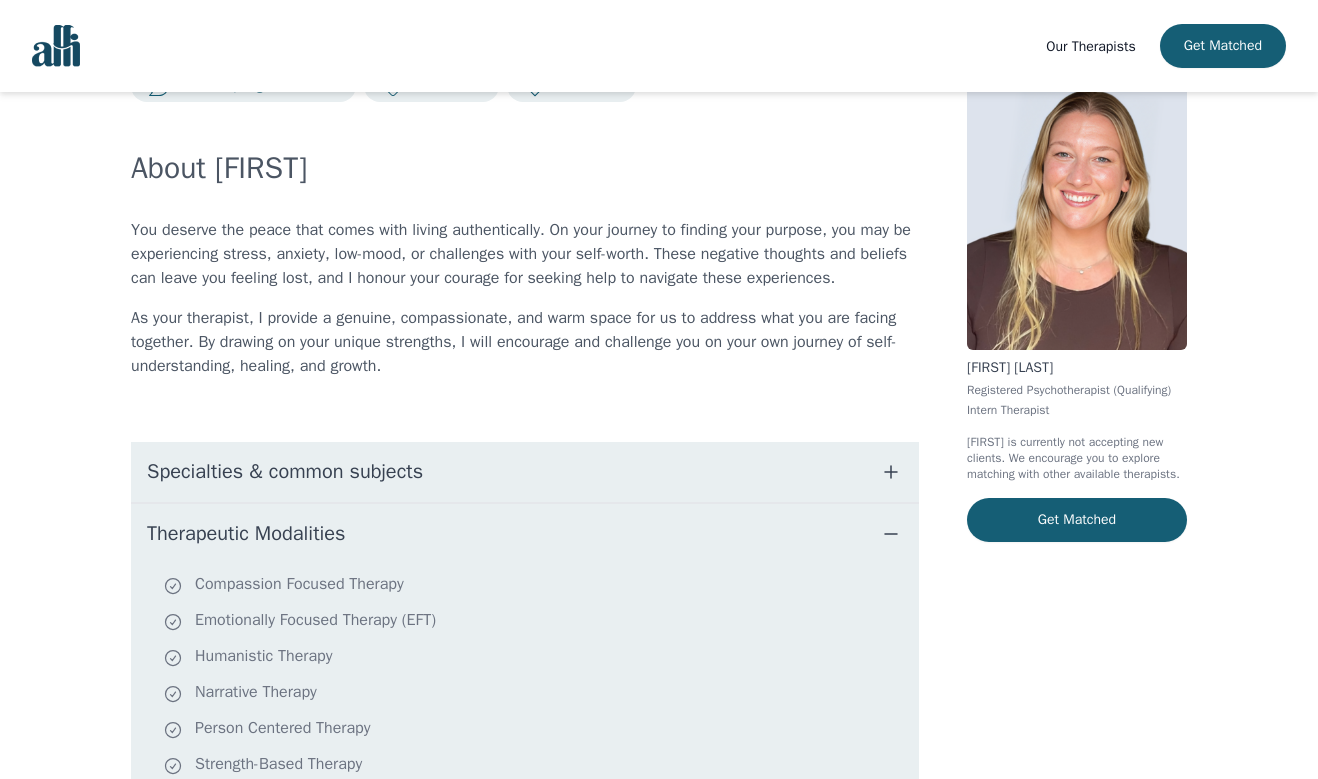 scroll, scrollTop: 73, scrollLeft: 0, axis: vertical 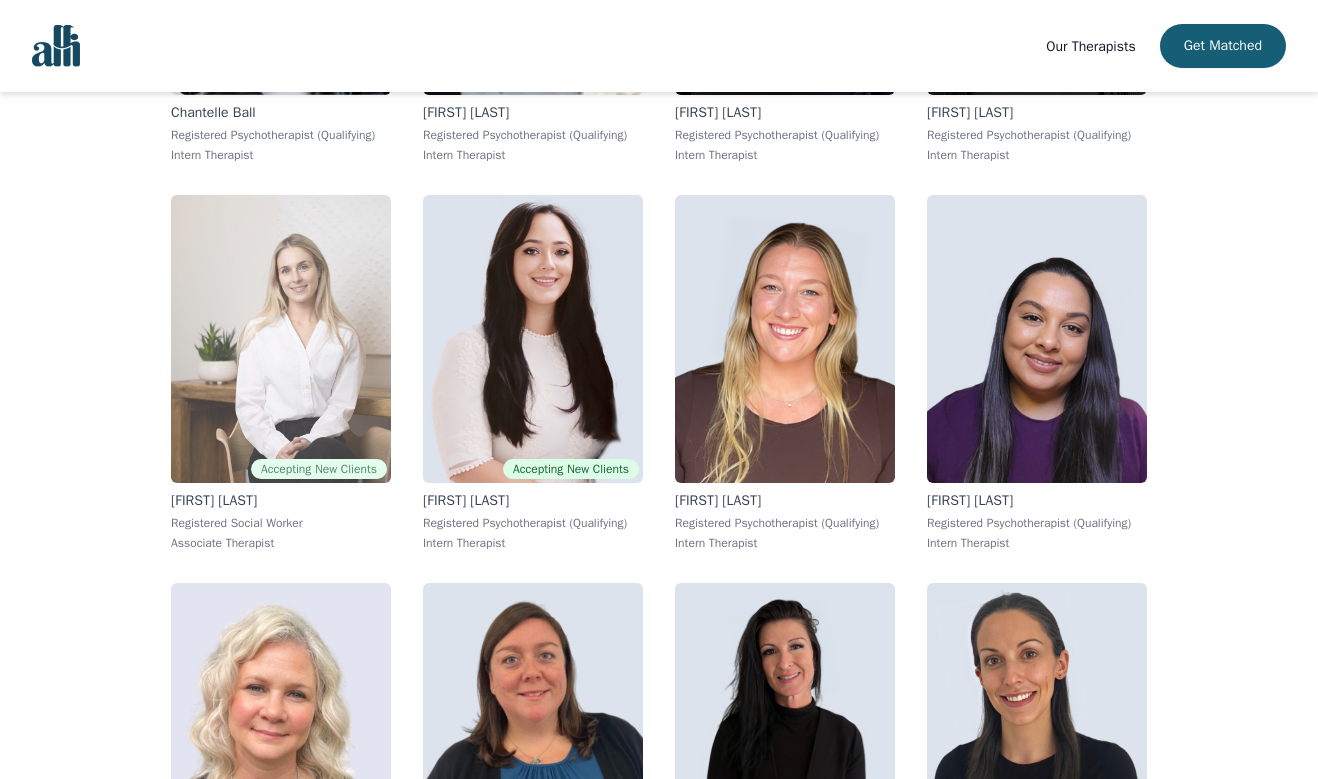 click at bounding box center [281, 339] 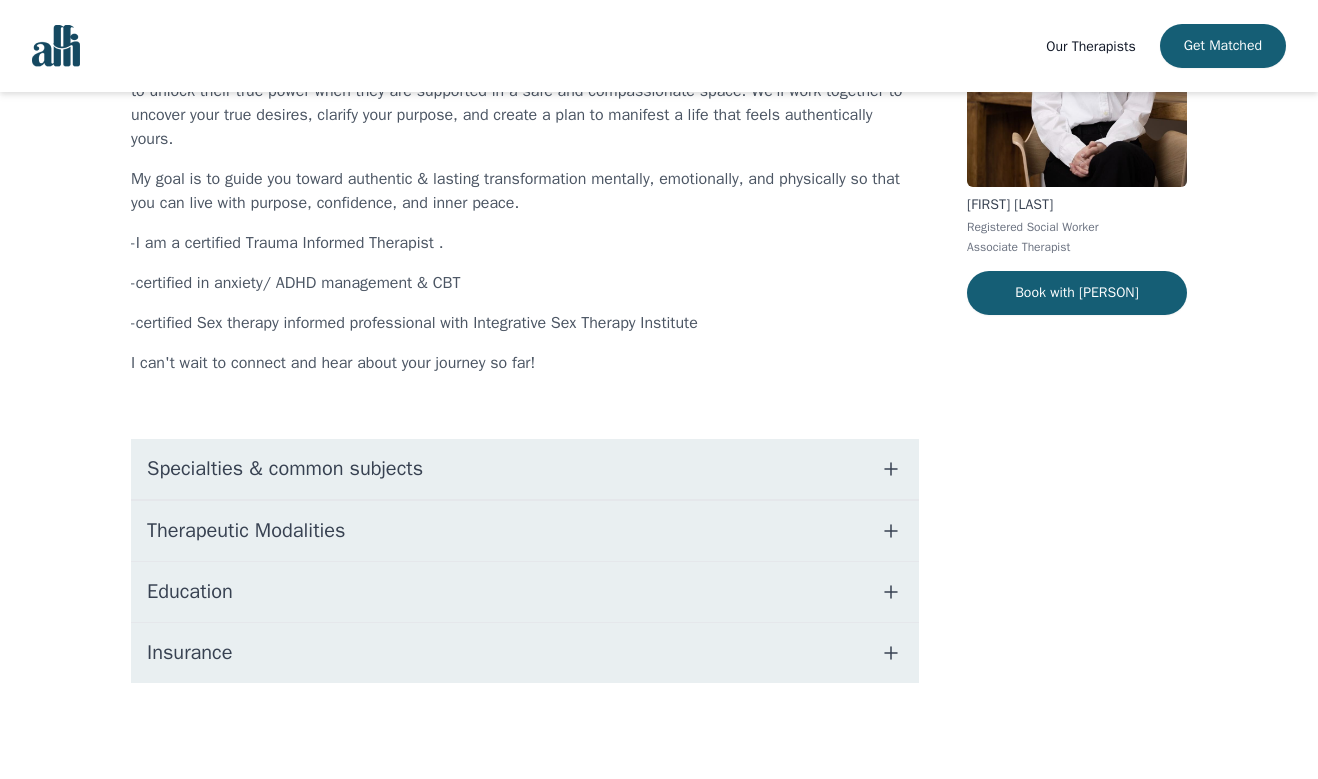 scroll, scrollTop: 0, scrollLeft: 0, axis: both 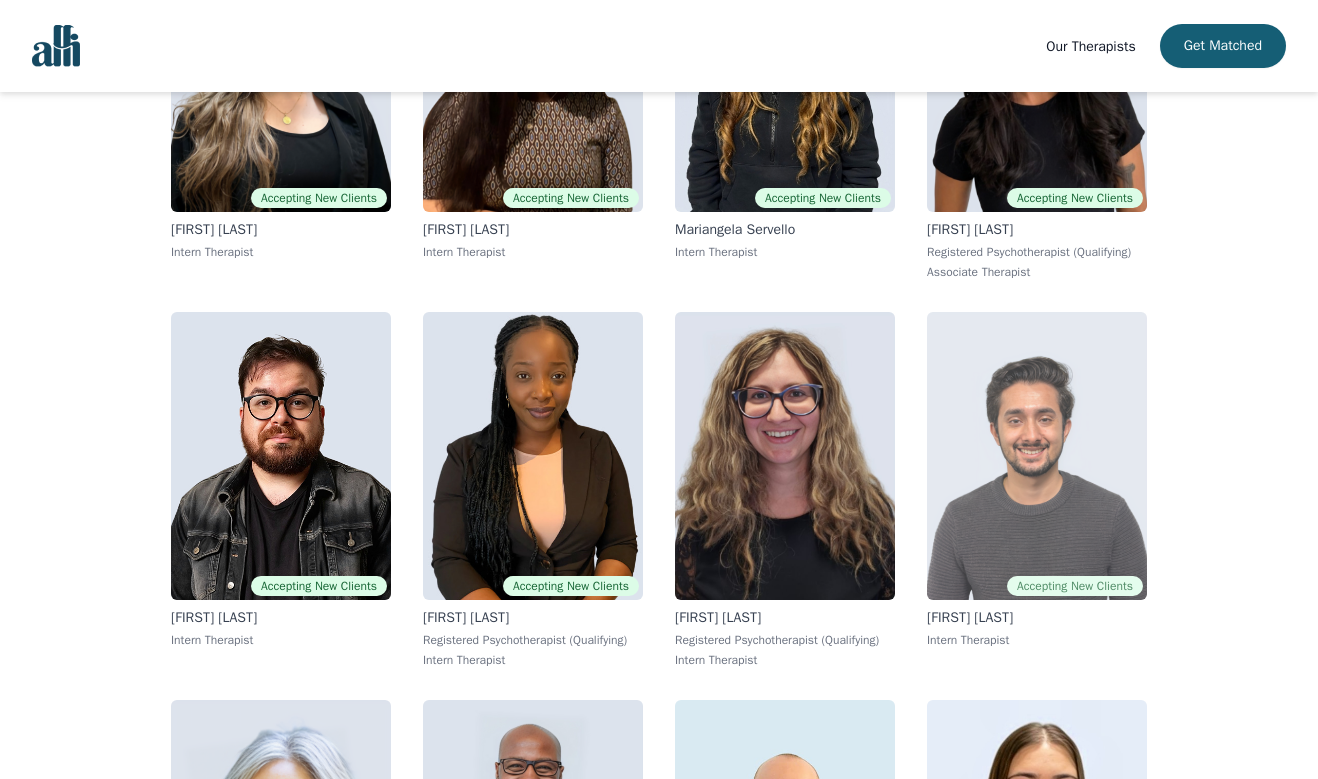 click at bounding box center (1037, 456) 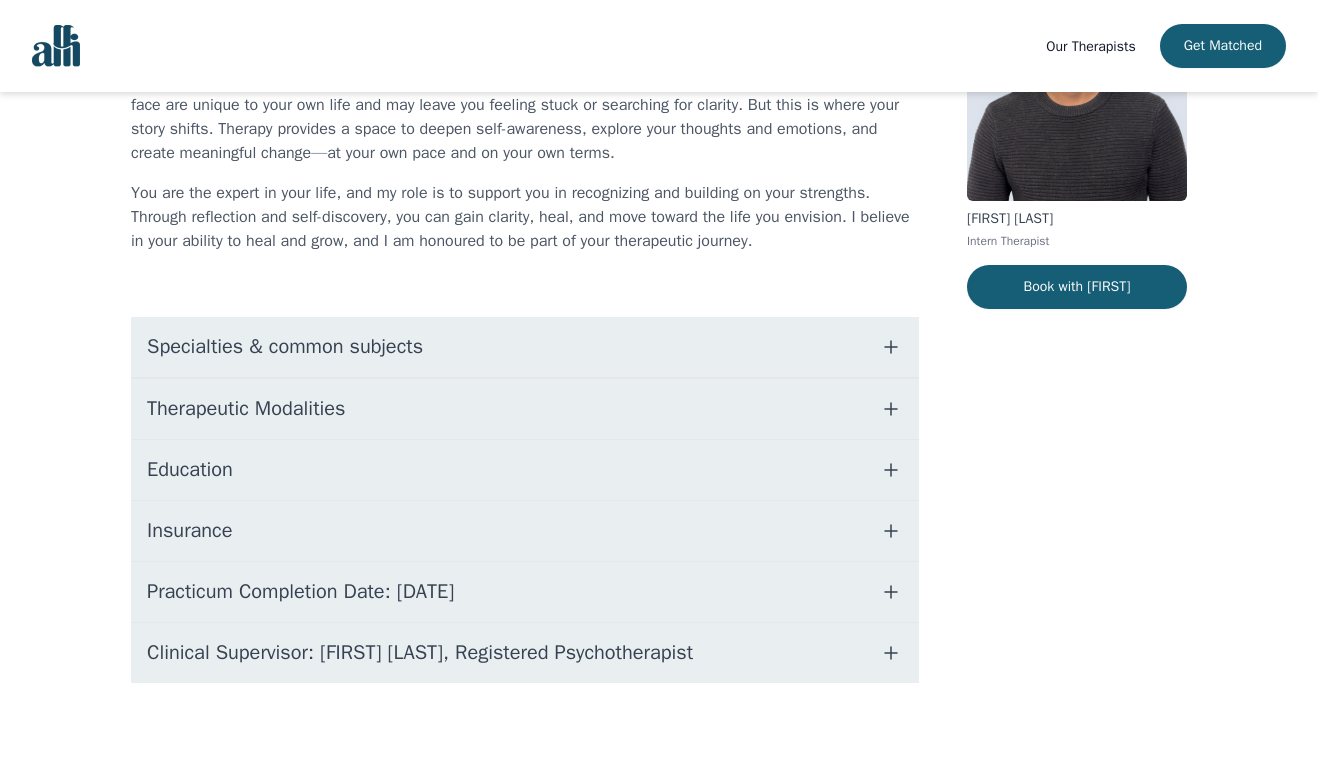 scroll, scrollTop: 0, scrollLeft: 0, axis: both 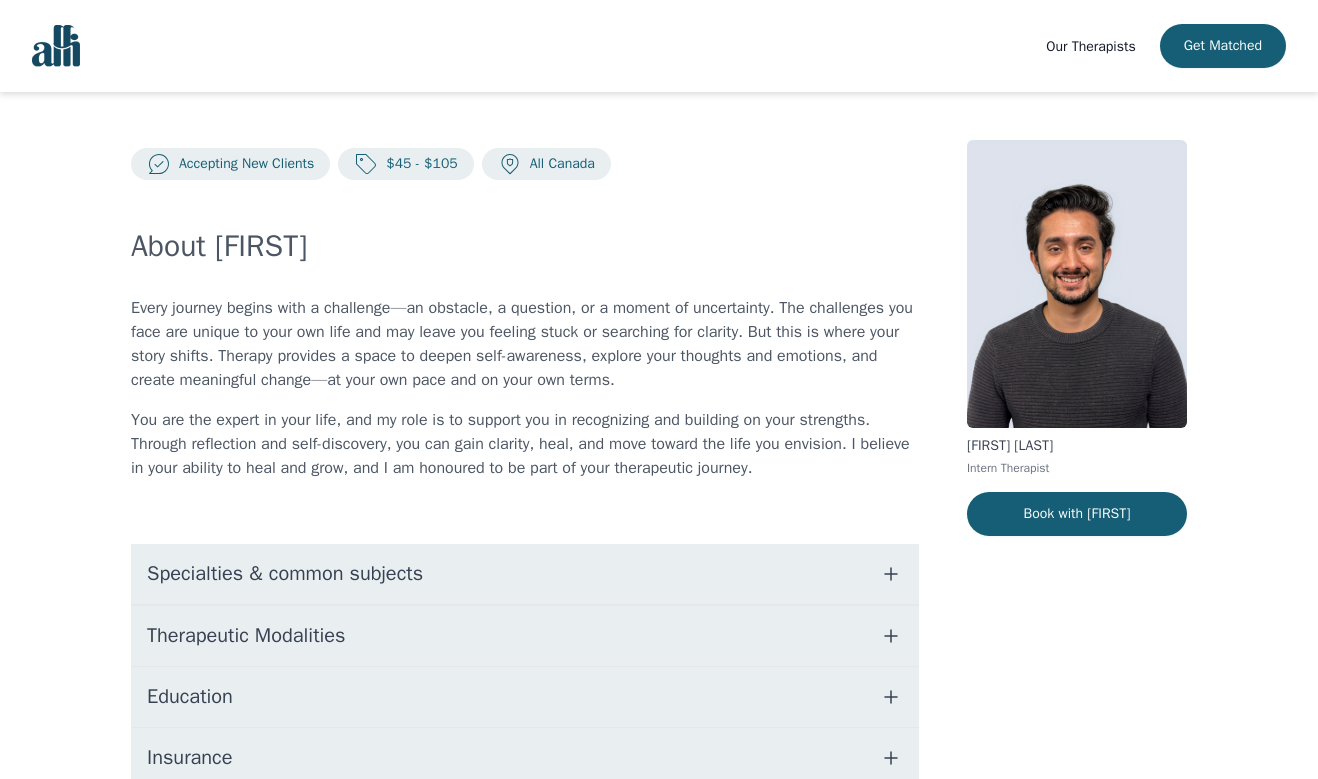 click on "Specialties & common subjects" at bounding box center (285, 574) 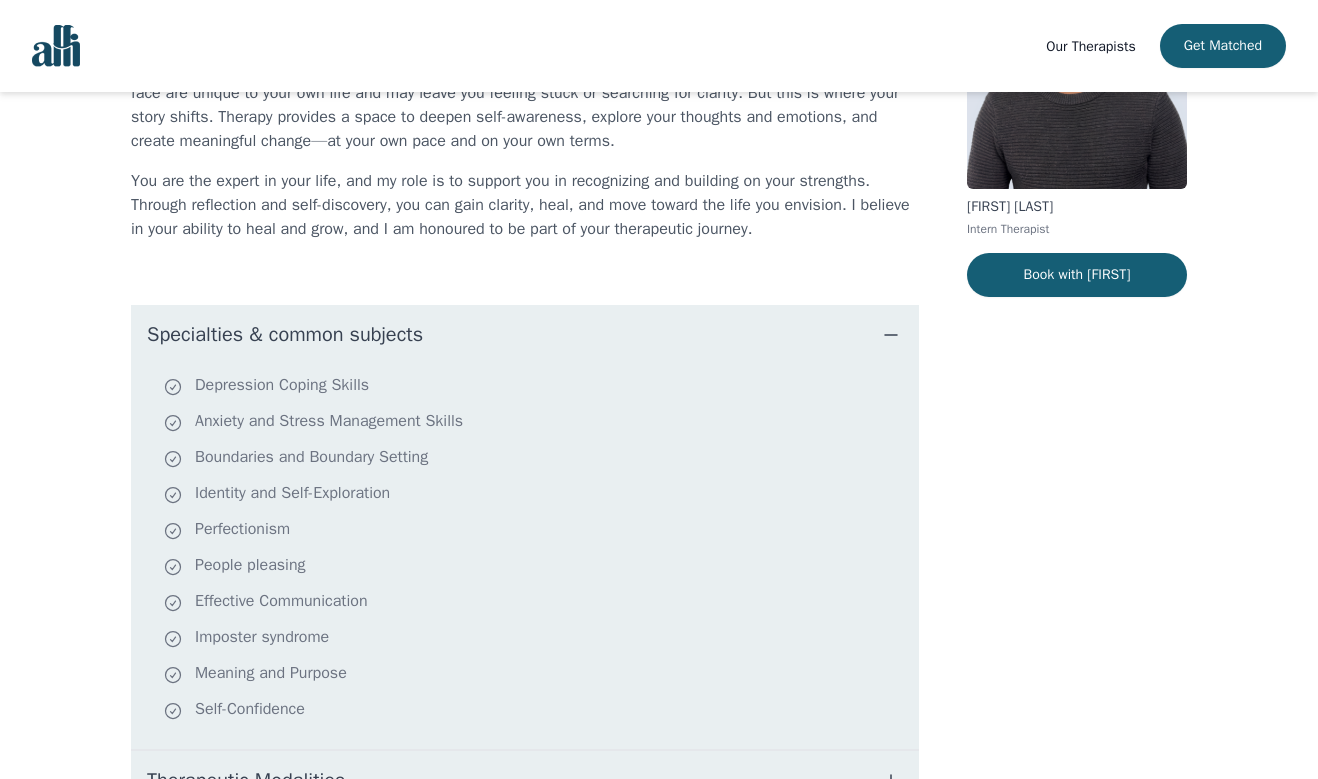 scroll, scrollTop: 240, scrollLeft: 0, axis: vertical 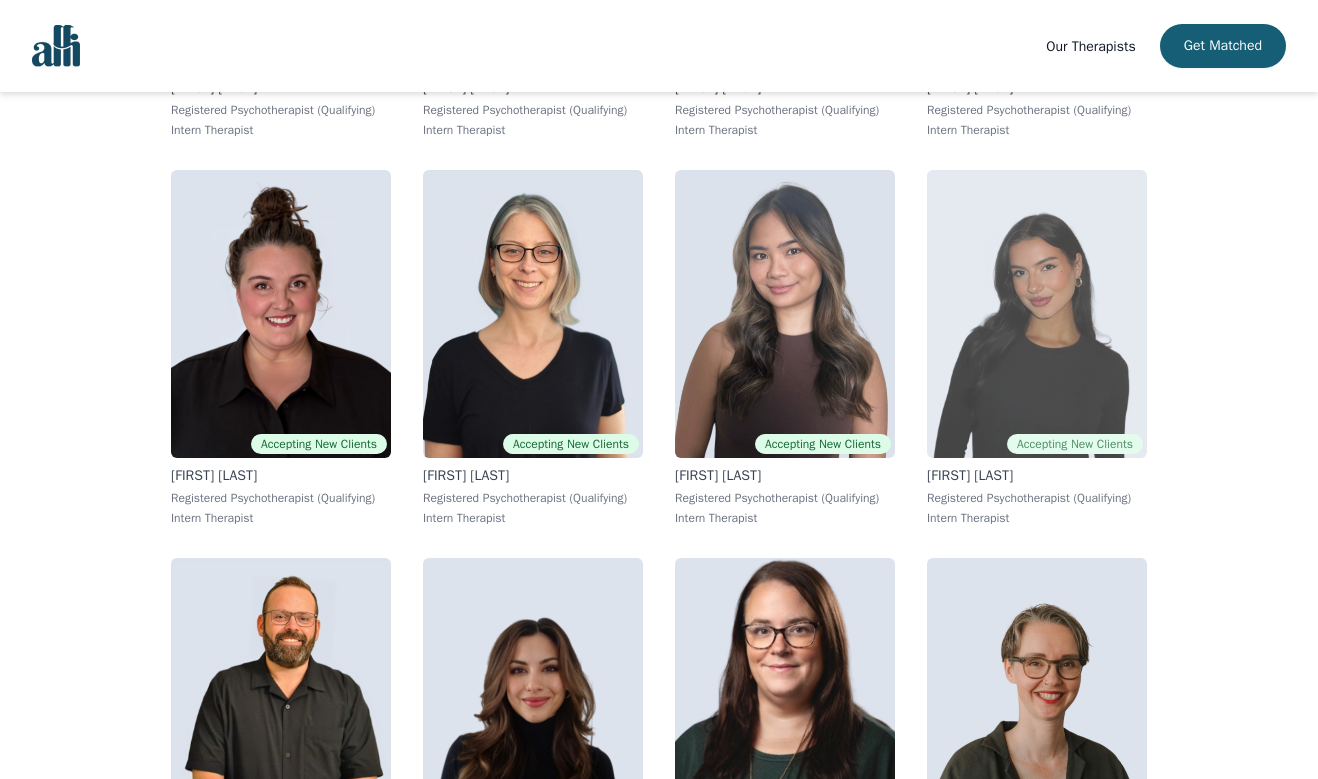 click at bounding box center [1037, 314] 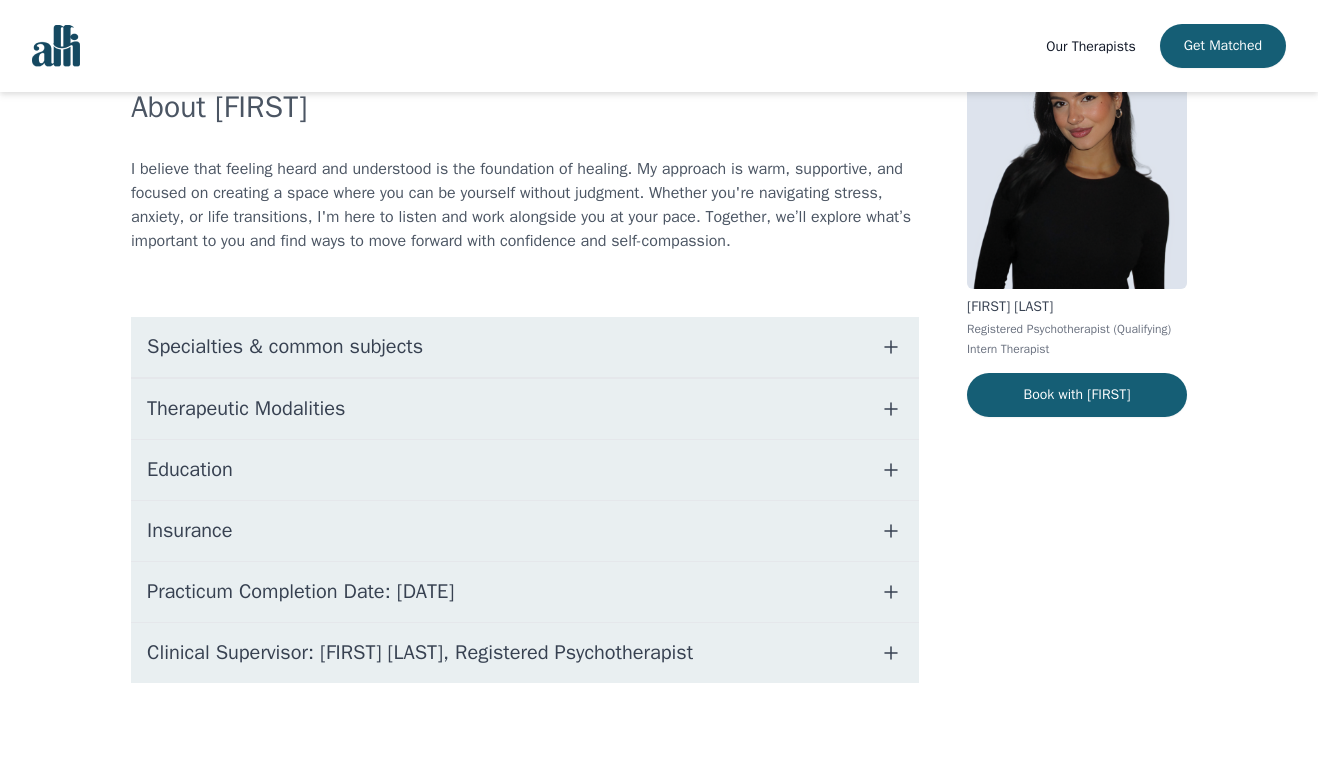 scroll, scrollTop: 0, scrollLeft: 0, axis: both 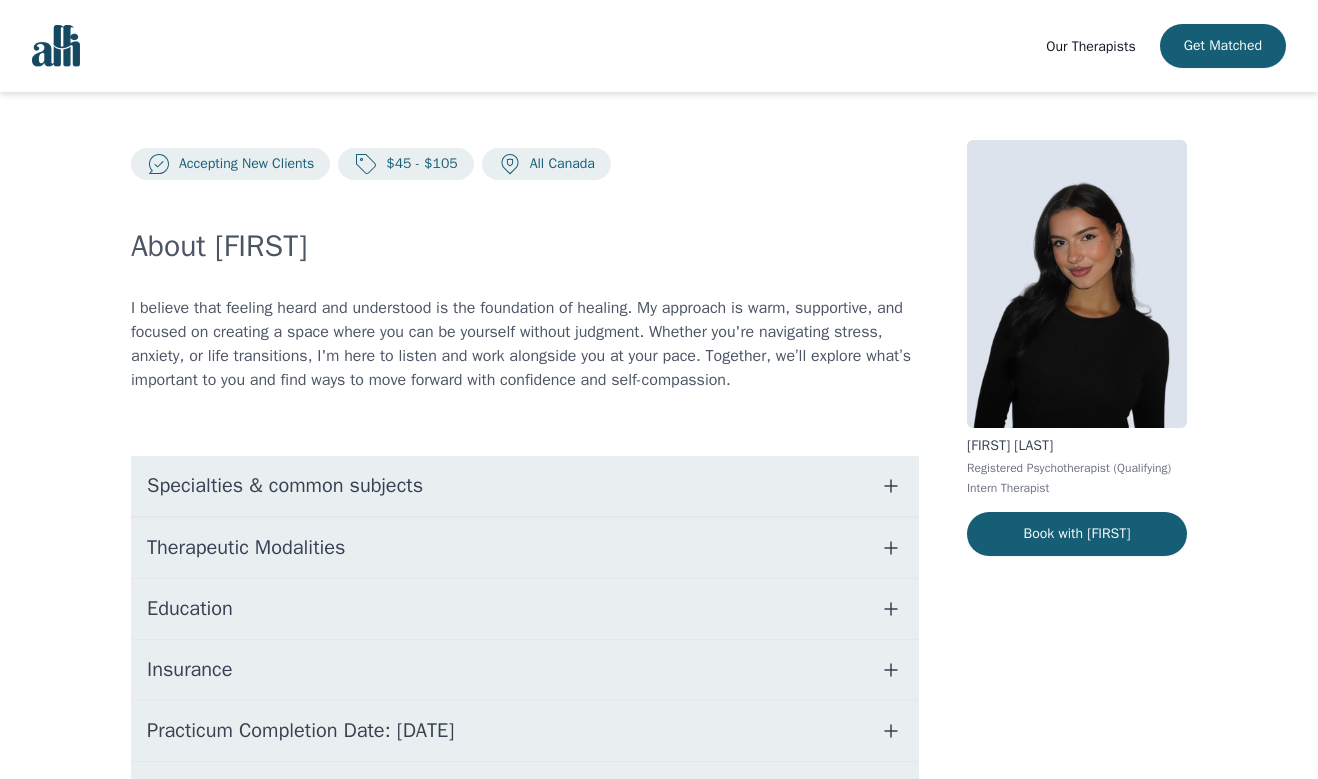 click on "Specialties & common subjects" at bounding box center [285, 486] 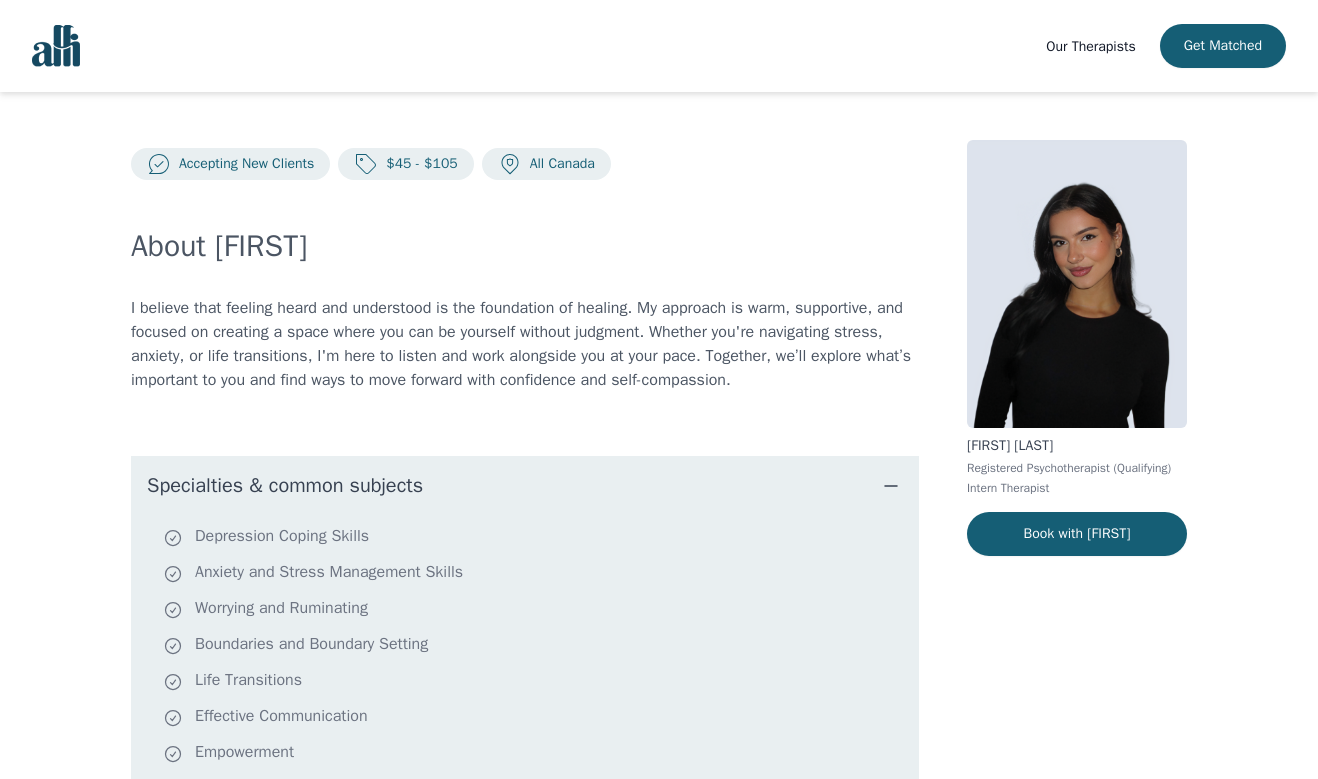 click on "Specialties & common subjects" at bounding box center (285, 486) 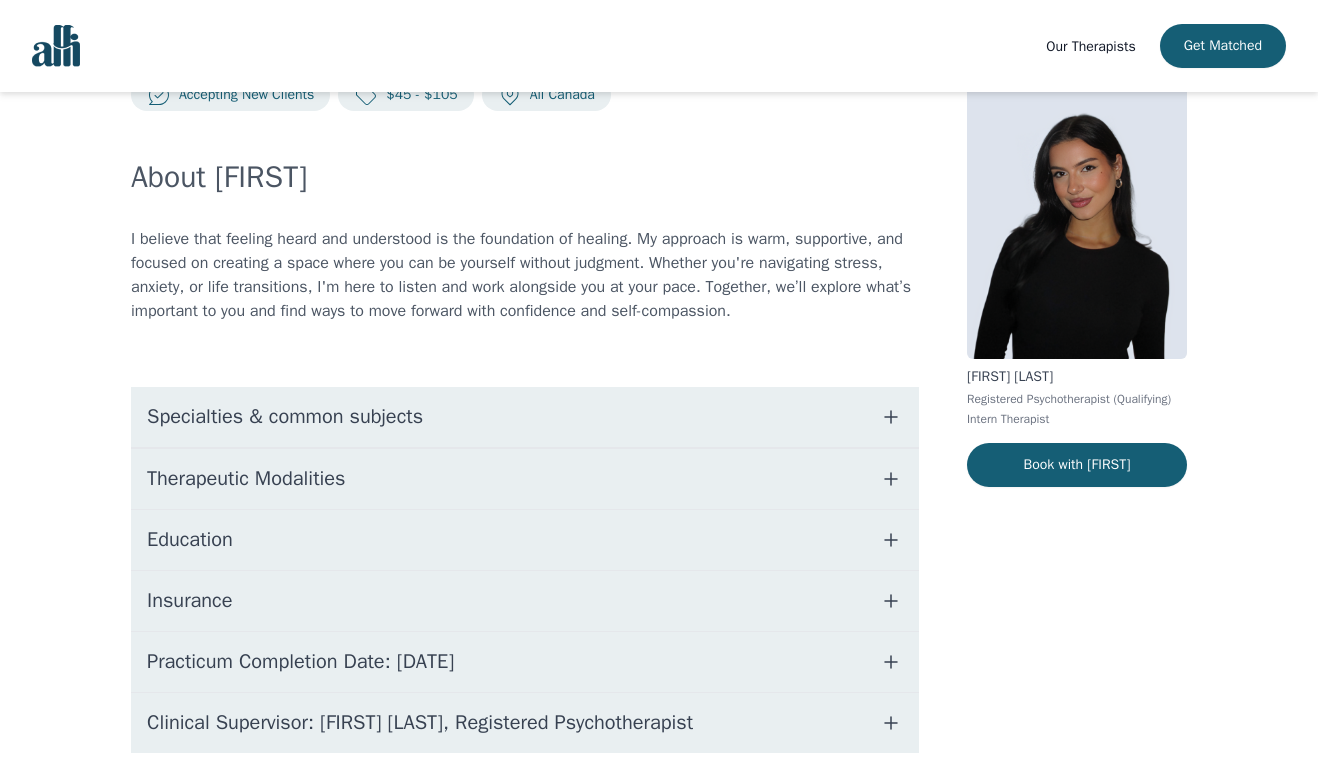 scroll, scrollTop: 93, scrollLeft: 0, axis: vertical 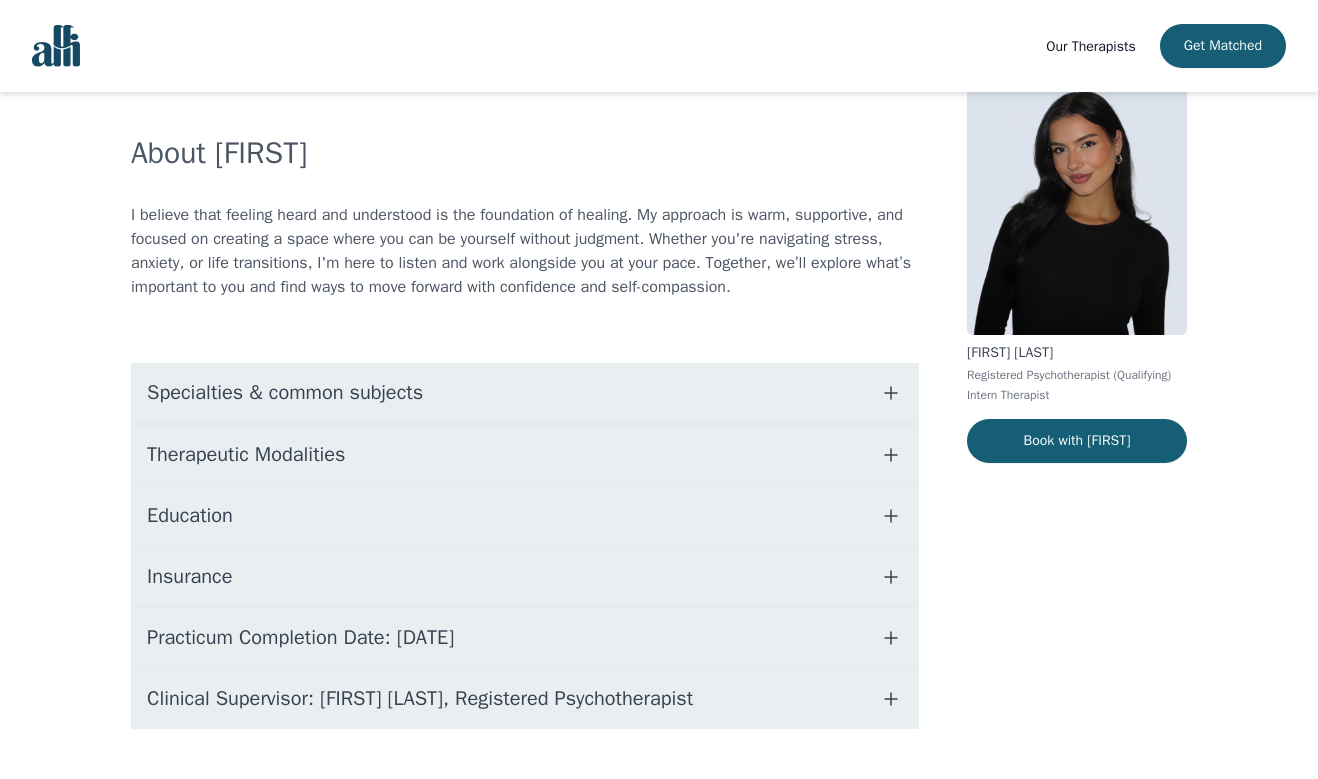 click on "Education" at bounding box center [525, 516] 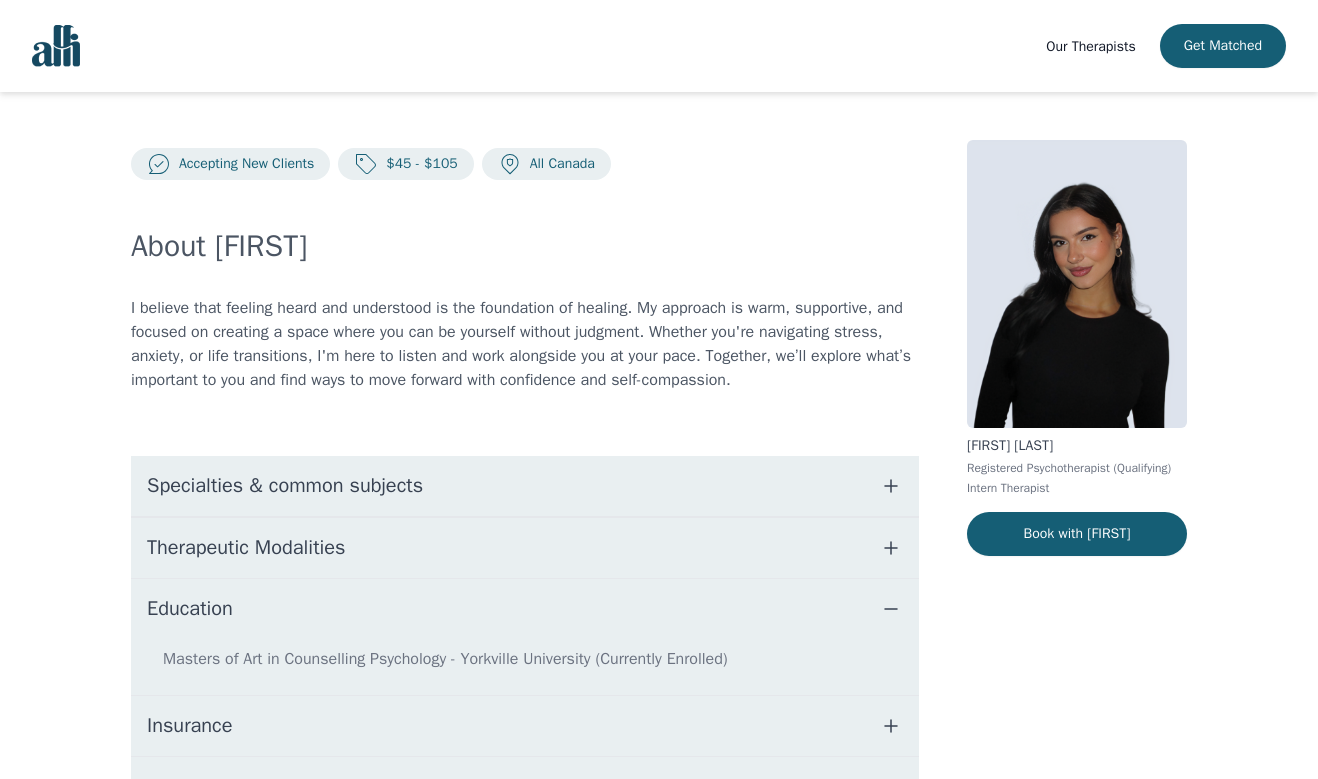 scroll, scrollTop: 0, scrollLeft: 0, axis: both 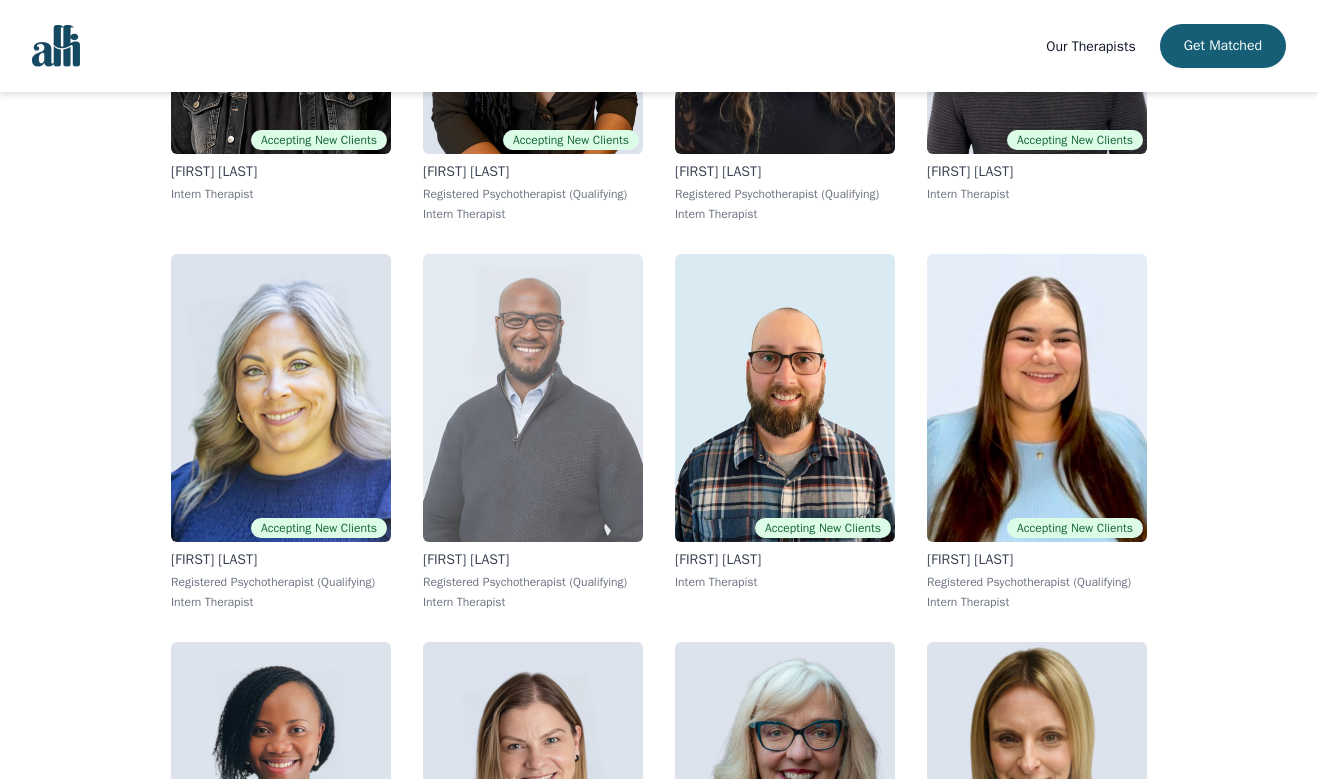 click at bounding box center (533, 398) 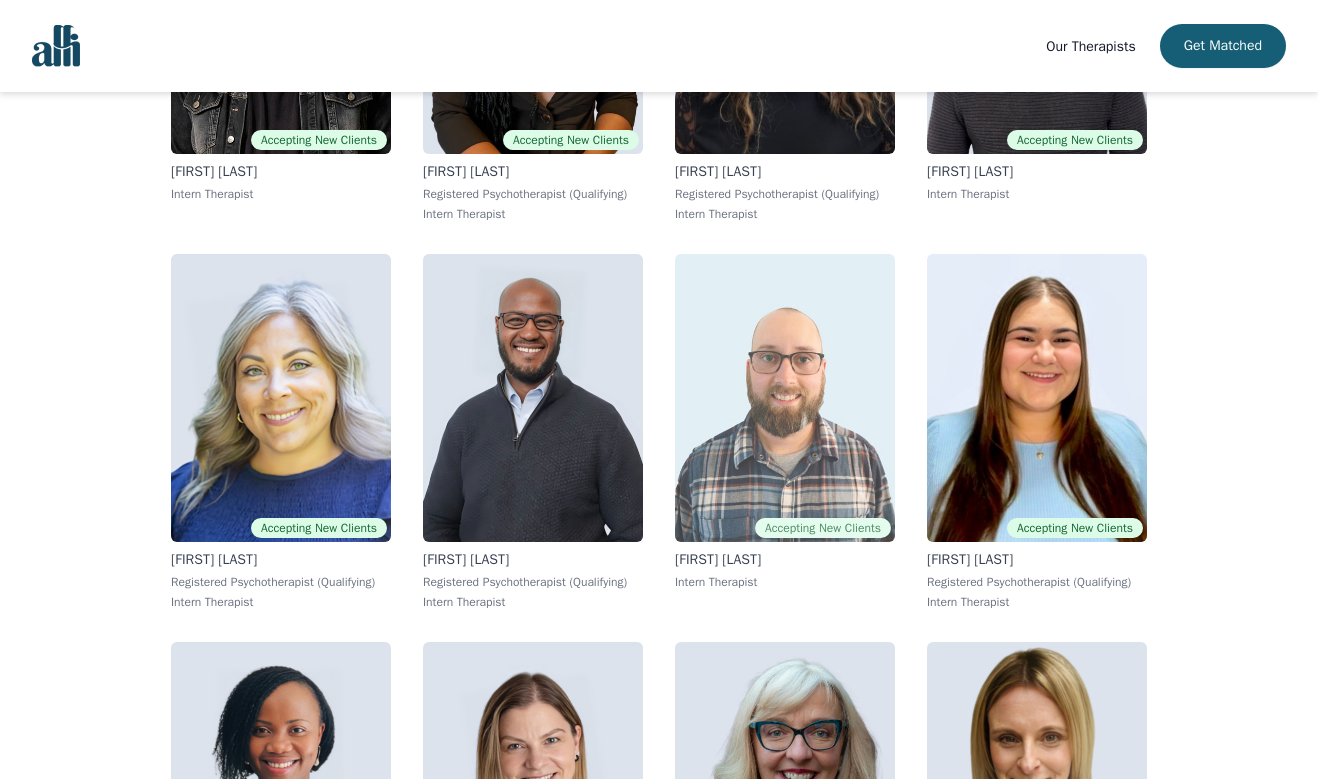 click at bounding box center [785, 398] 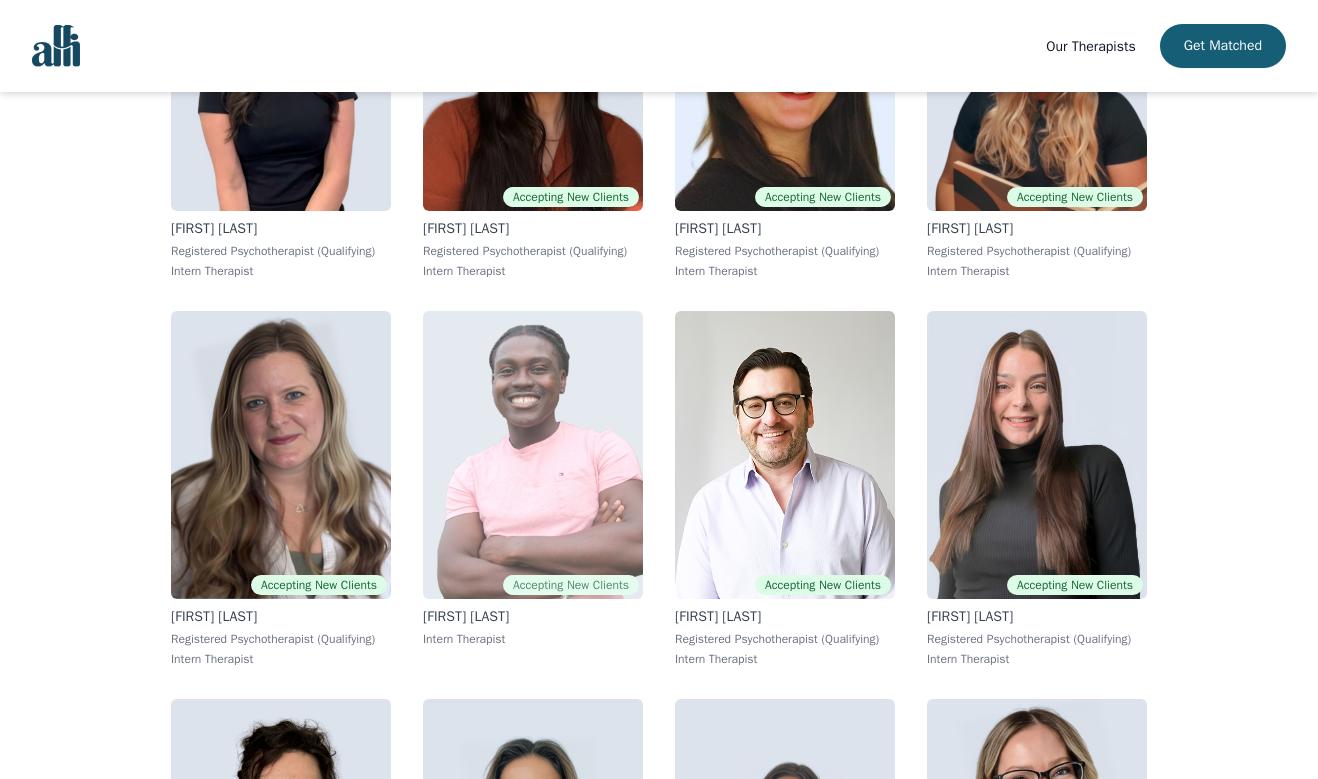 scroll, scrollTop: 13420, scrollLeft: 0, axis: vertical 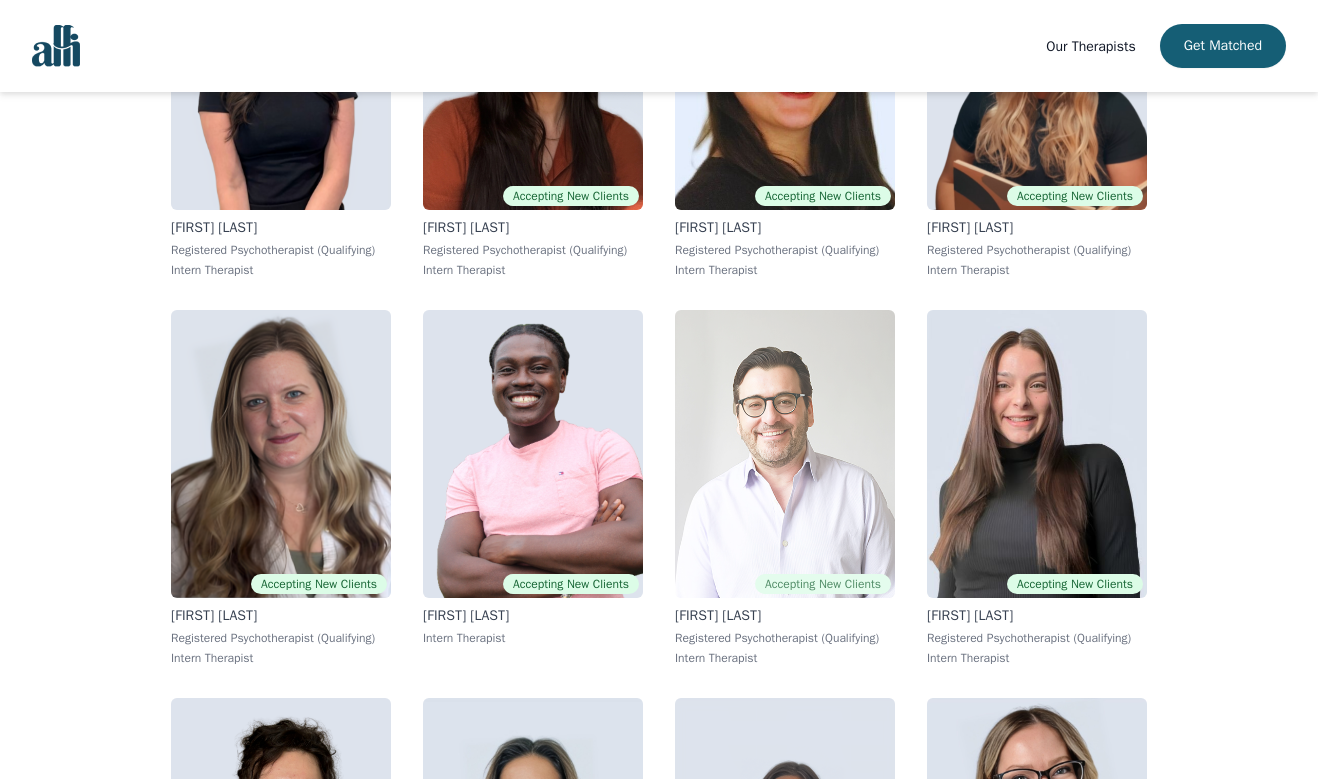 click at bounding box center (785, 454) 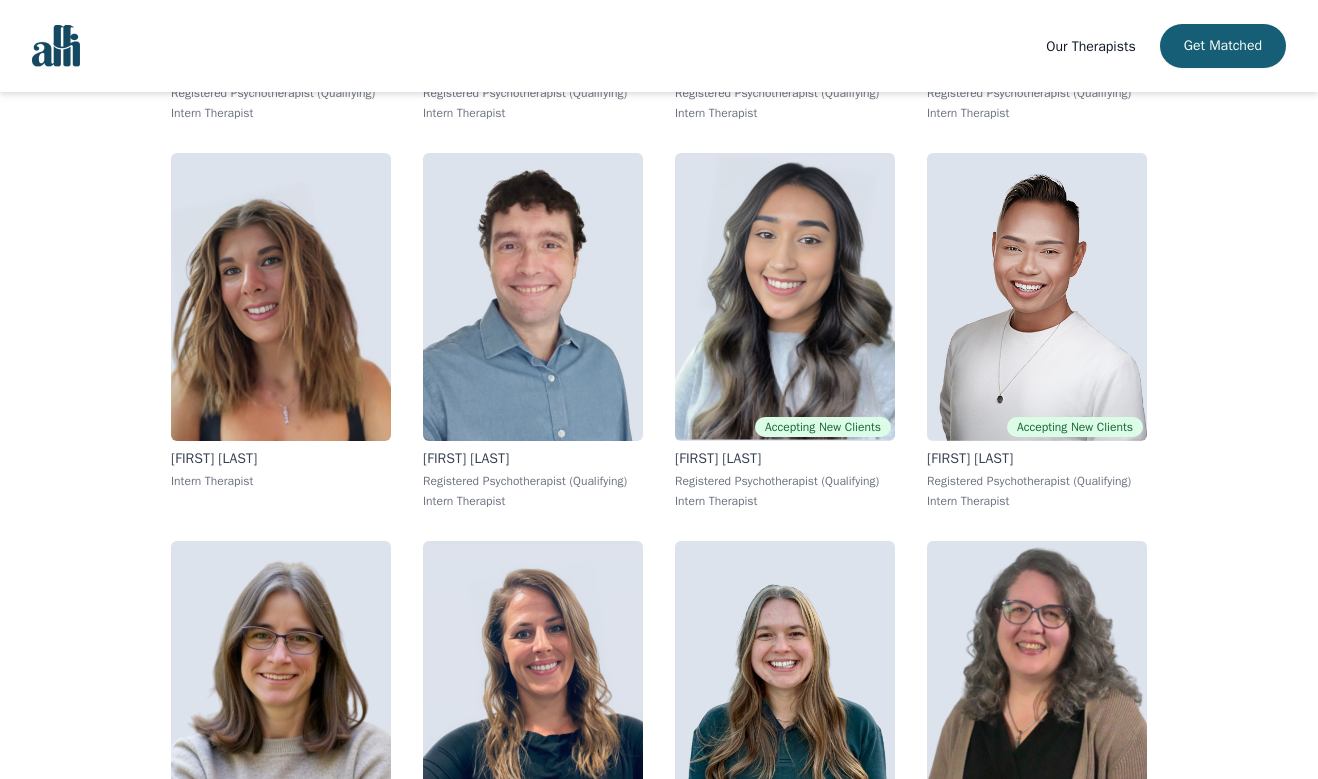 scroll, scrollTop: 14386, scrollLeft: 0, axis: vertical 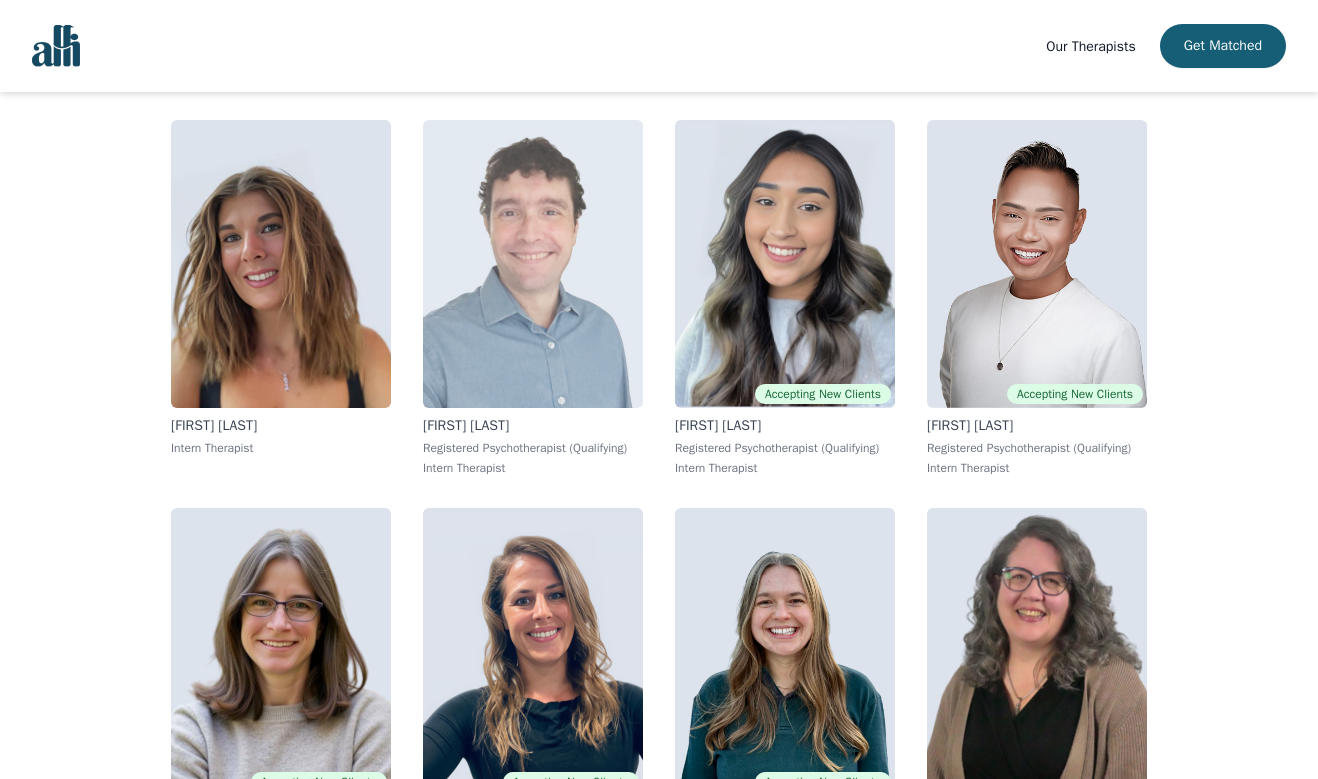 click at bounding box center (533, 264) 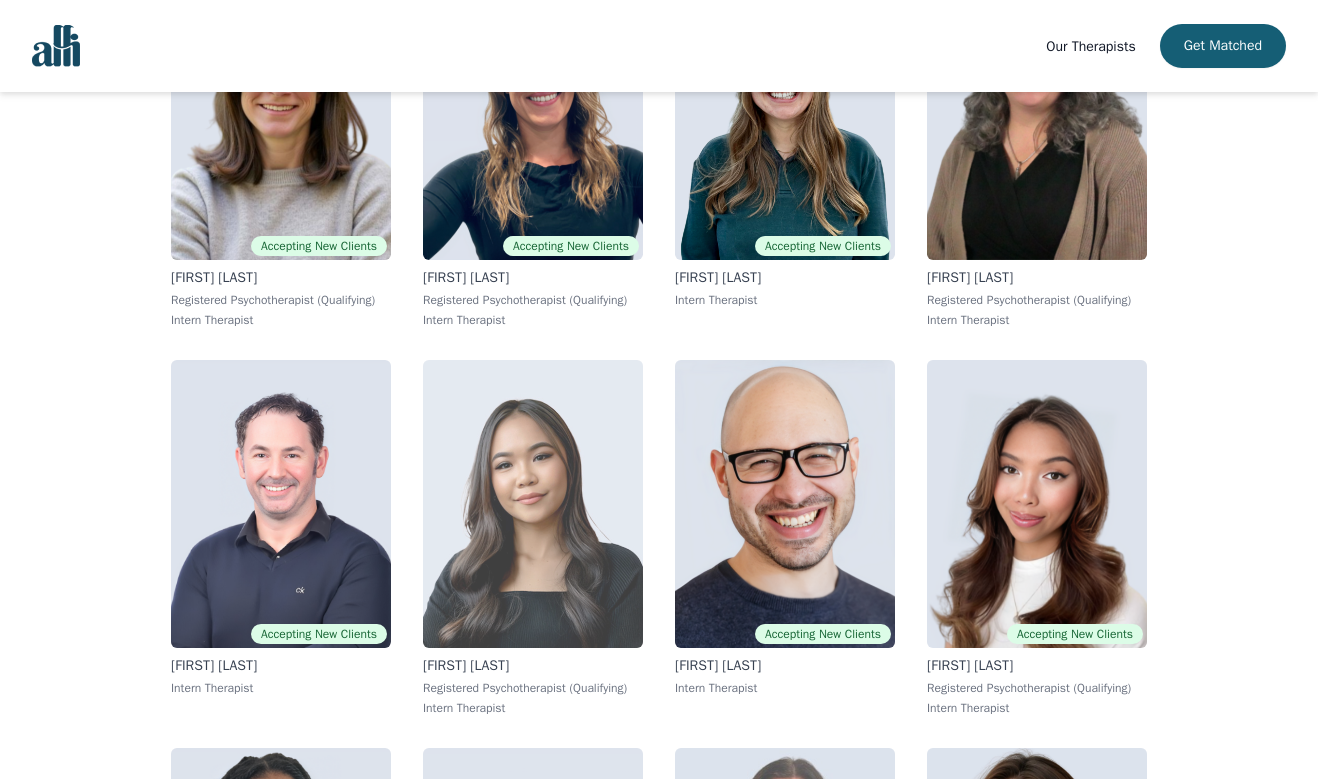 scroll, scrollTop: 14924, scrollLeft: 0, axis: vertical 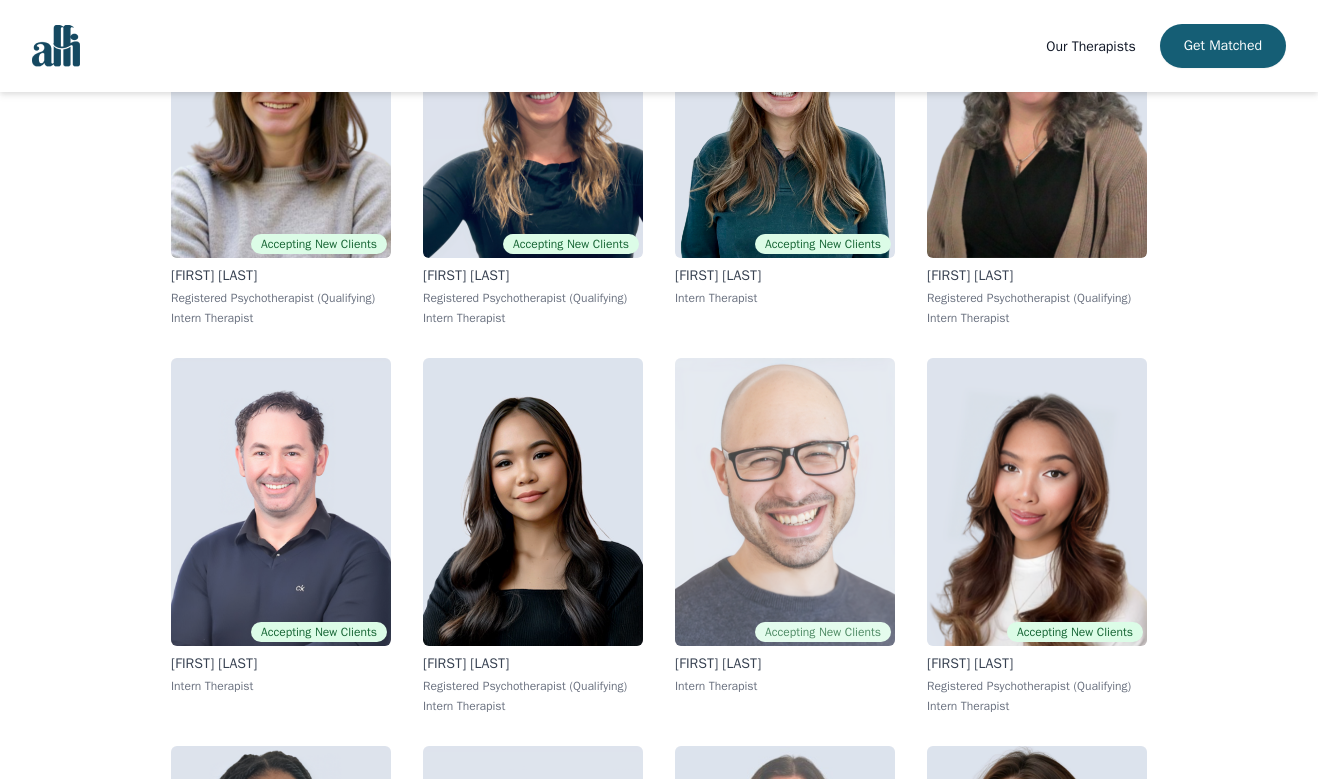 click at bounding box center [785, 502] 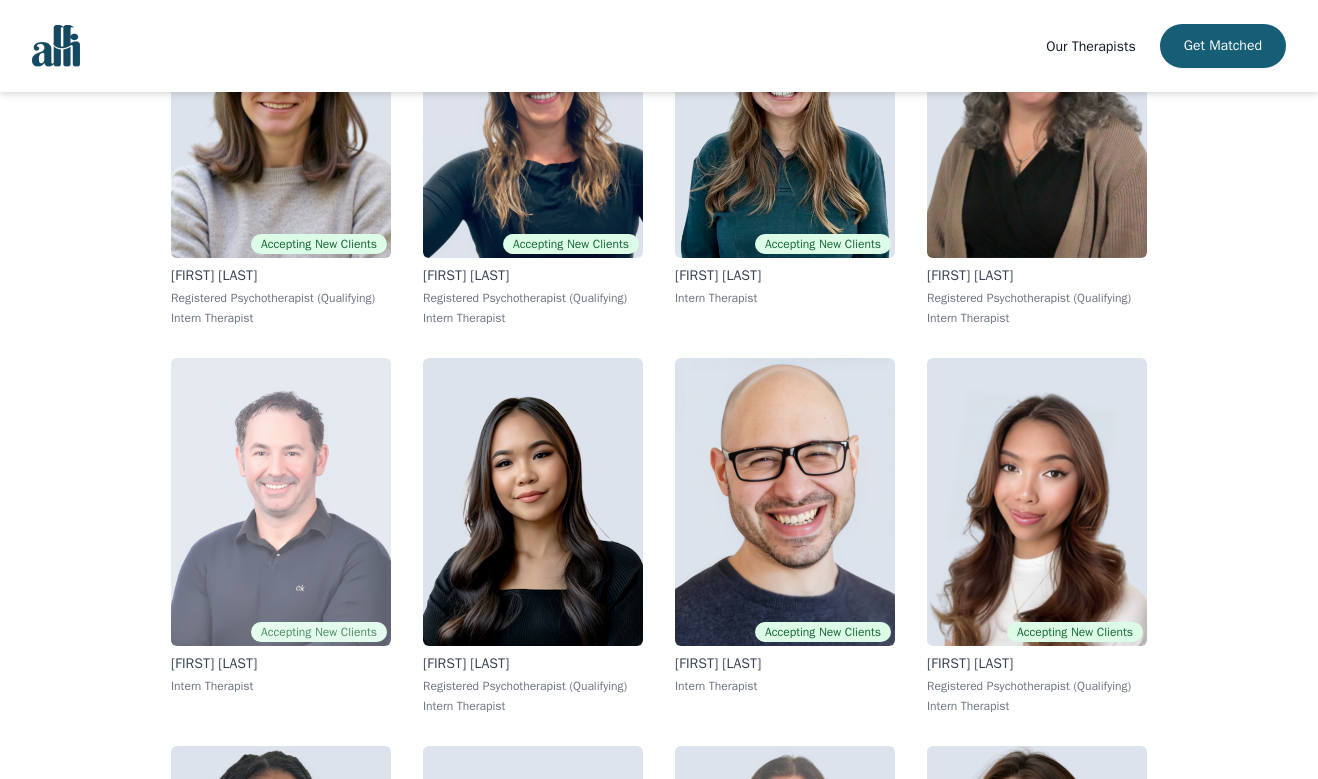 click at bounding box center (281, 502) 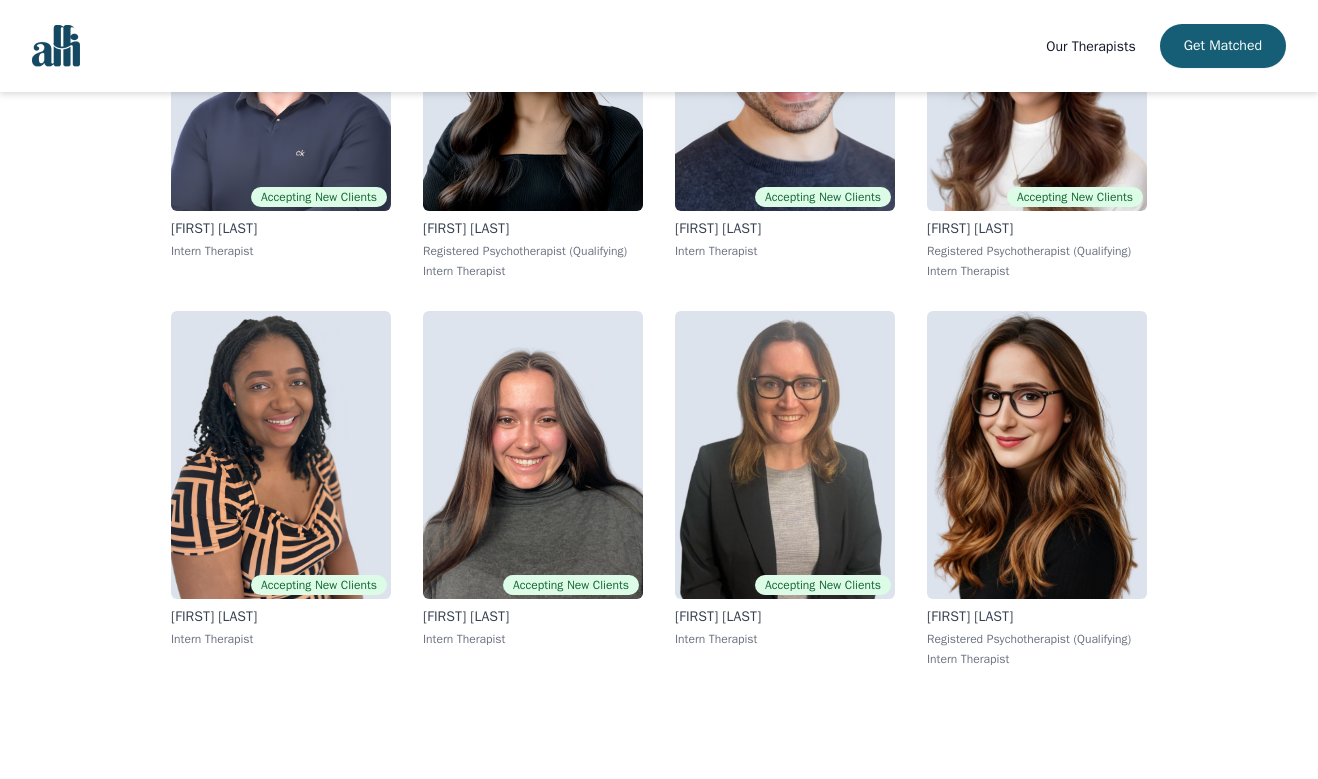 scroll, scrollTop: 15359, scrollLeft: 0, axis: vertical 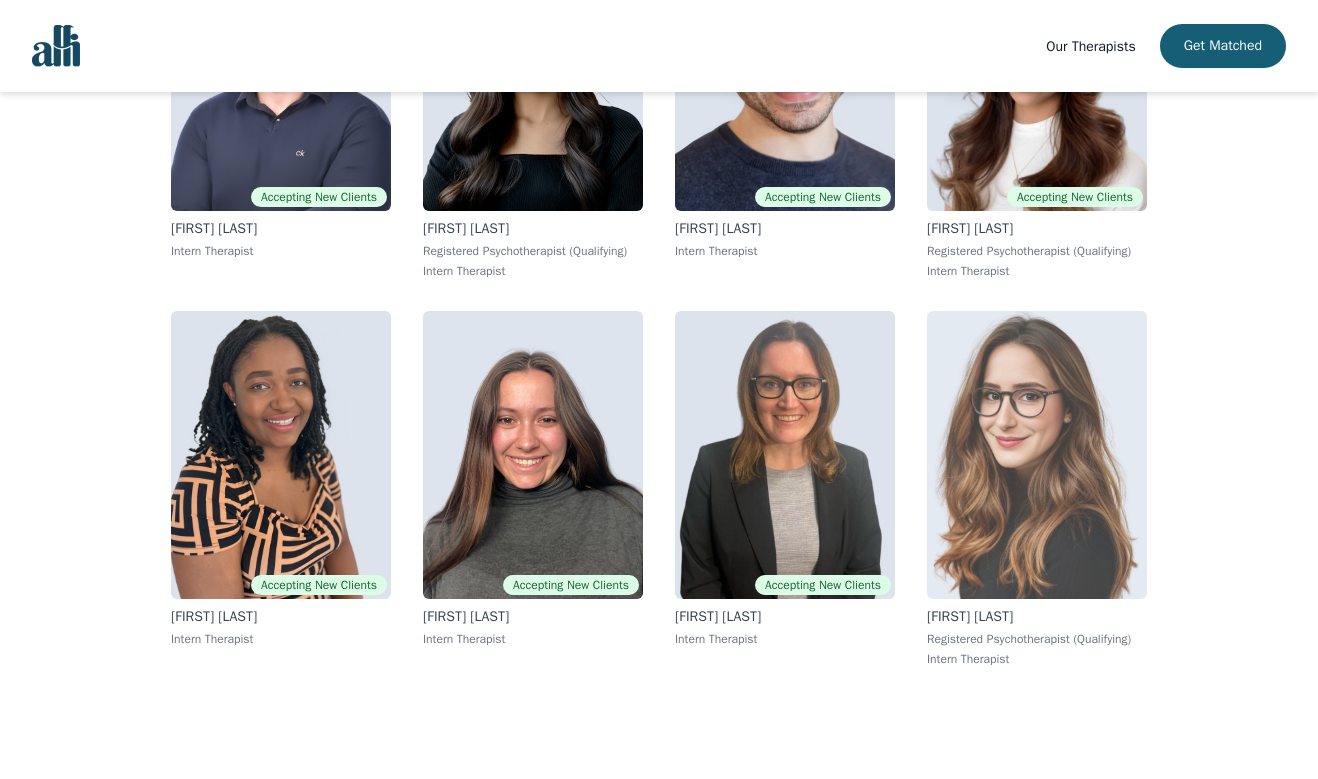 click at bounding box center [1037, 455] 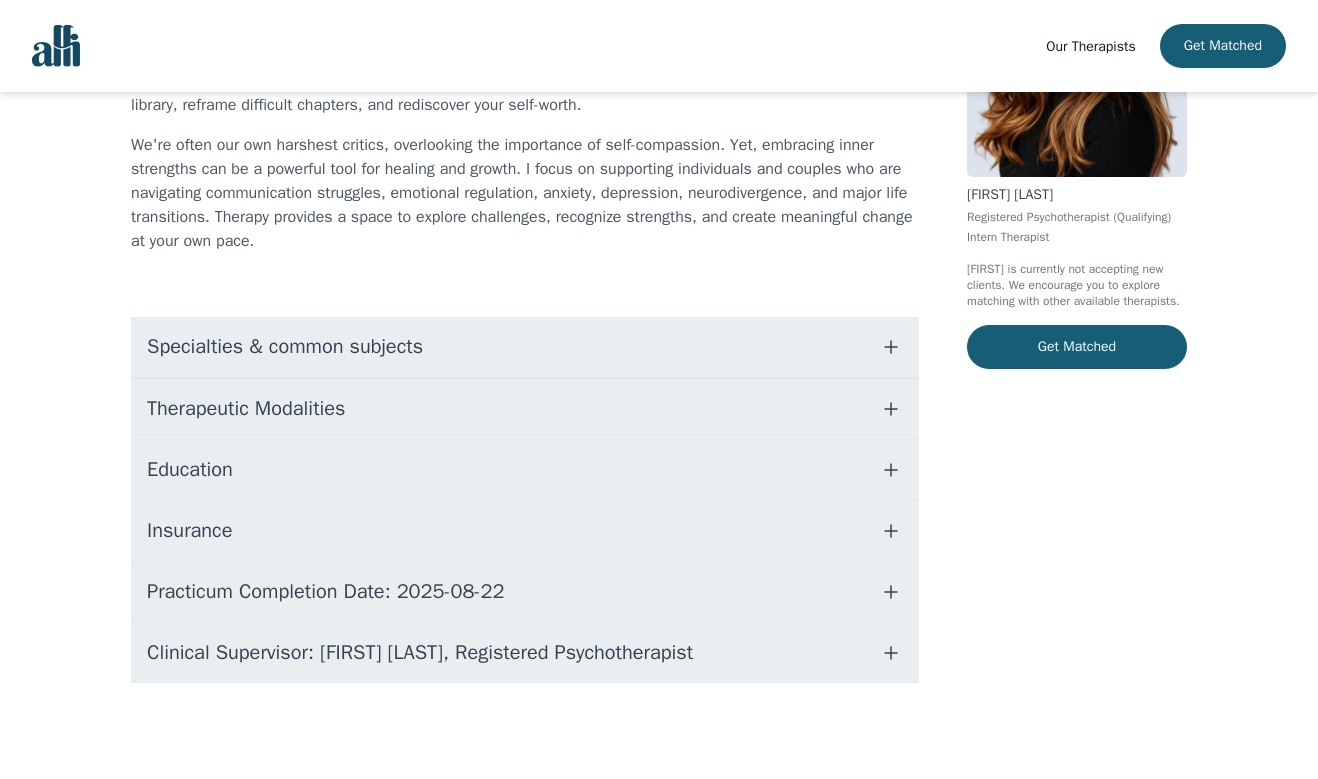 scroll, scrollTop: 0, scrollLeft: 0, axis: both 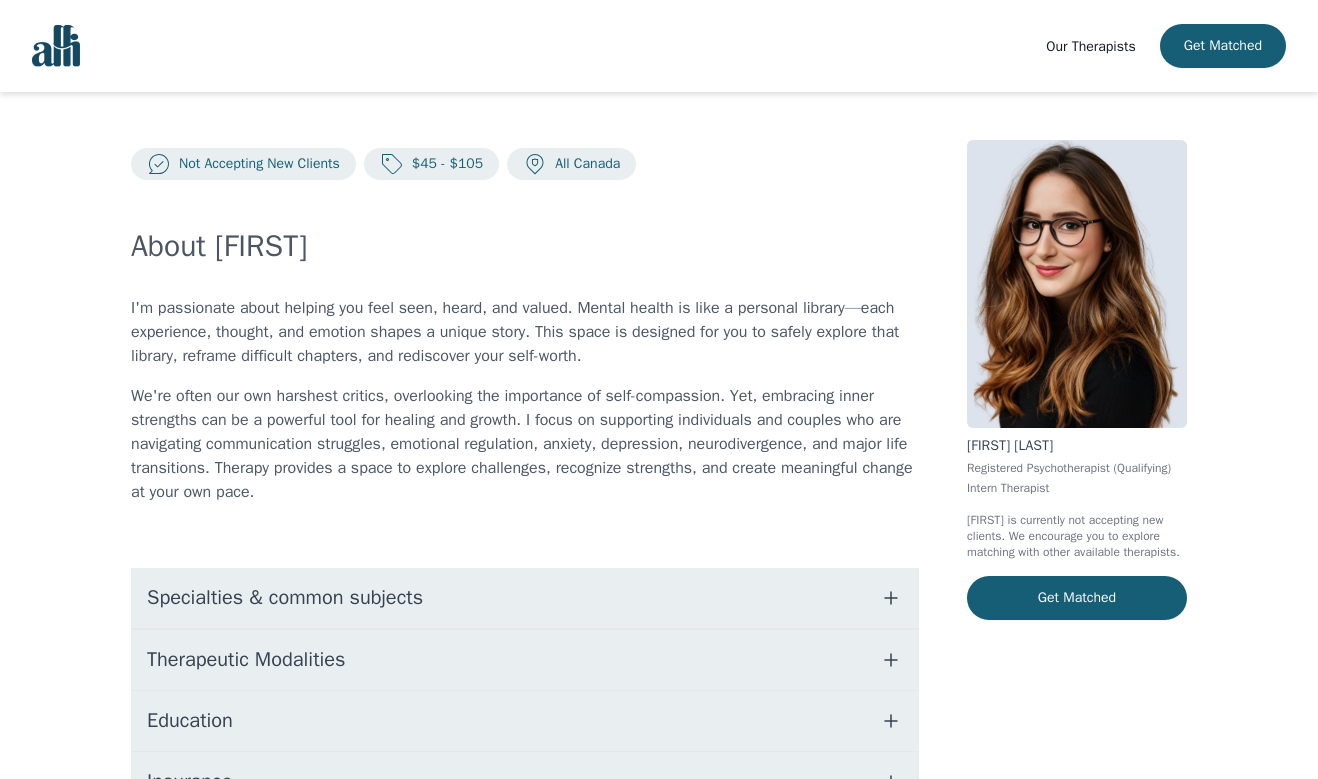 click at bounding box center [1077, 284] 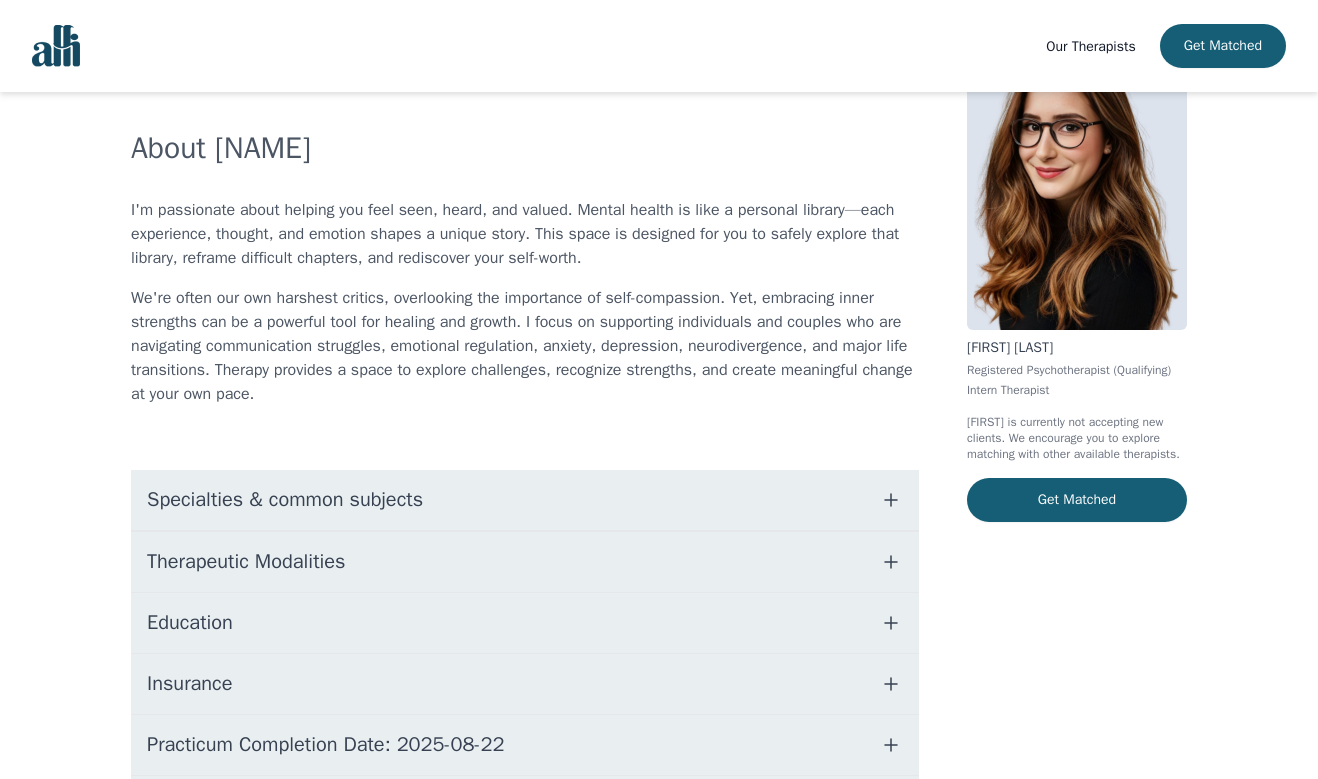 scroll, scrollTop: 113, scrollLeft: 0, axis: vertical 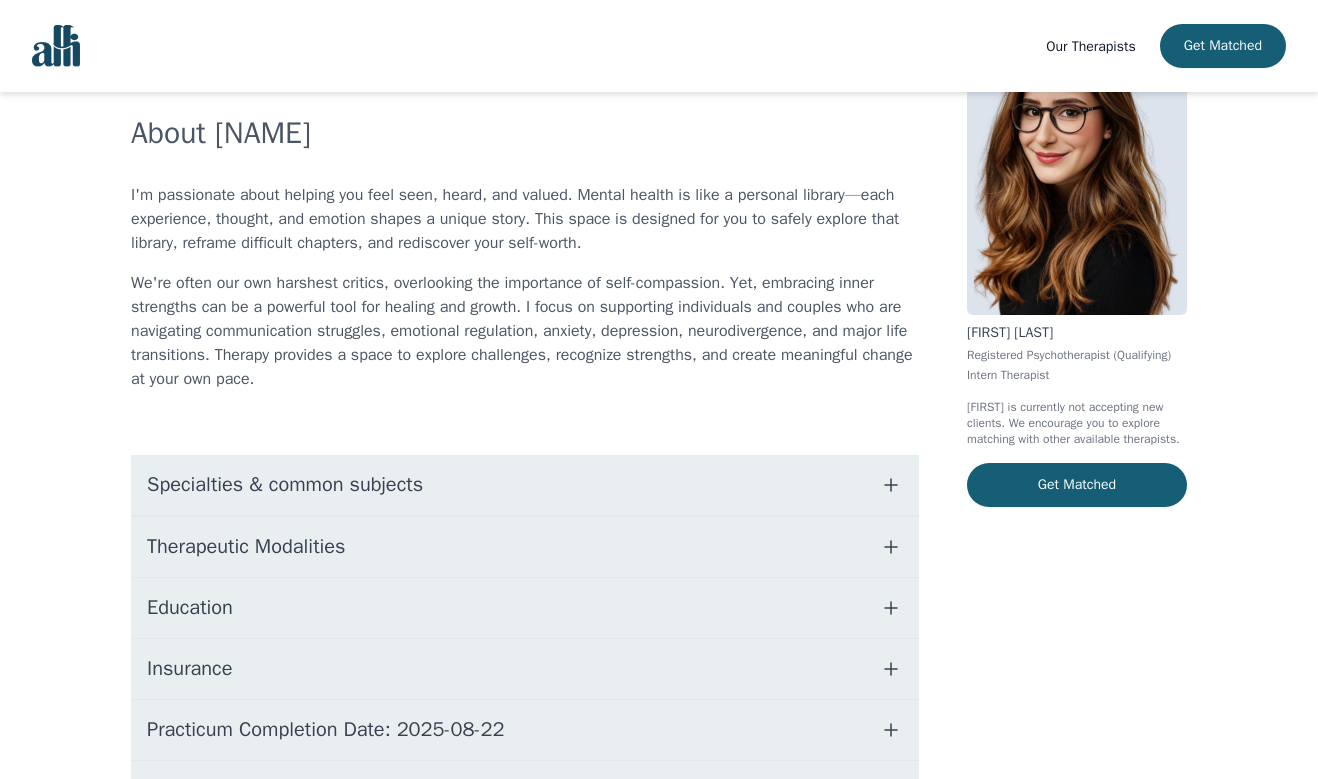 click on "Therapeutic Modalities" at bounding box center [525, 547] 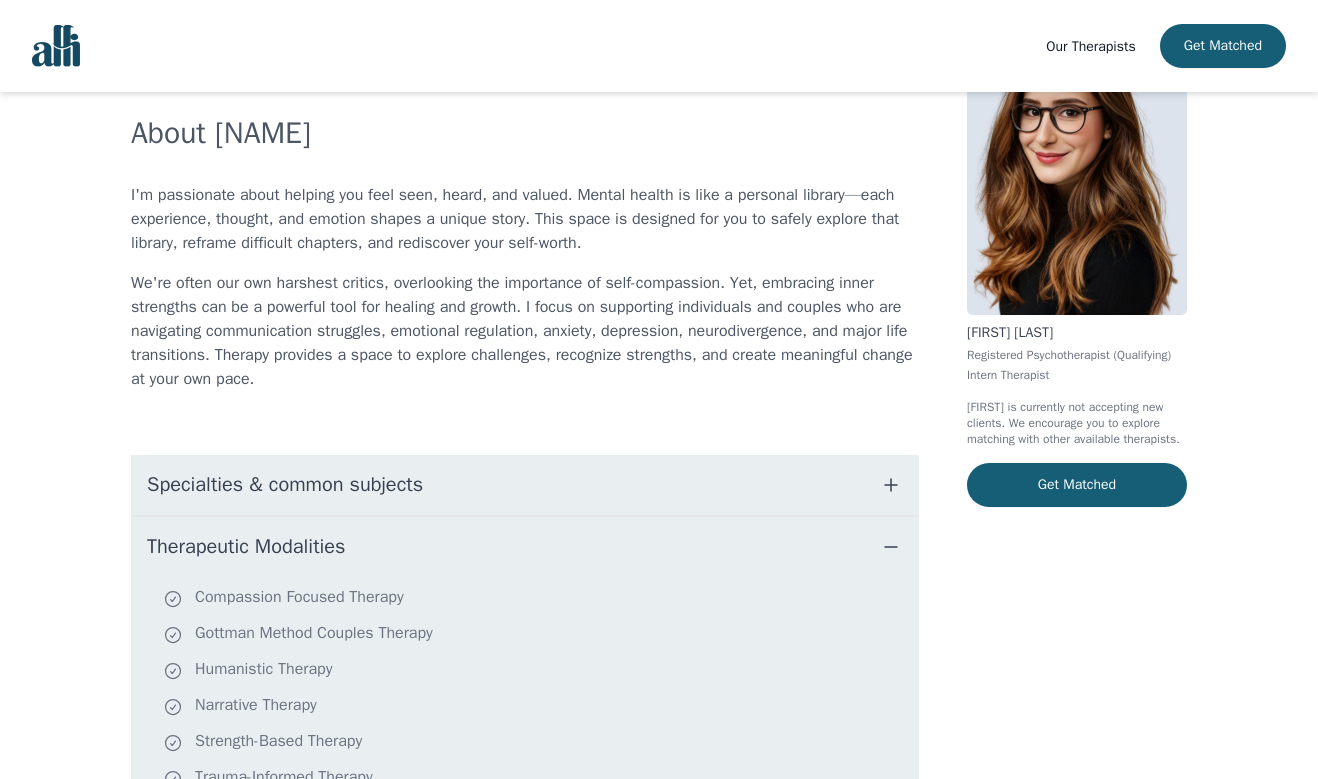 click on "Therapeutic Modalities" at bounding box center [525, 547] 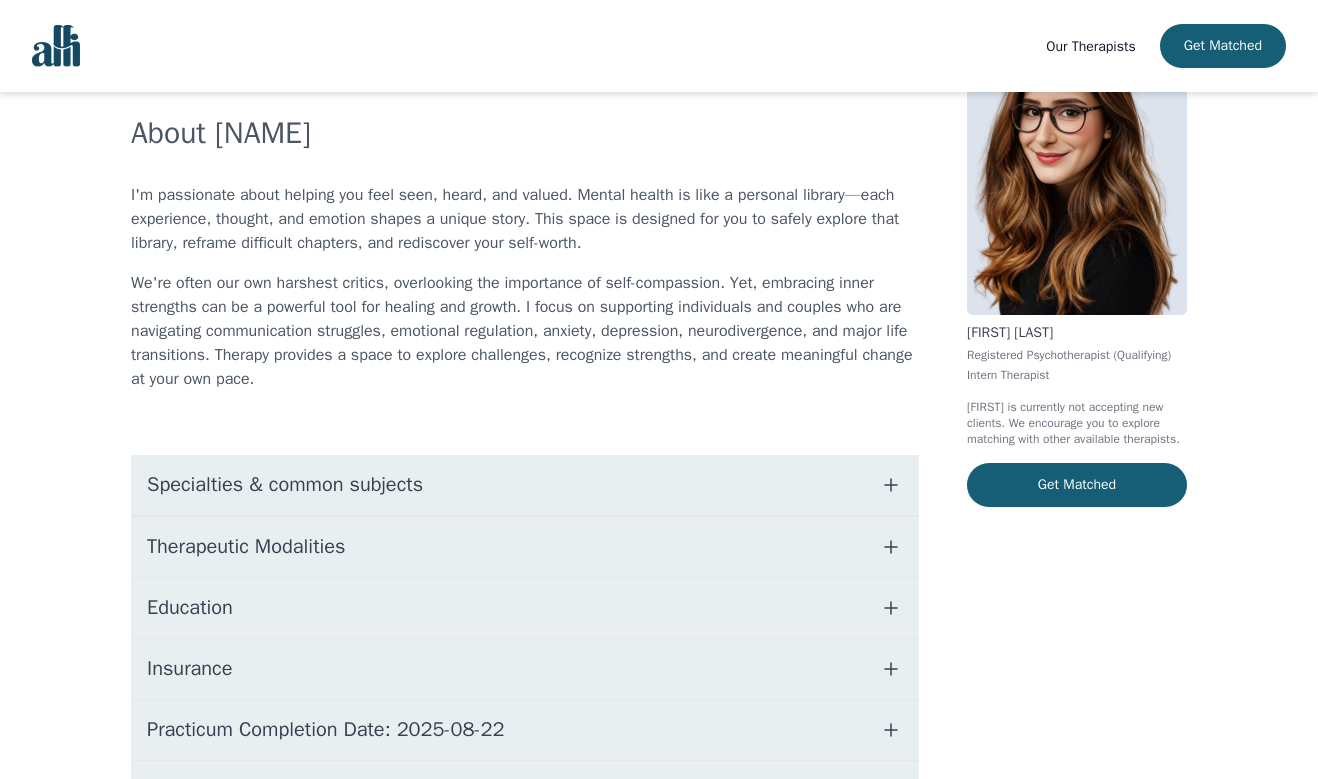 click on "Therapeutic Modalities" at bounding box center [525, 547] 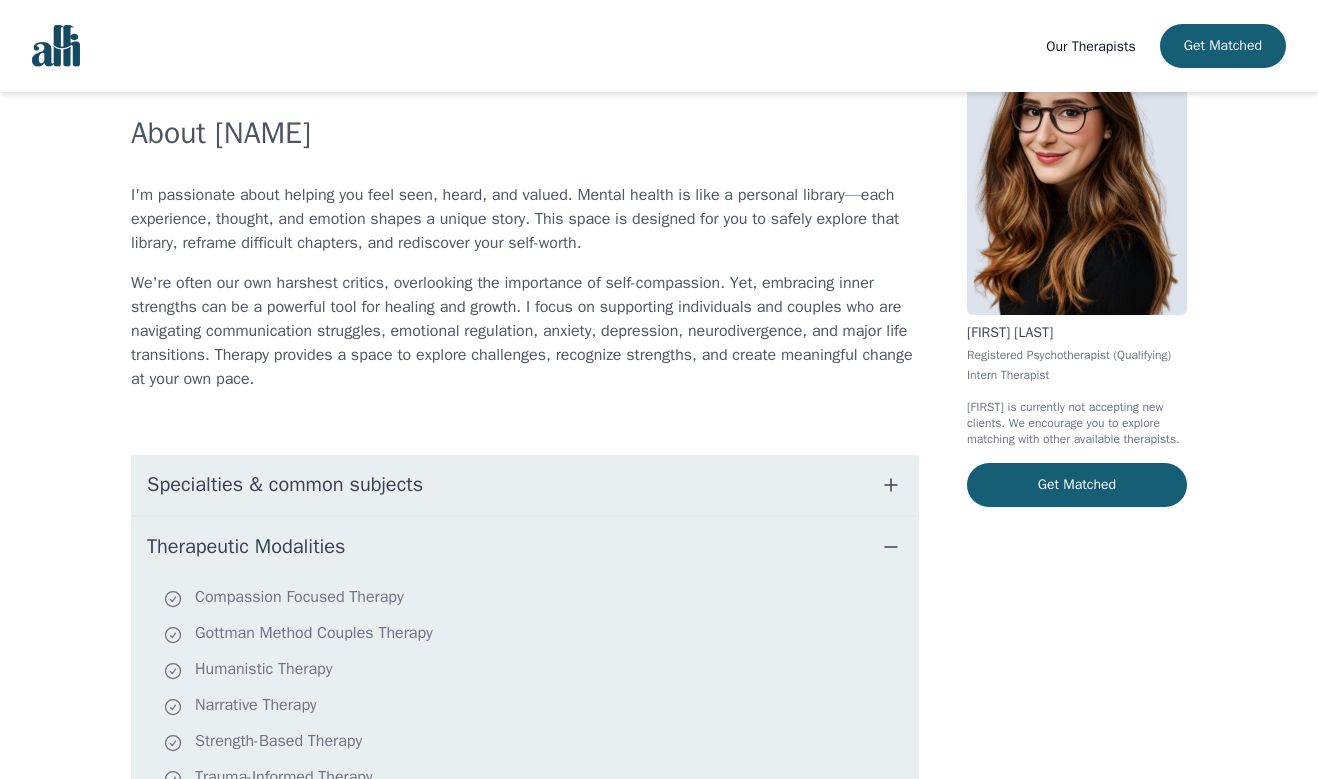 click on "Therapeutic Modalities" at bounding box center (525, 547) 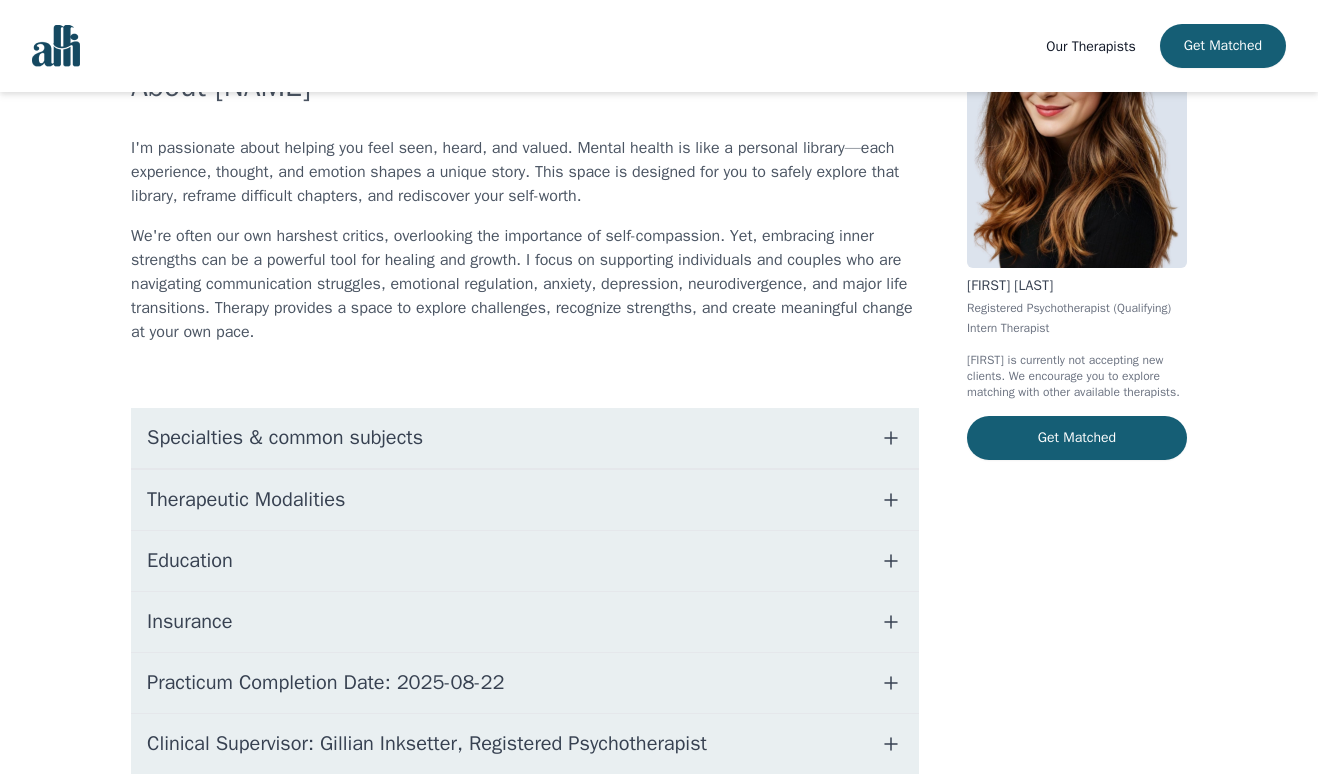 scroll, scrollTop: 161, scrollLeft: 0, axis: vertical 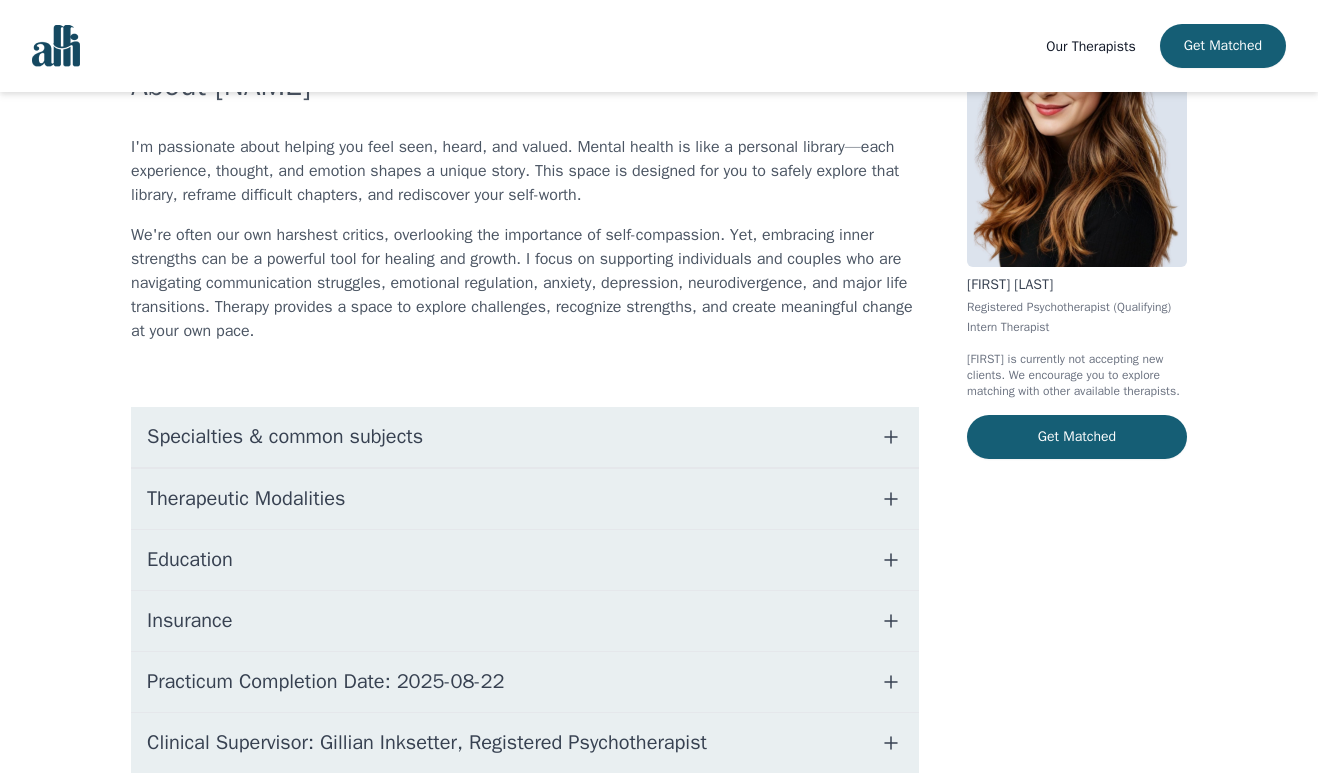 click on "Education" at bounding box center [525, 560] 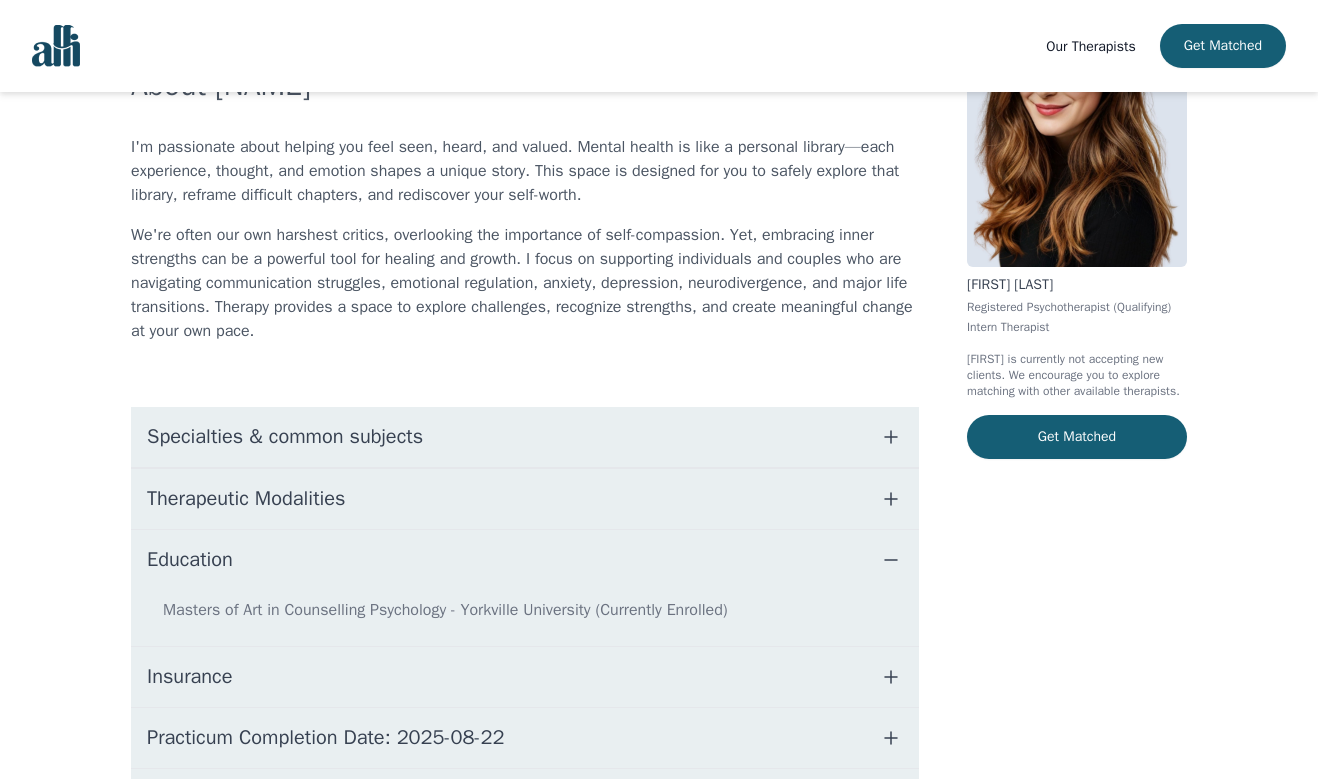click on "Education" at bounding box center (525, 560) 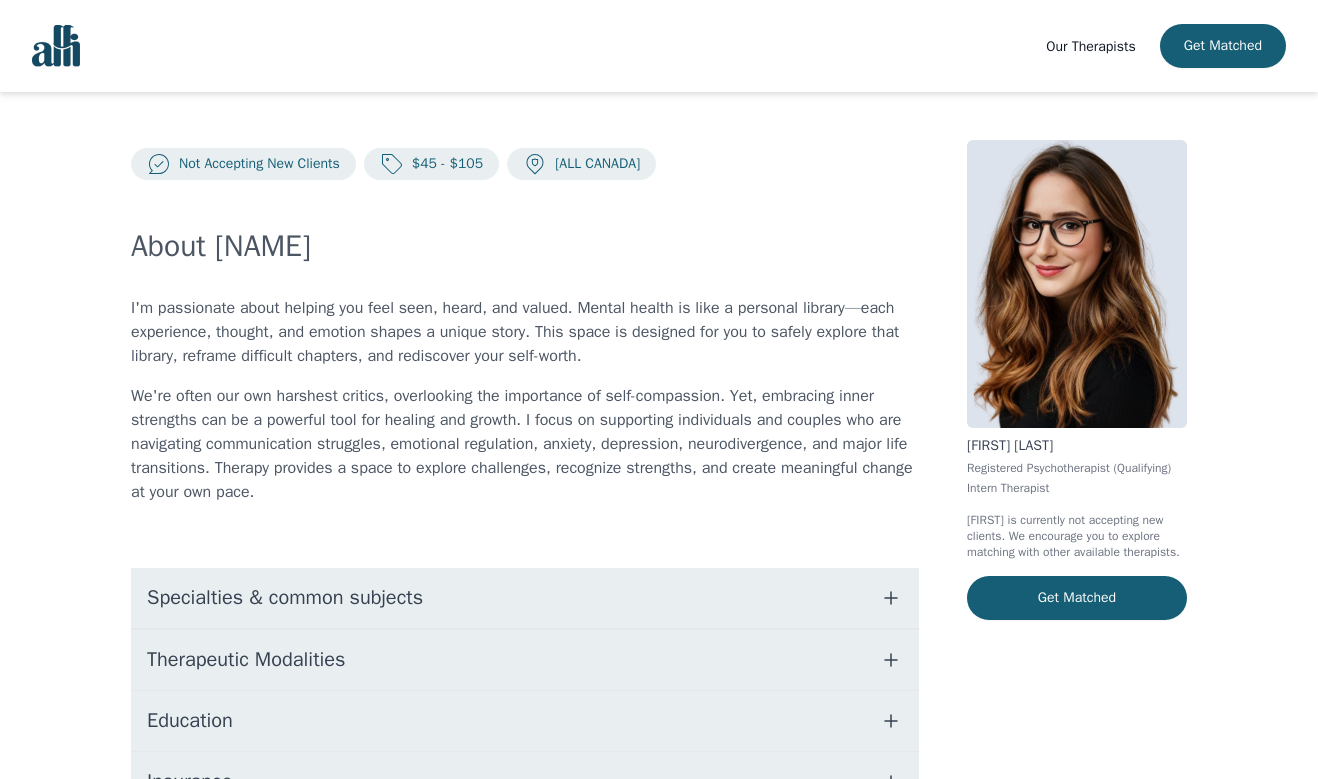 scroll, scrollTop: 0, scrollLeft: 0, axis: both 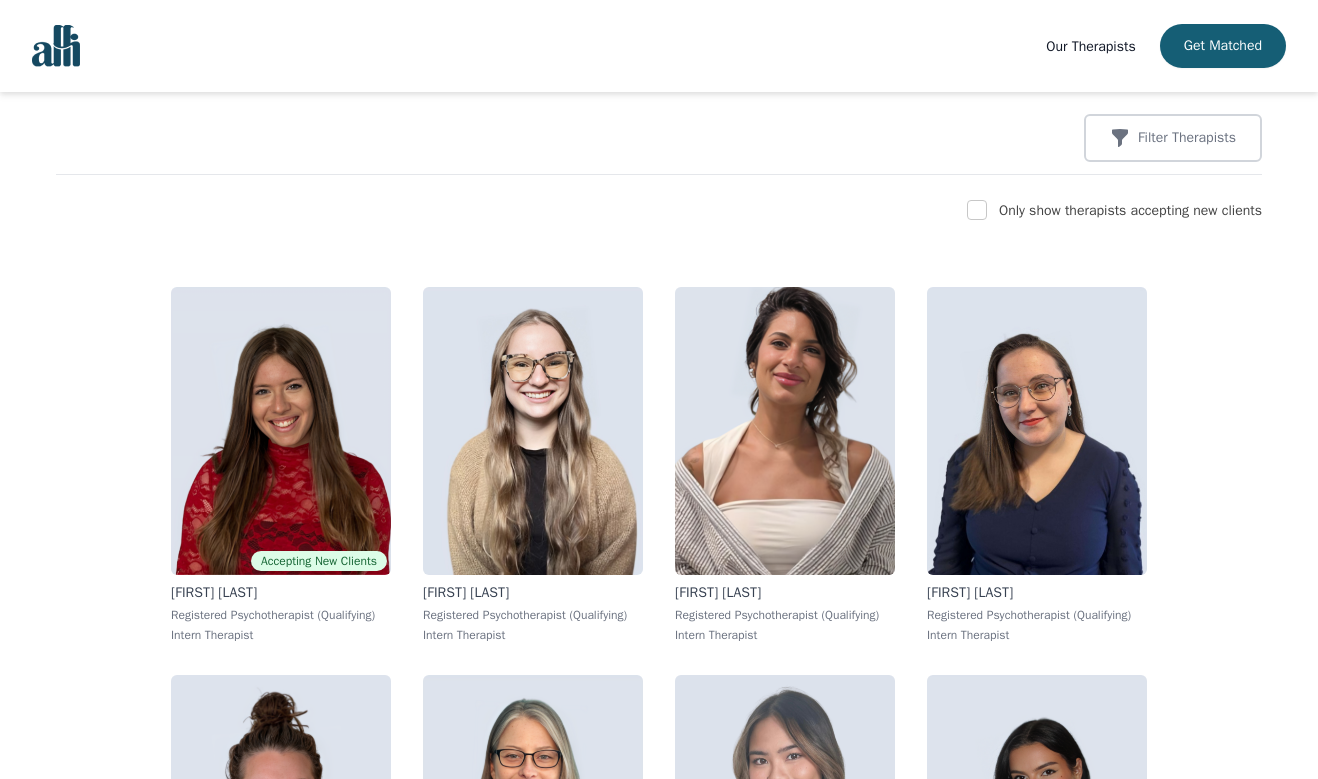 click at bounding box center [977, 210] 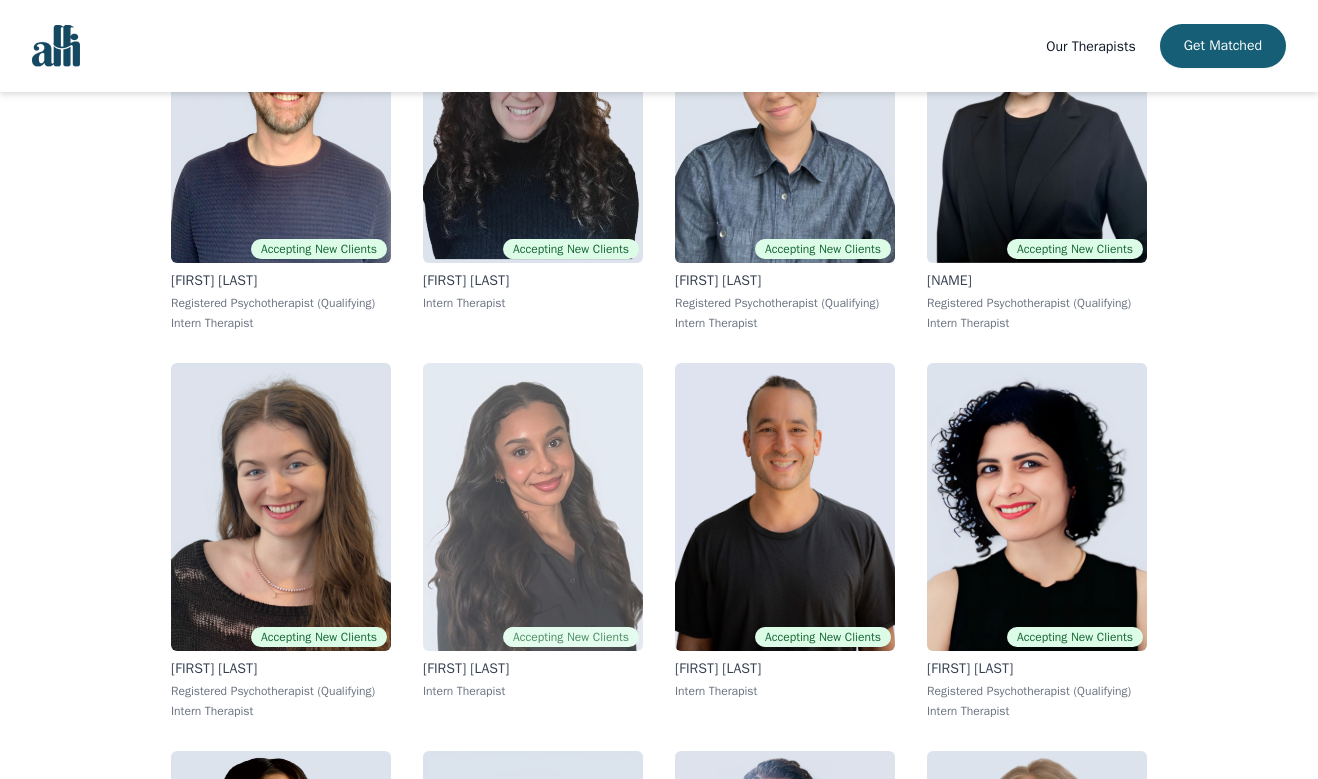 scroll, scrollTop: 2506, scrollLeft: 0, axis: vertical 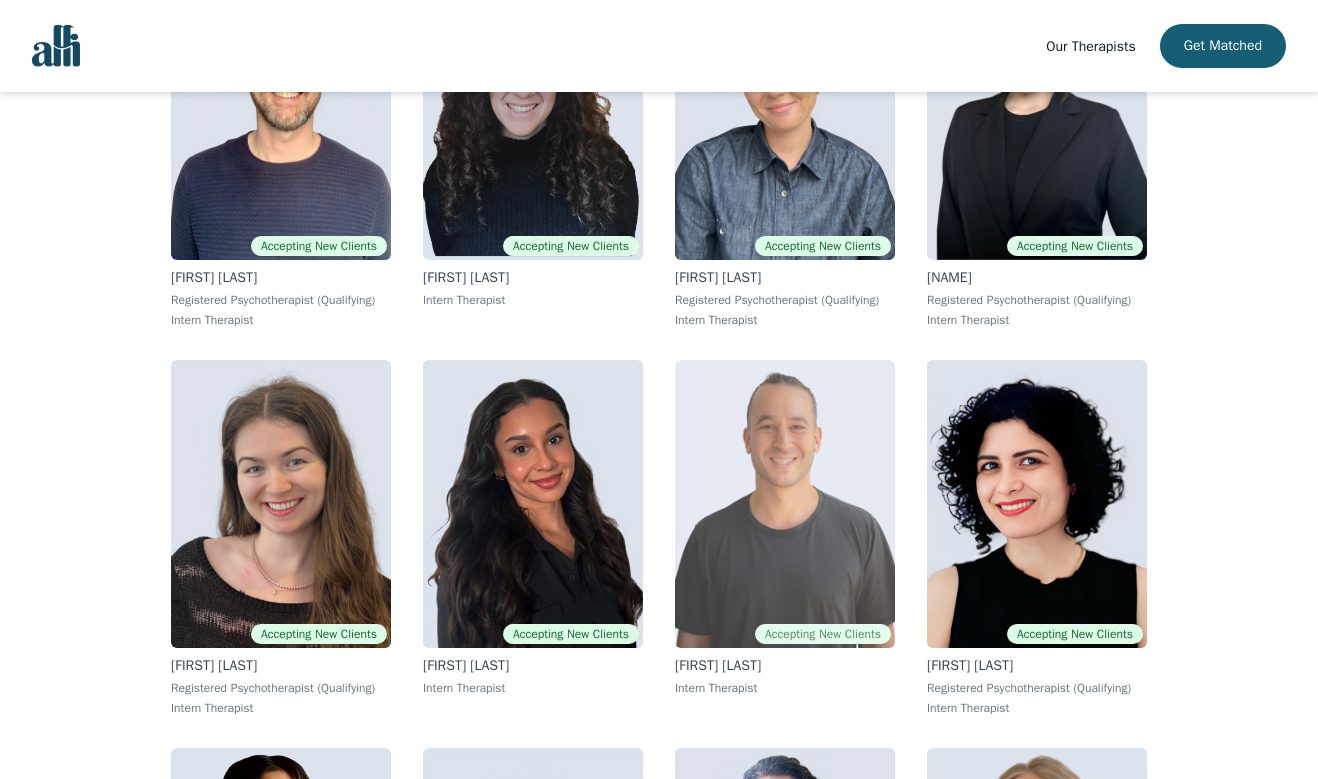 click at bounding box center (785, 504) 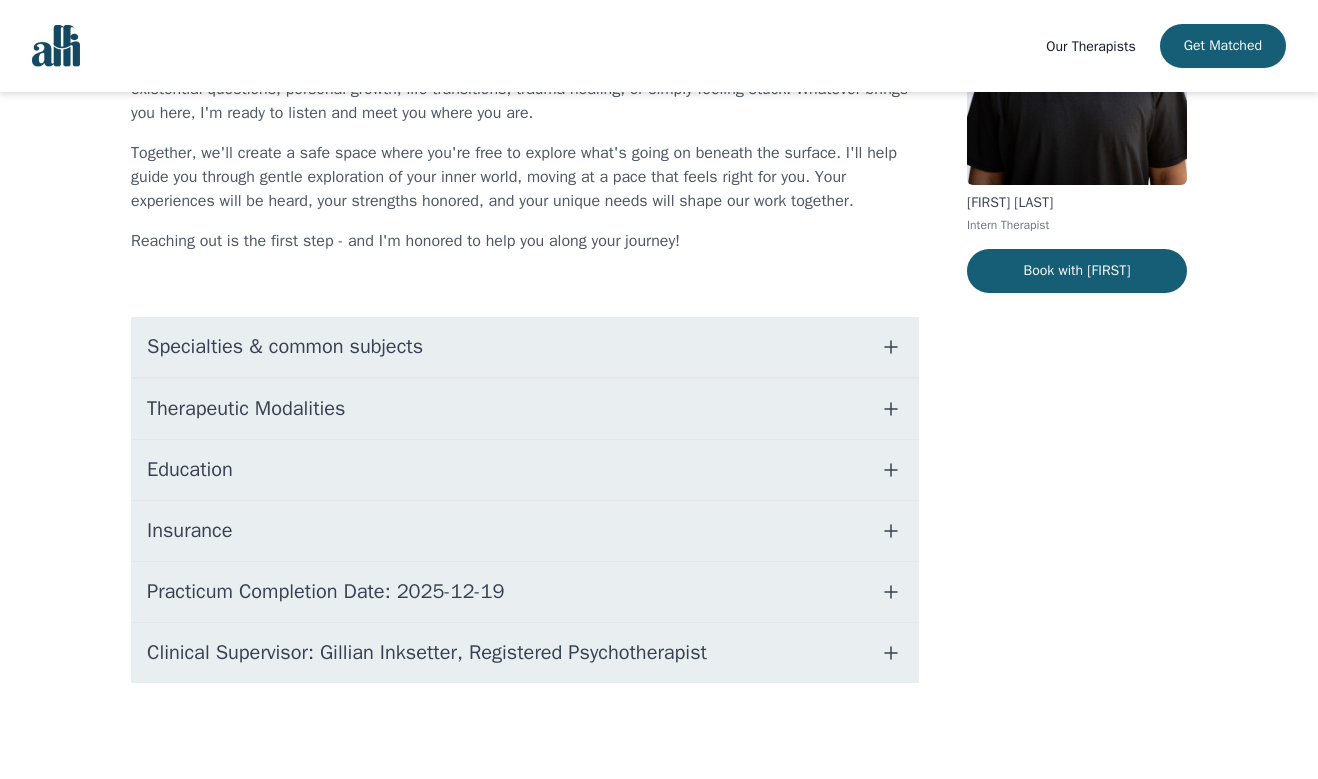 scroll, scrollTop: 0, scrollLeft: 0, axis: both 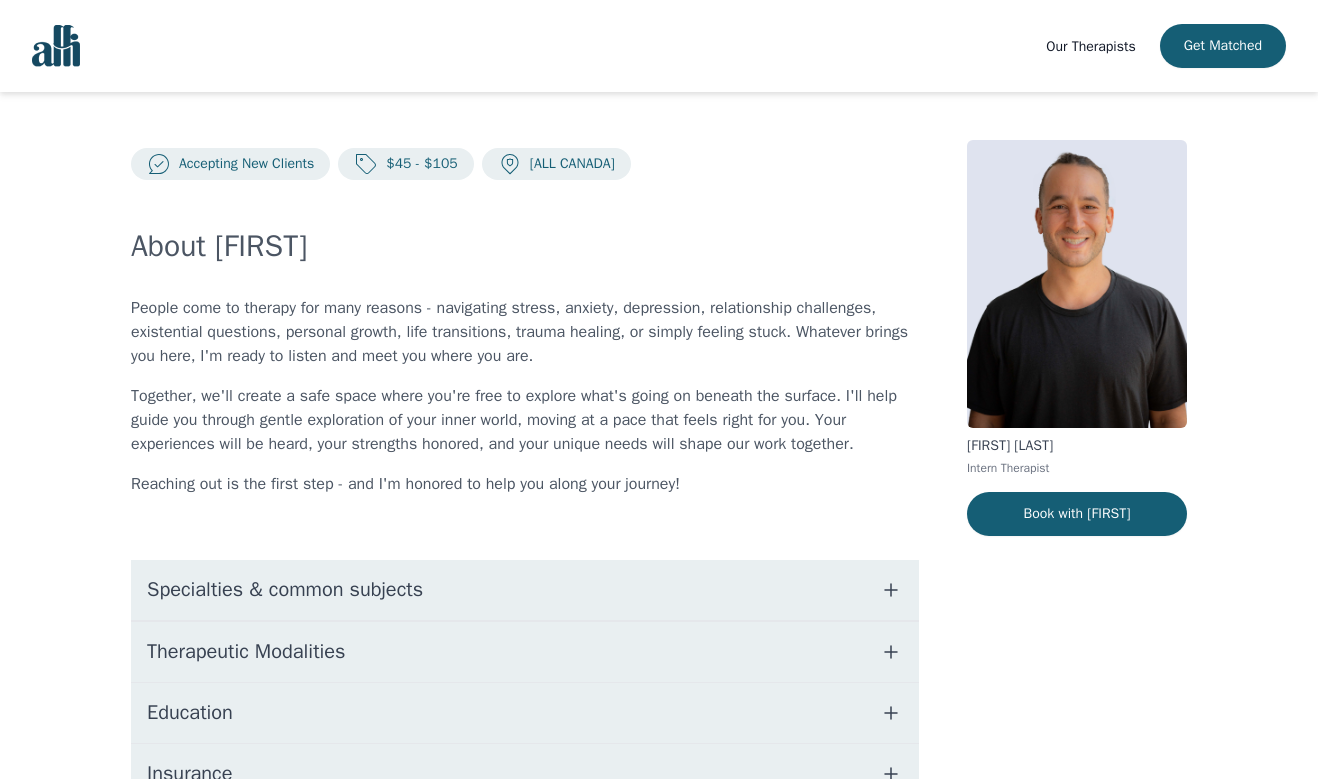 click on "Specialties & common subjects" at bounding box center [525, 590] 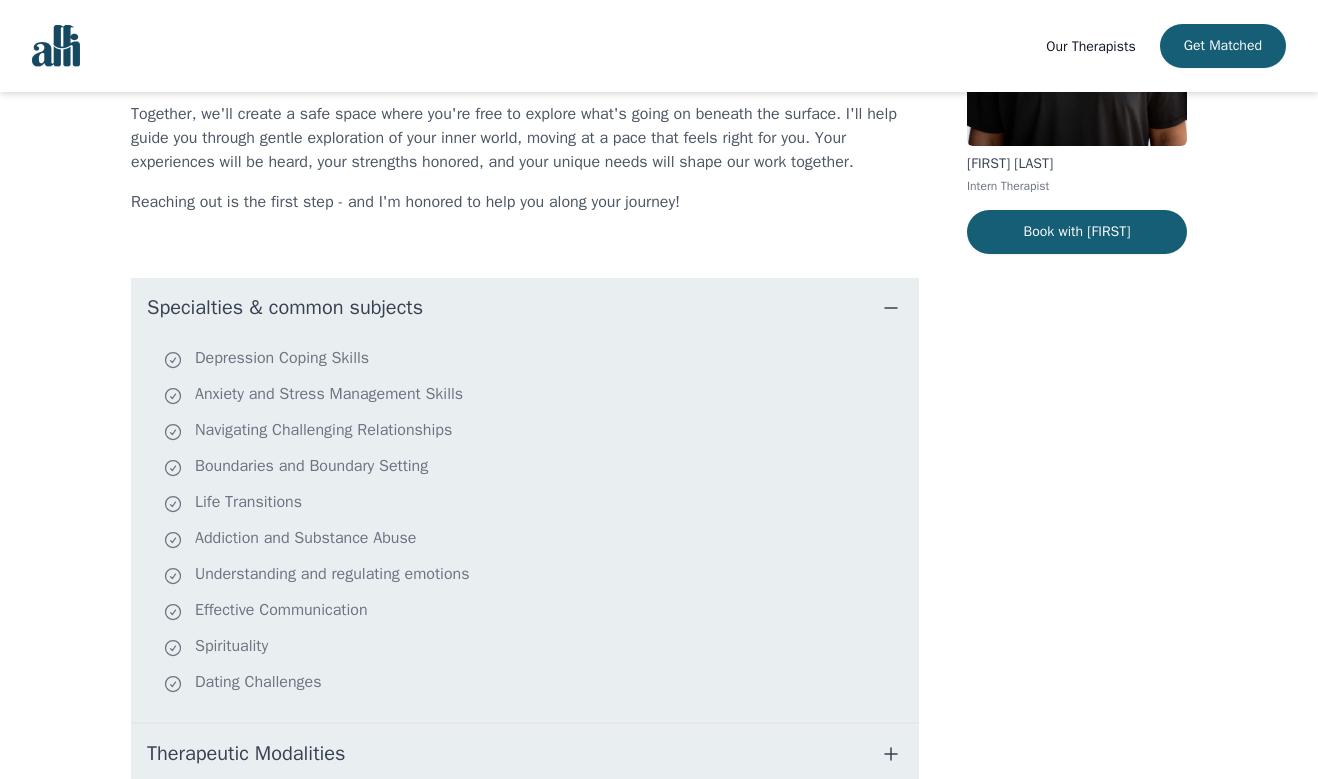 click on "Specialties & common subjects" at bounding box center (525, 308) 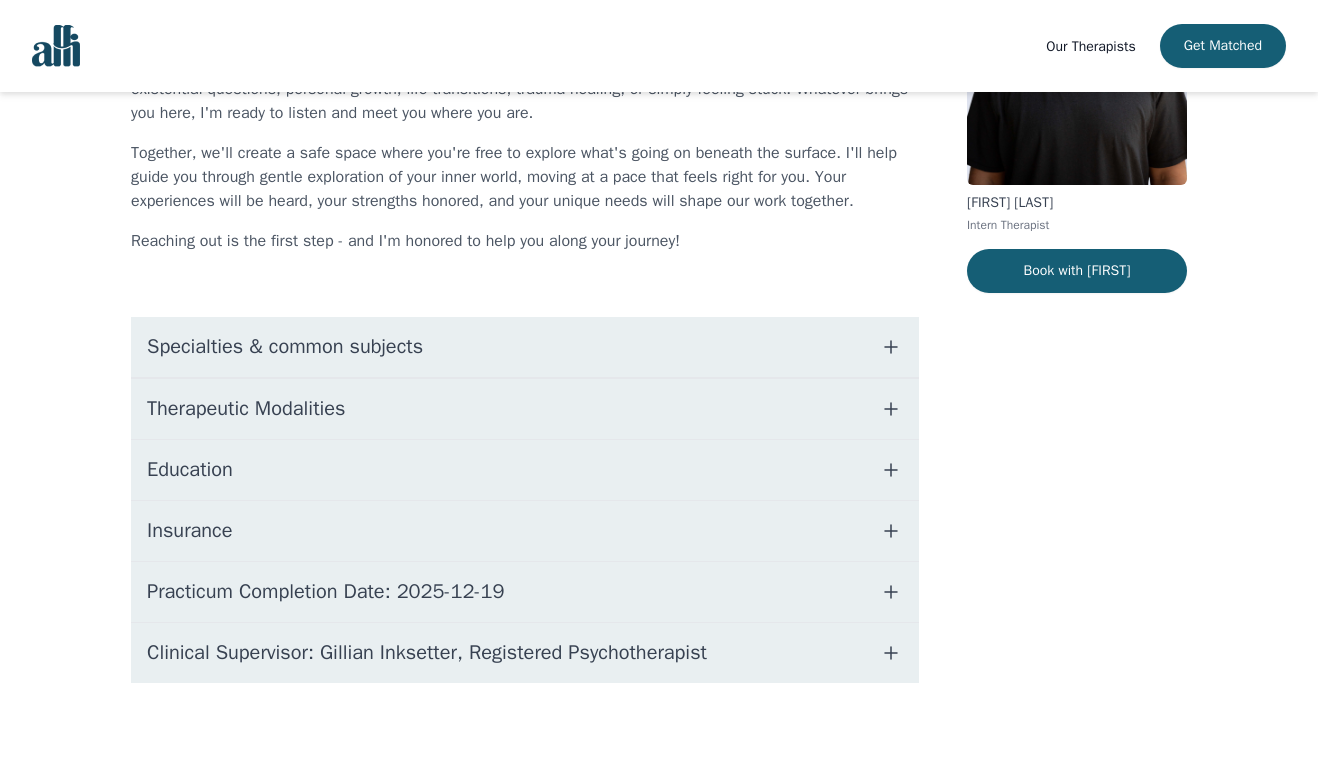 scroll, scrollTop: 243, scrollLeft: 0, axis: vertical 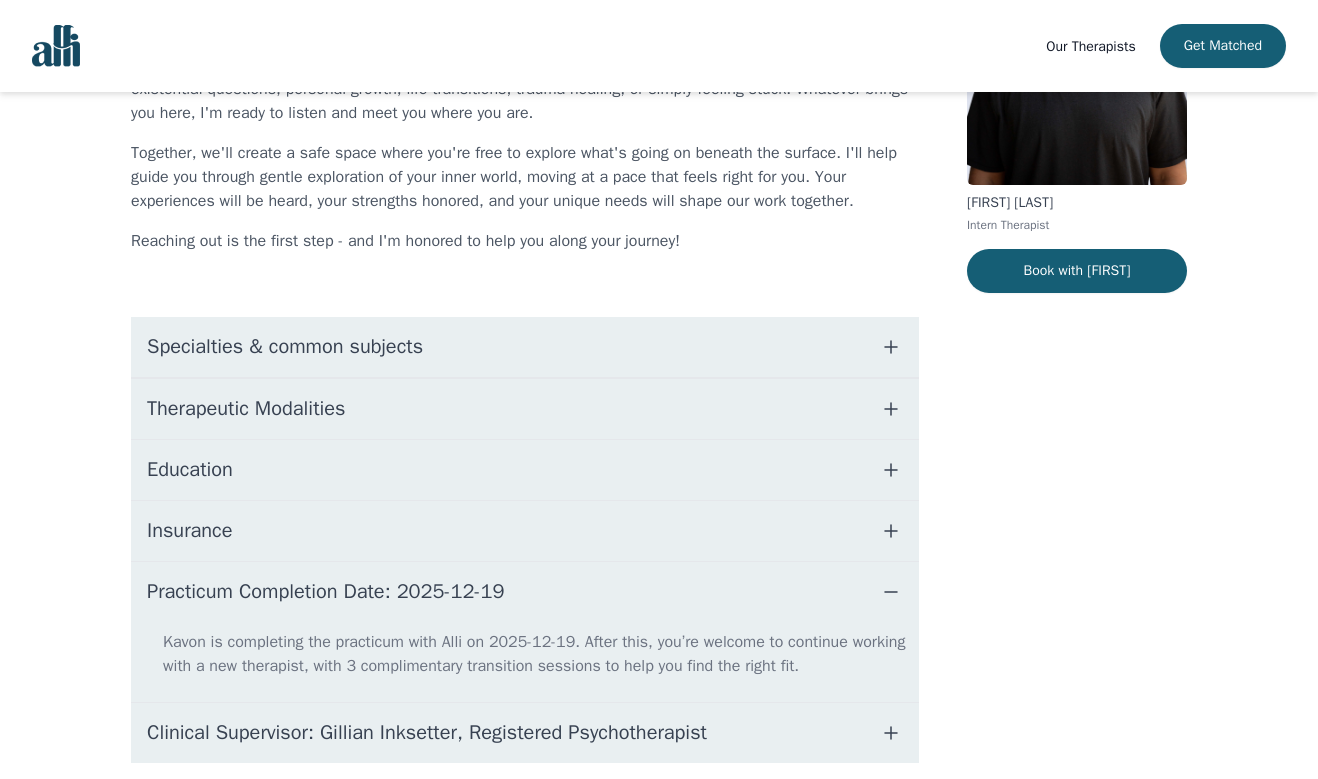 click on "Education" at bounding box center [525, 470] 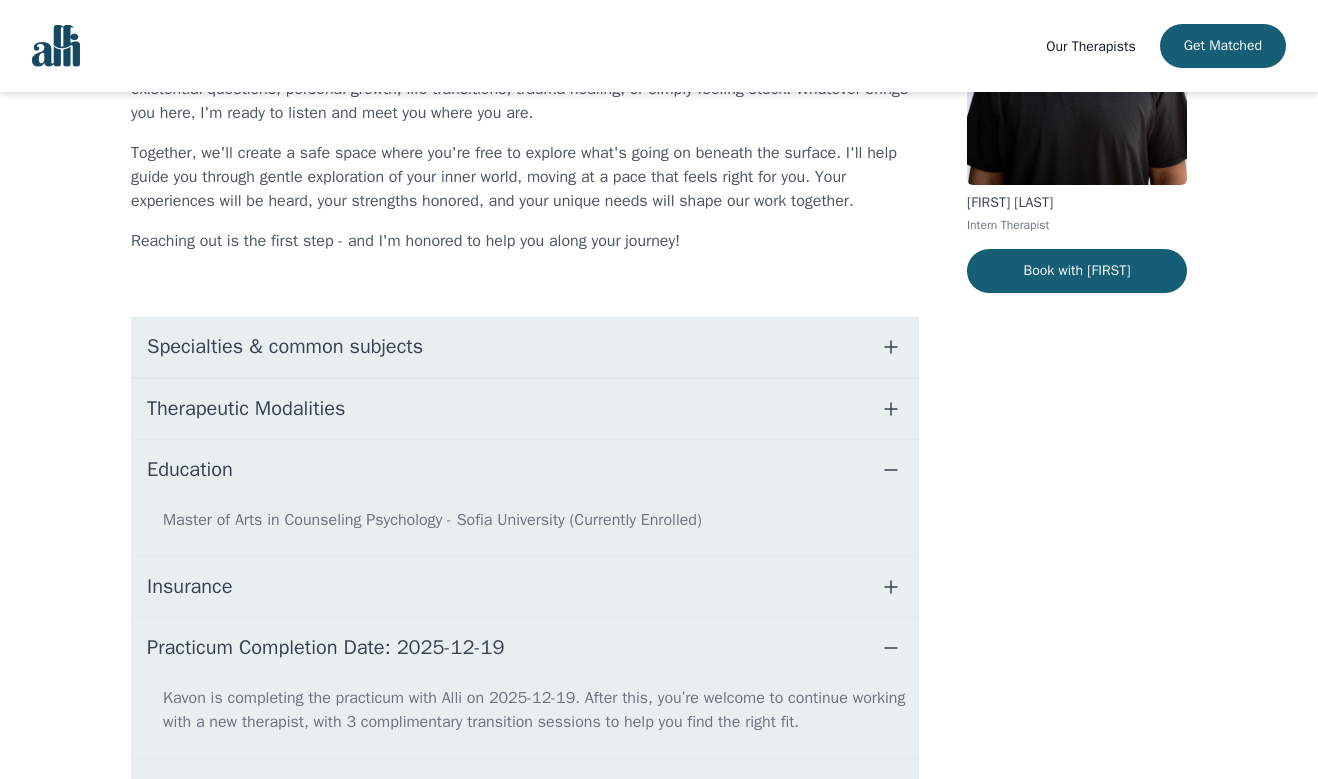 click on "Education" at bounding box center [525, 470] 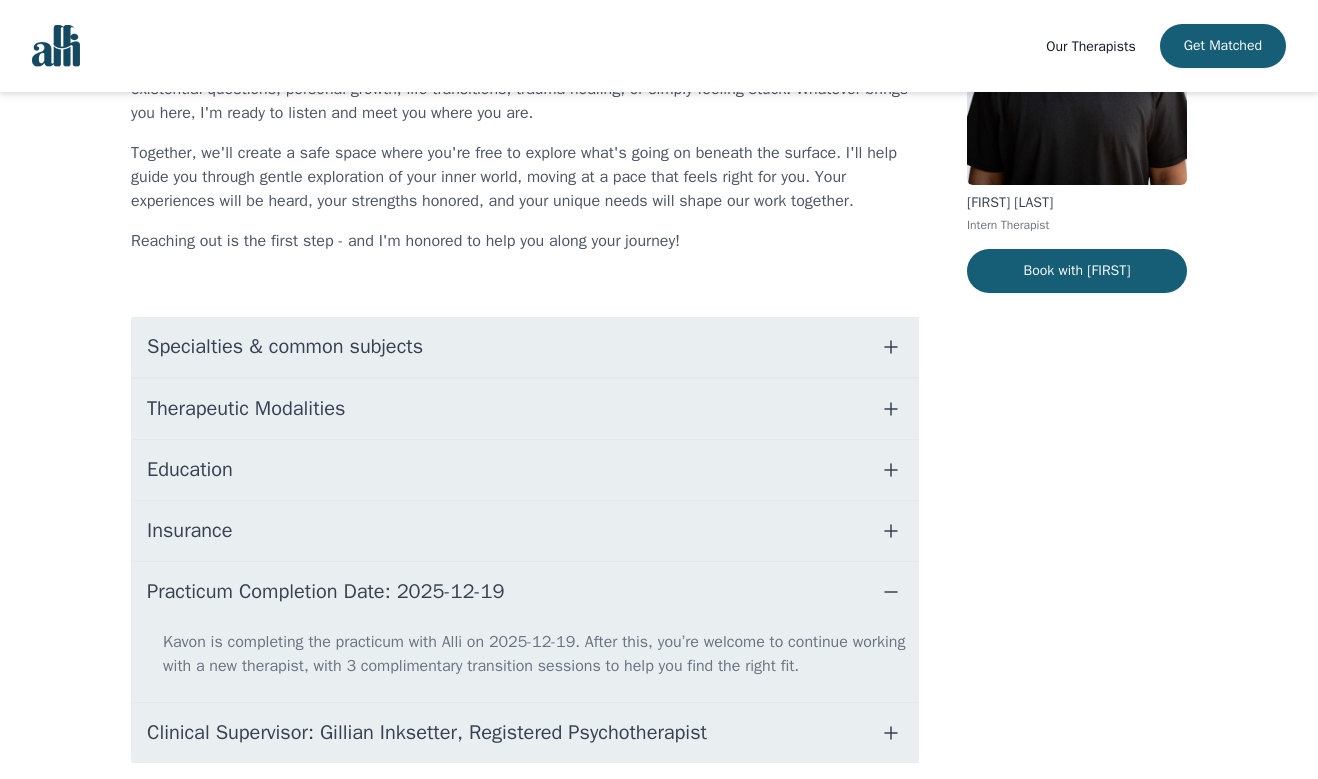 click on "Education" at bounding box center (525, 470) 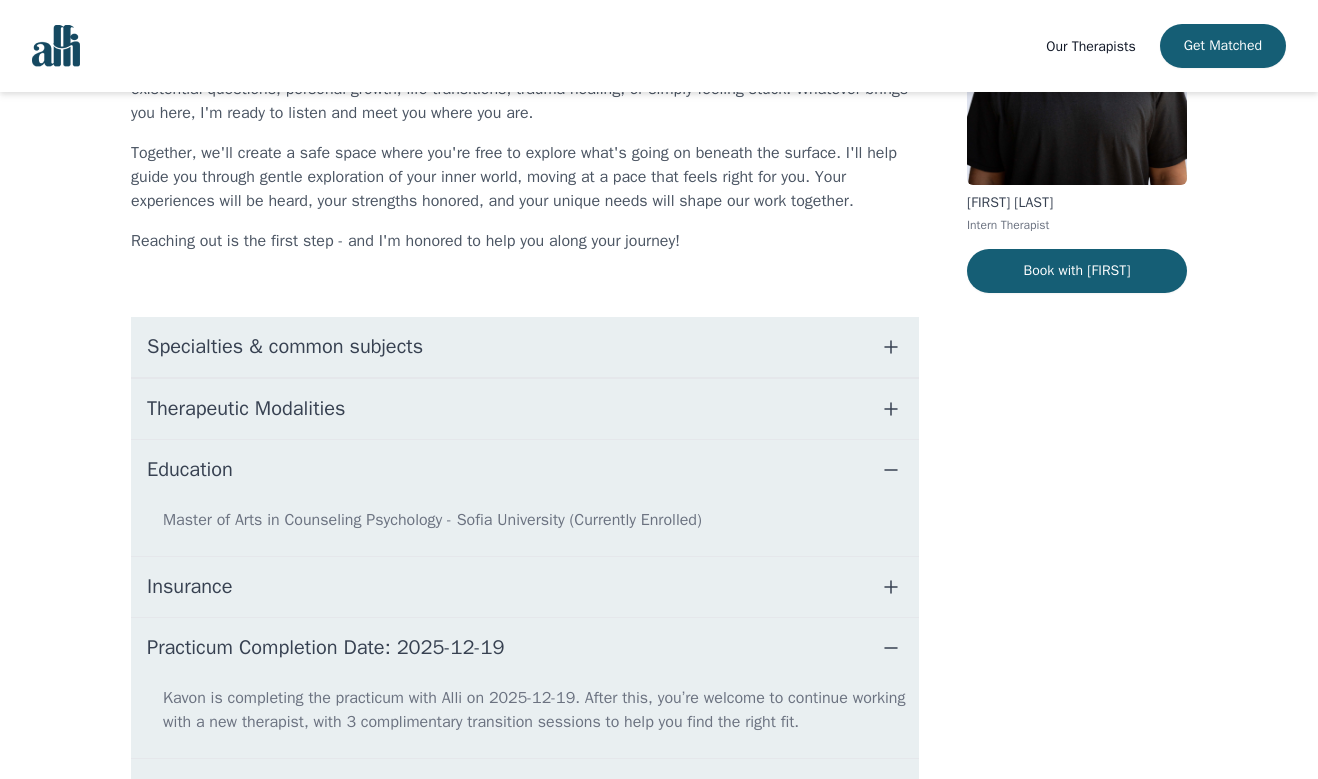 click on "Education" at bounding box center (525, 470) 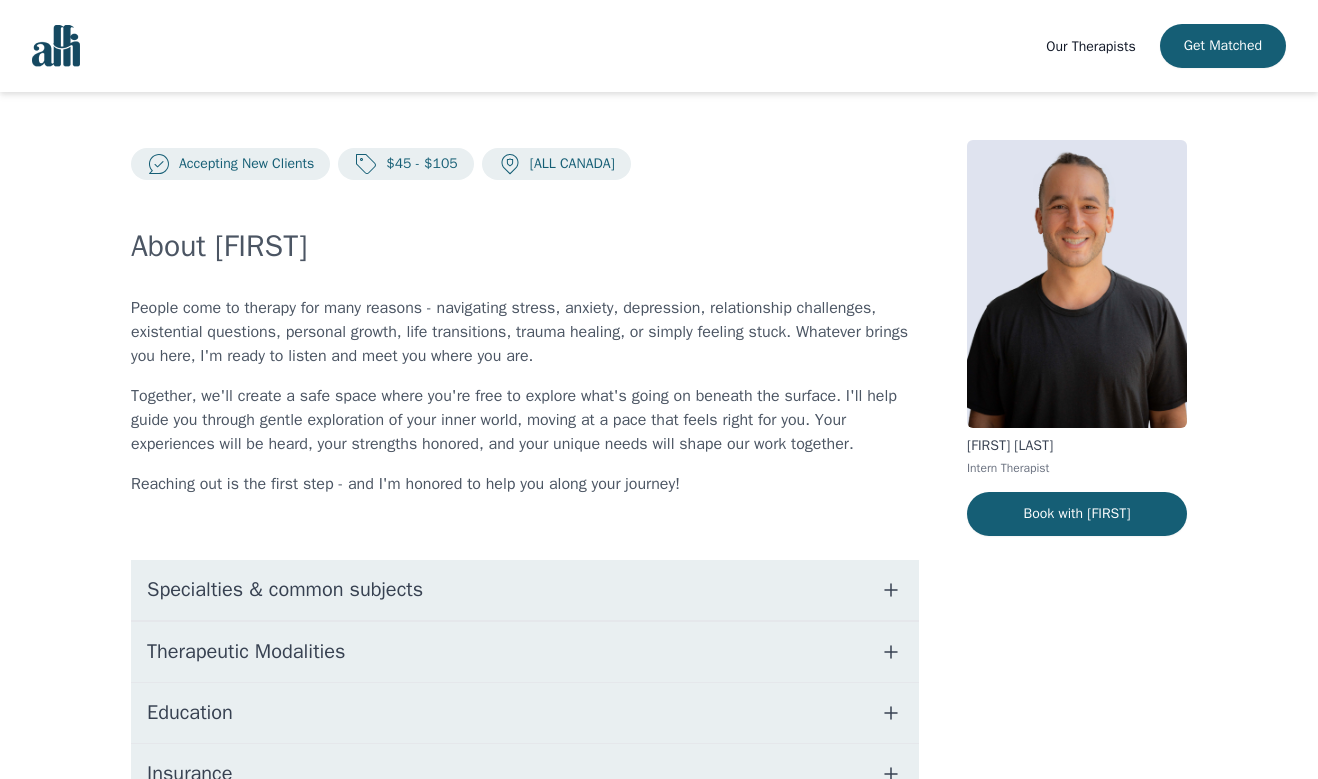 scroll, scrollTop: 0, scrollLeft: 0, axis: both 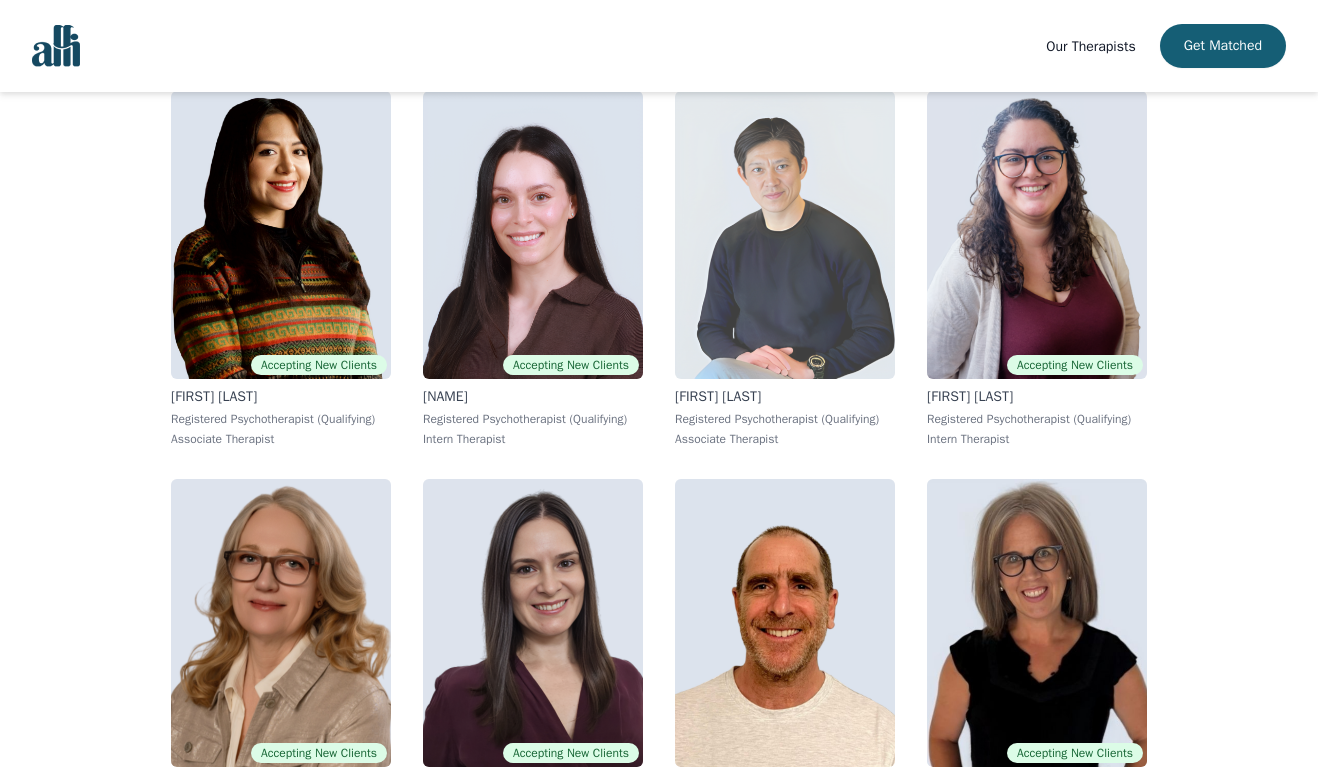 click at bounding box center [785, 235] 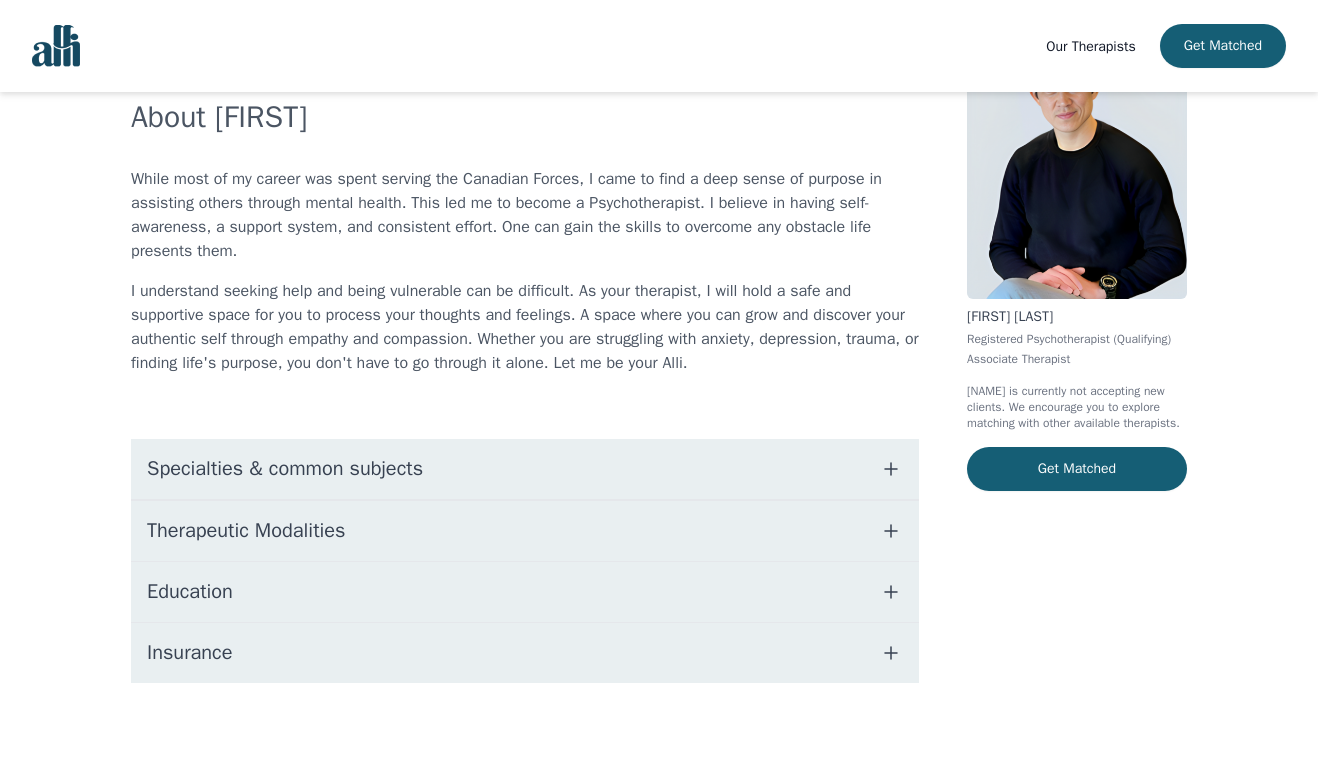 scroll, scrollTop: 0, scrollLeft: 0, axis: both 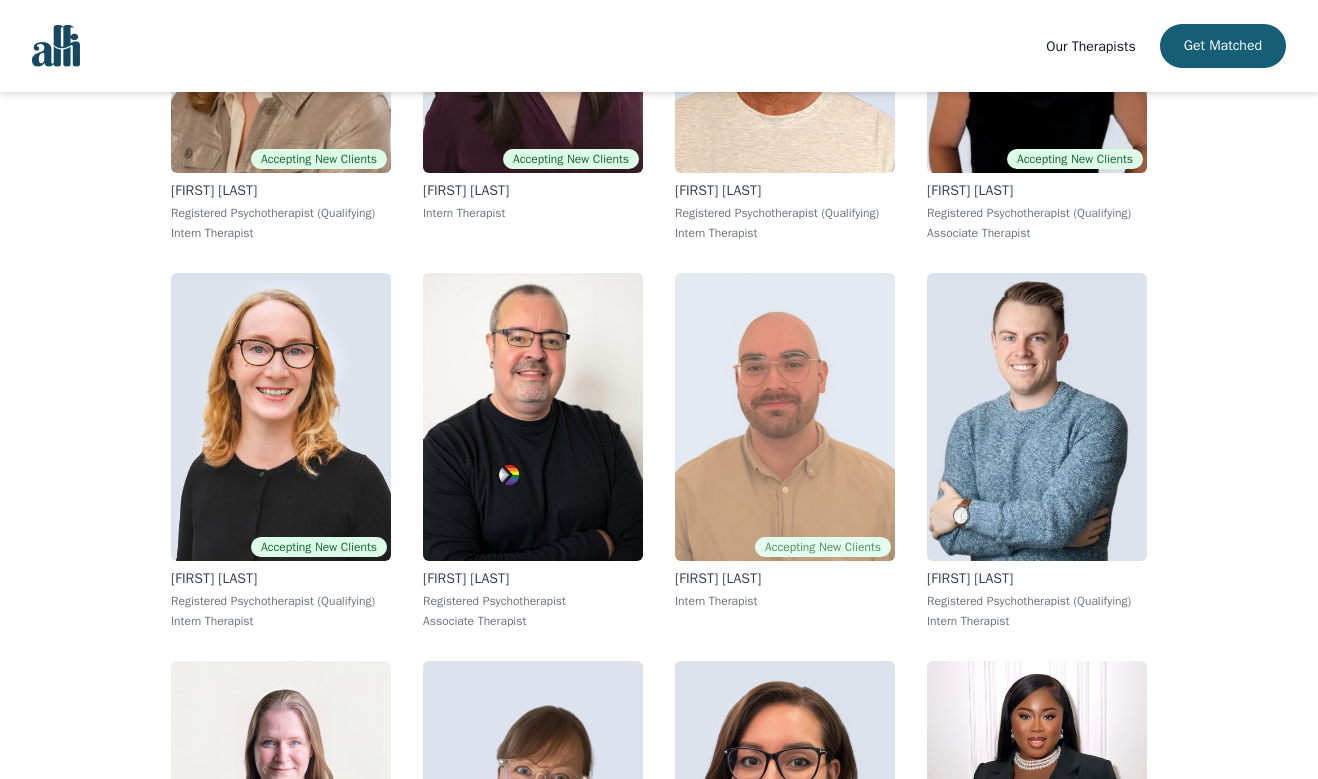 click at bounding box center (785, 417) 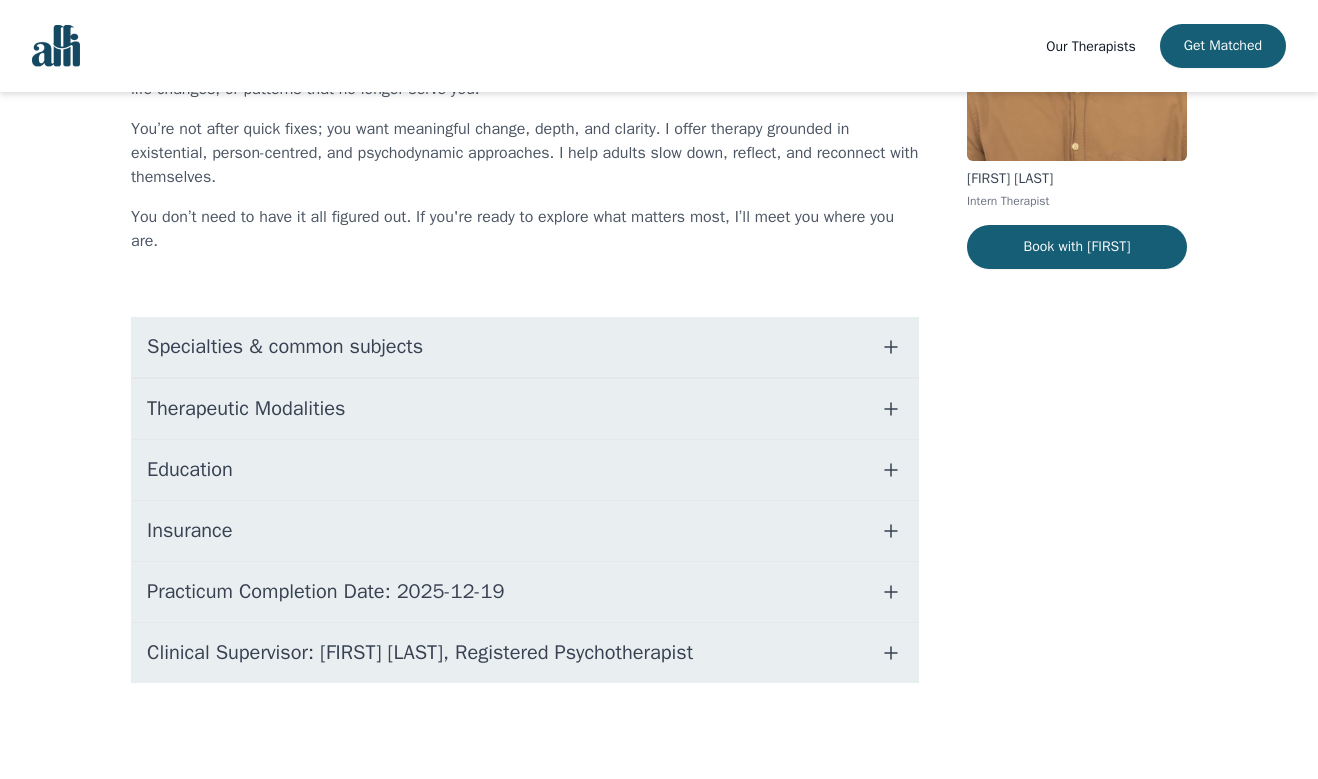 scroll, scrollTop: 0, scrollLeft: 0, axis: both 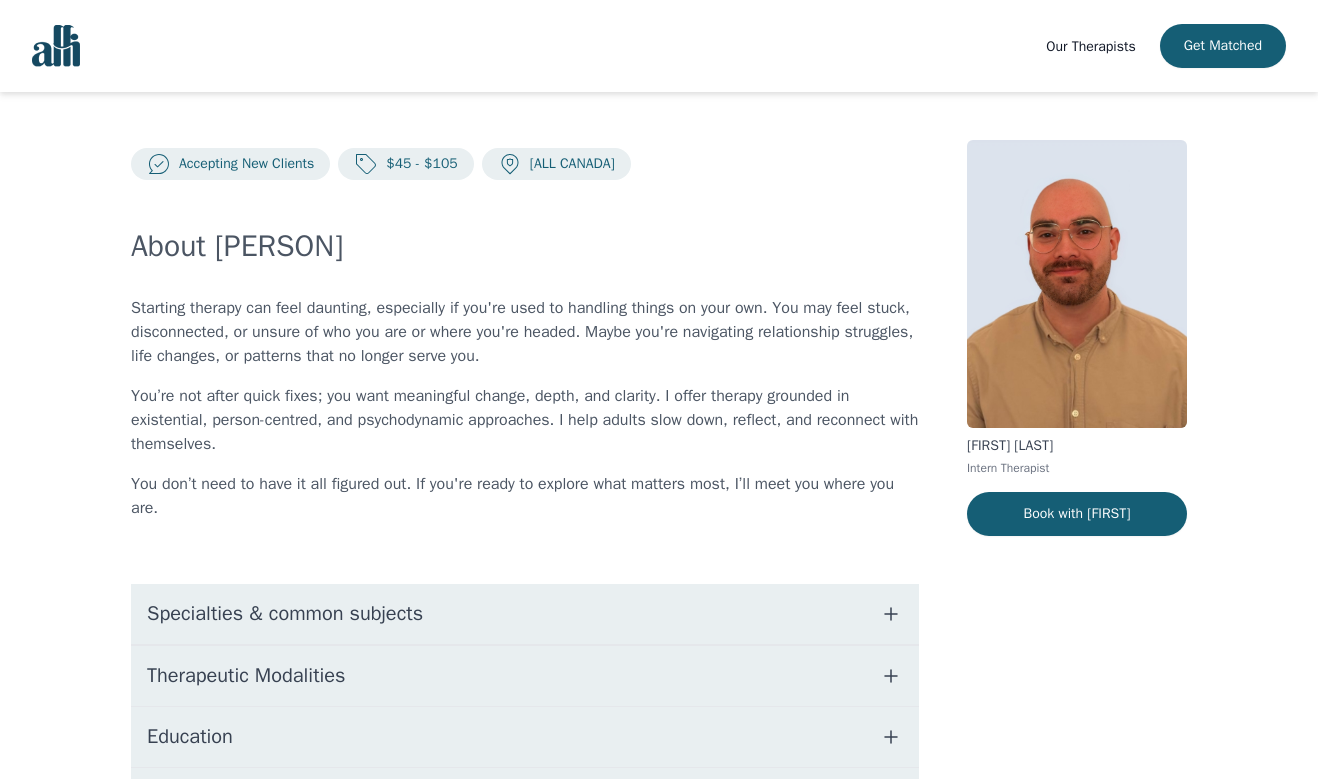 click on "Specialties & common subjects" at bounding box center [525, 614] 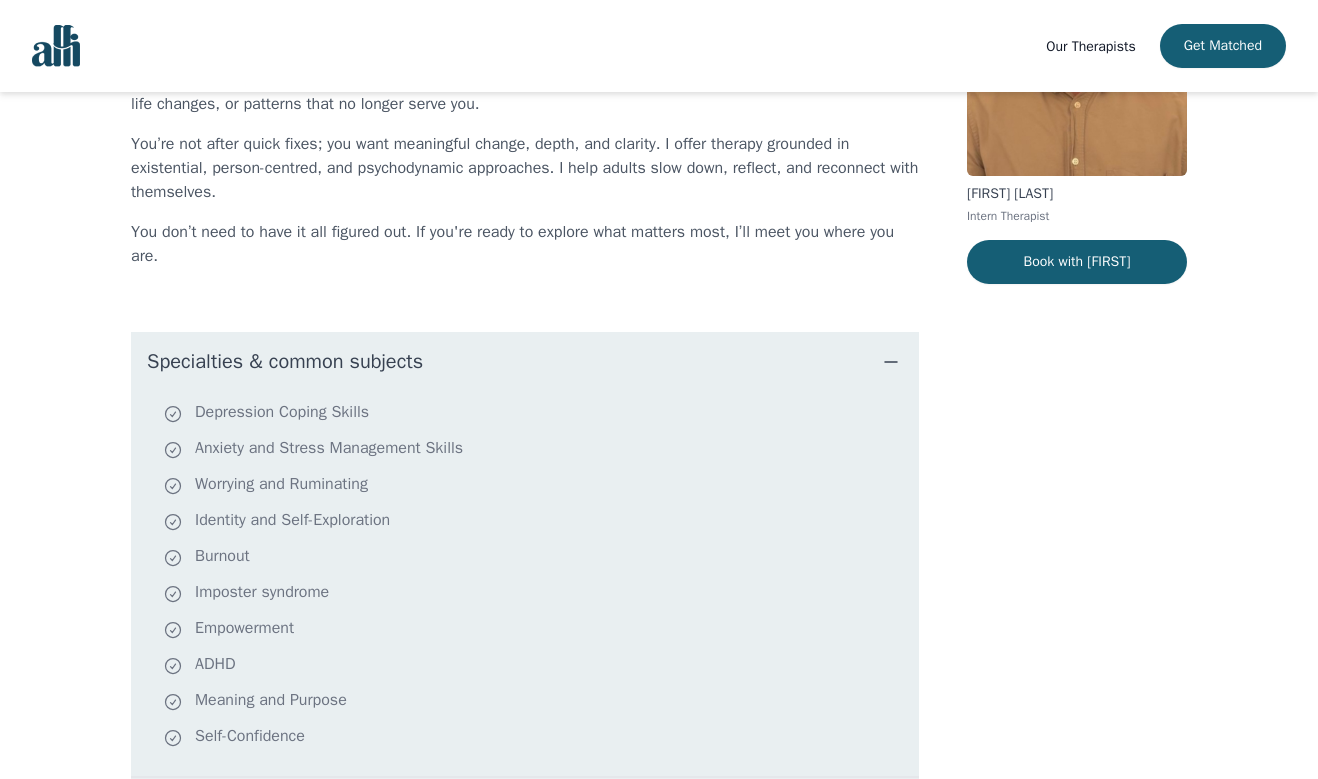 scroll, scrollTop: 259, scrollLeft: 0, axis: vertical 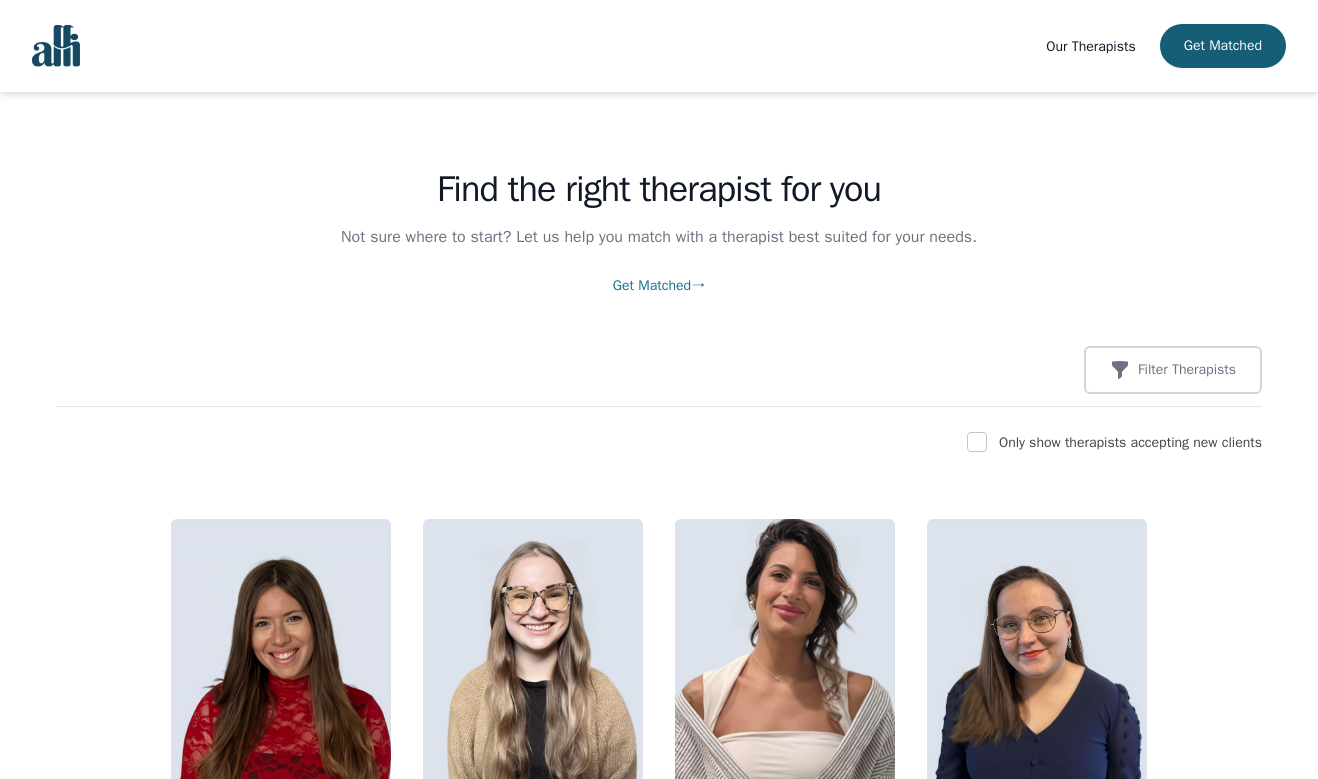 click on "Only show therapists accepting new clients" at bounding box center (659, 443) 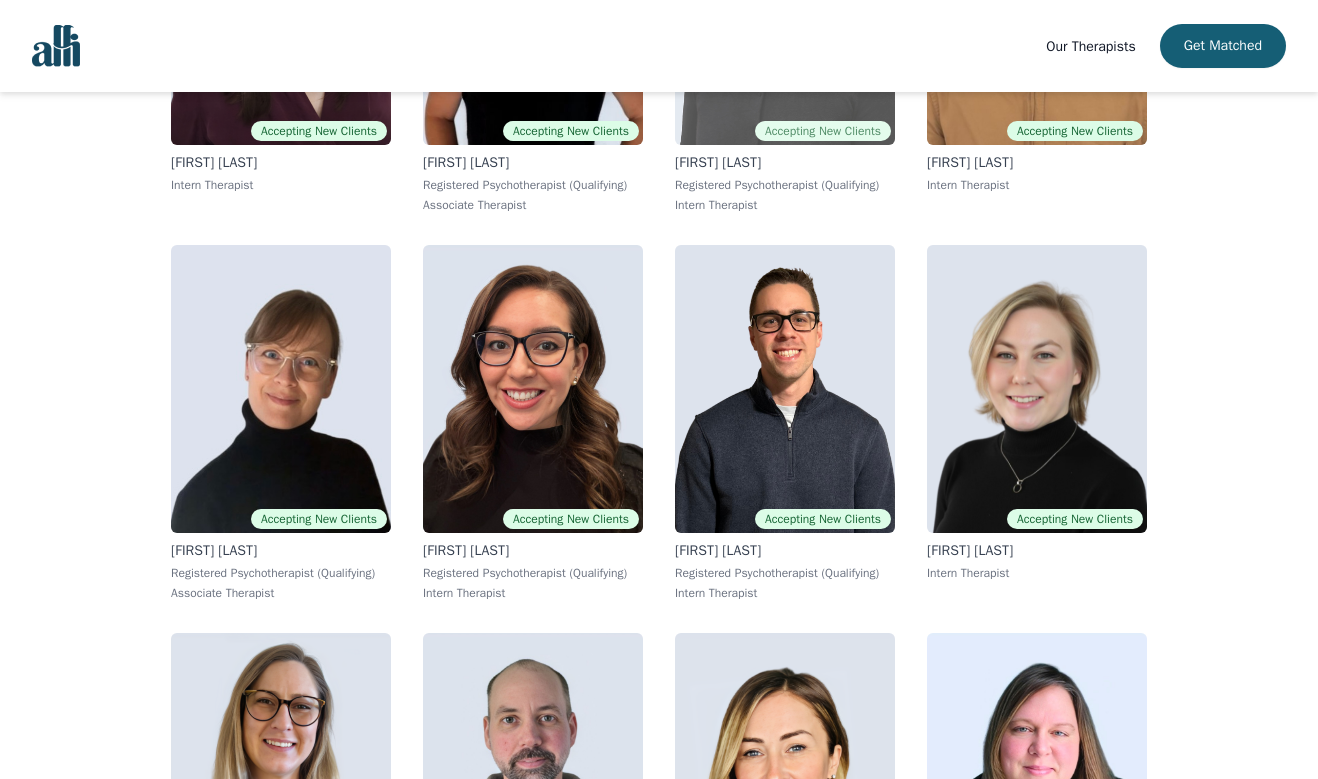 scroll, scrollTop: 3786, scrollLeft: 0, axis: vertical 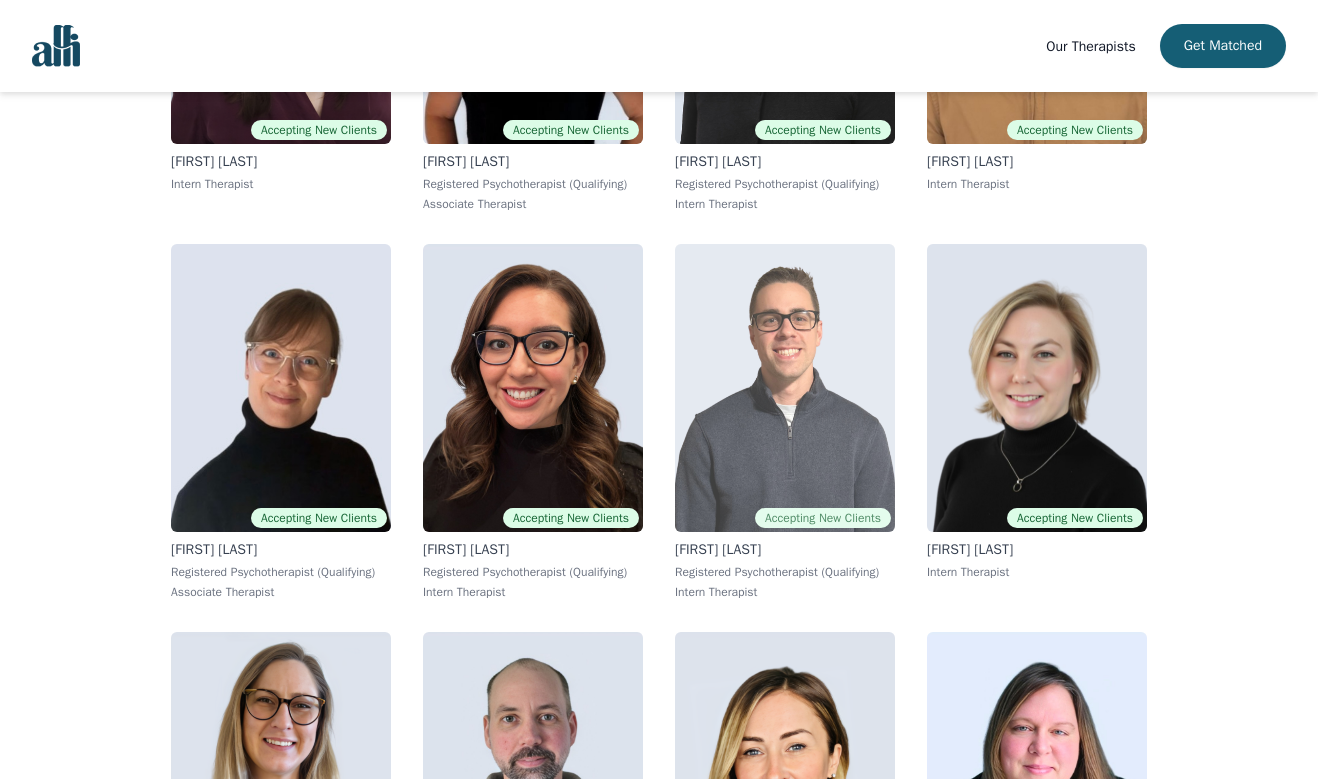 click at bounding box center (785, 388) 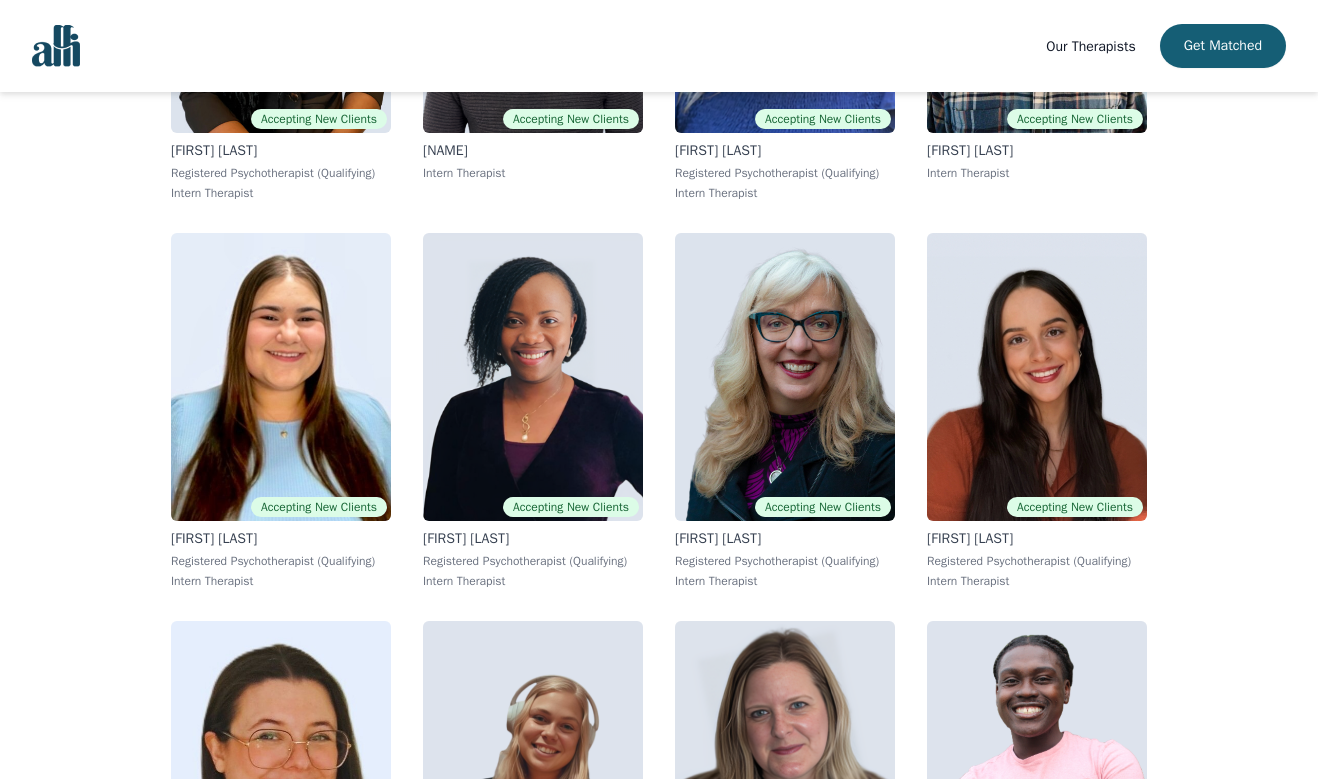 scroll, scrollTop: 7326, scrollLeft: 0, axis: vertical 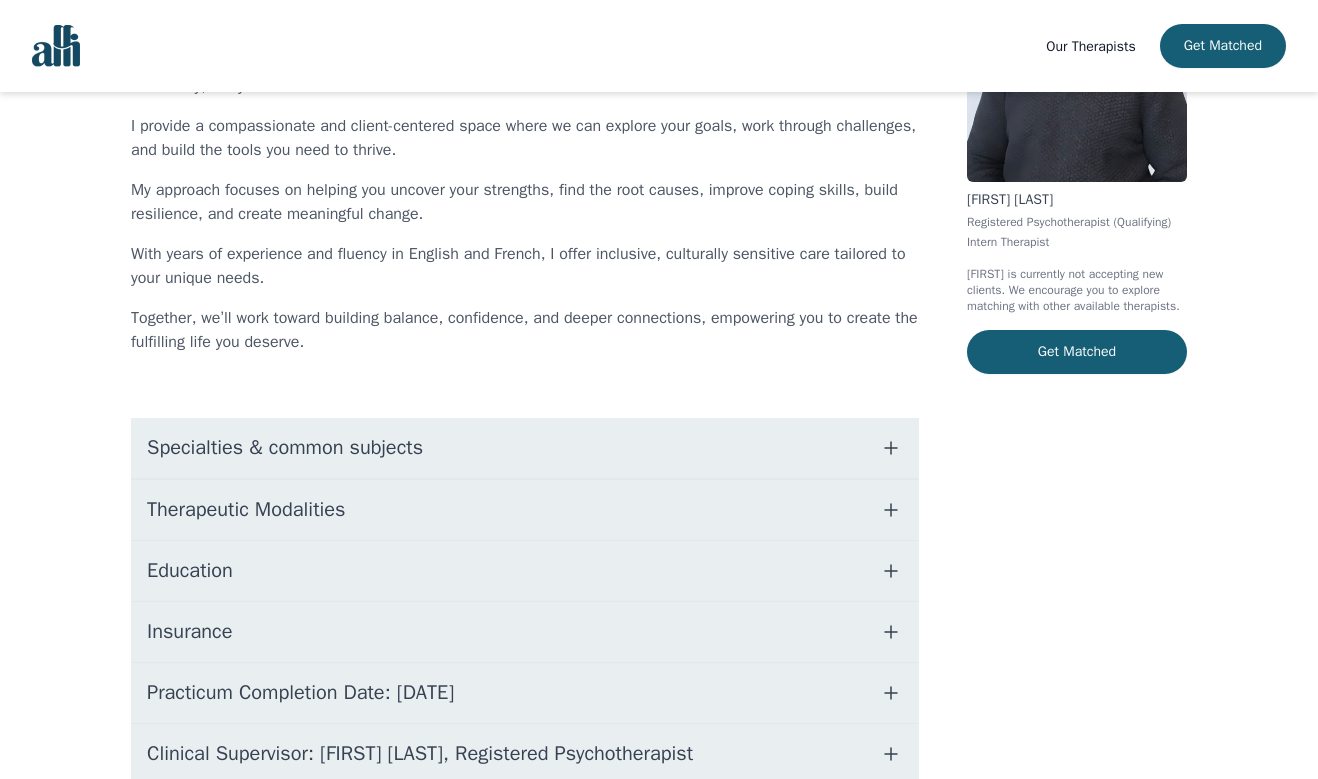click on "Education" at bounding box center [525, 571] 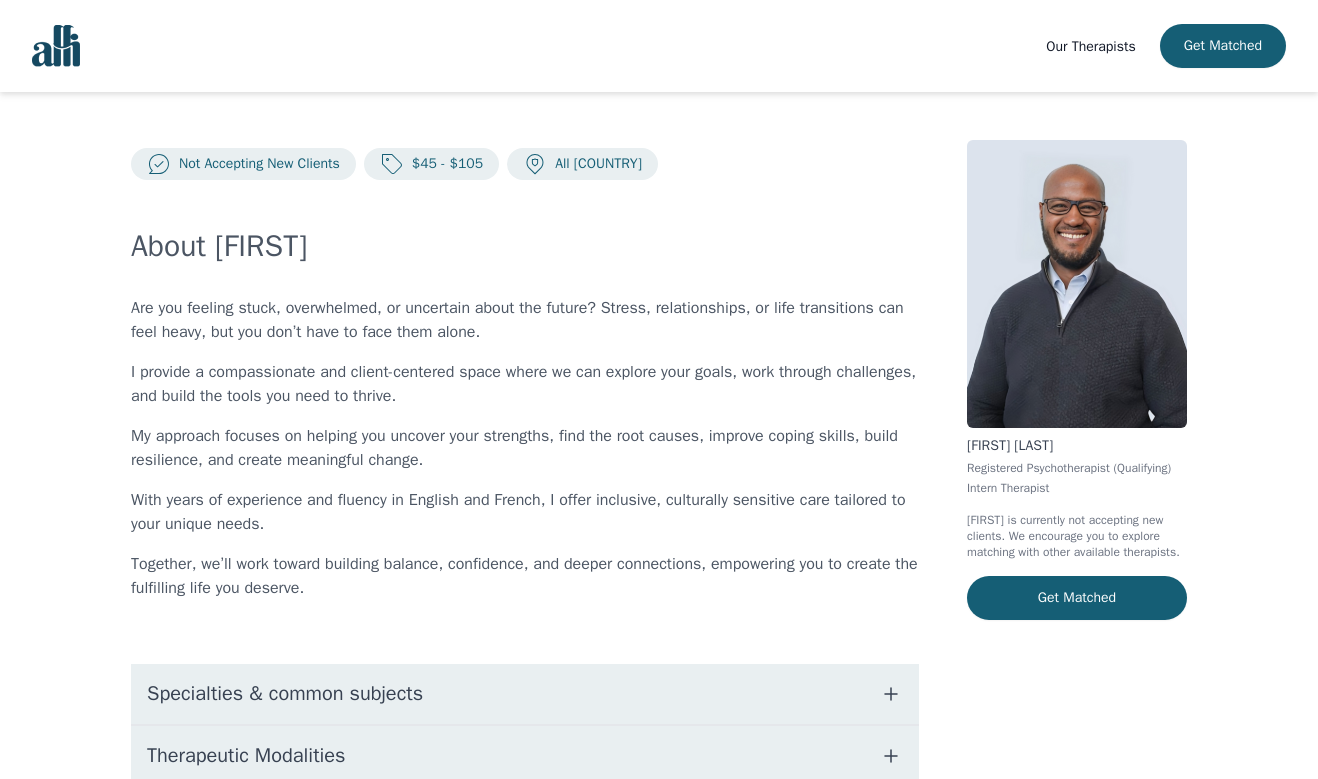 scroll, scrollTop: 0, scrollLeft: 0, axis: both 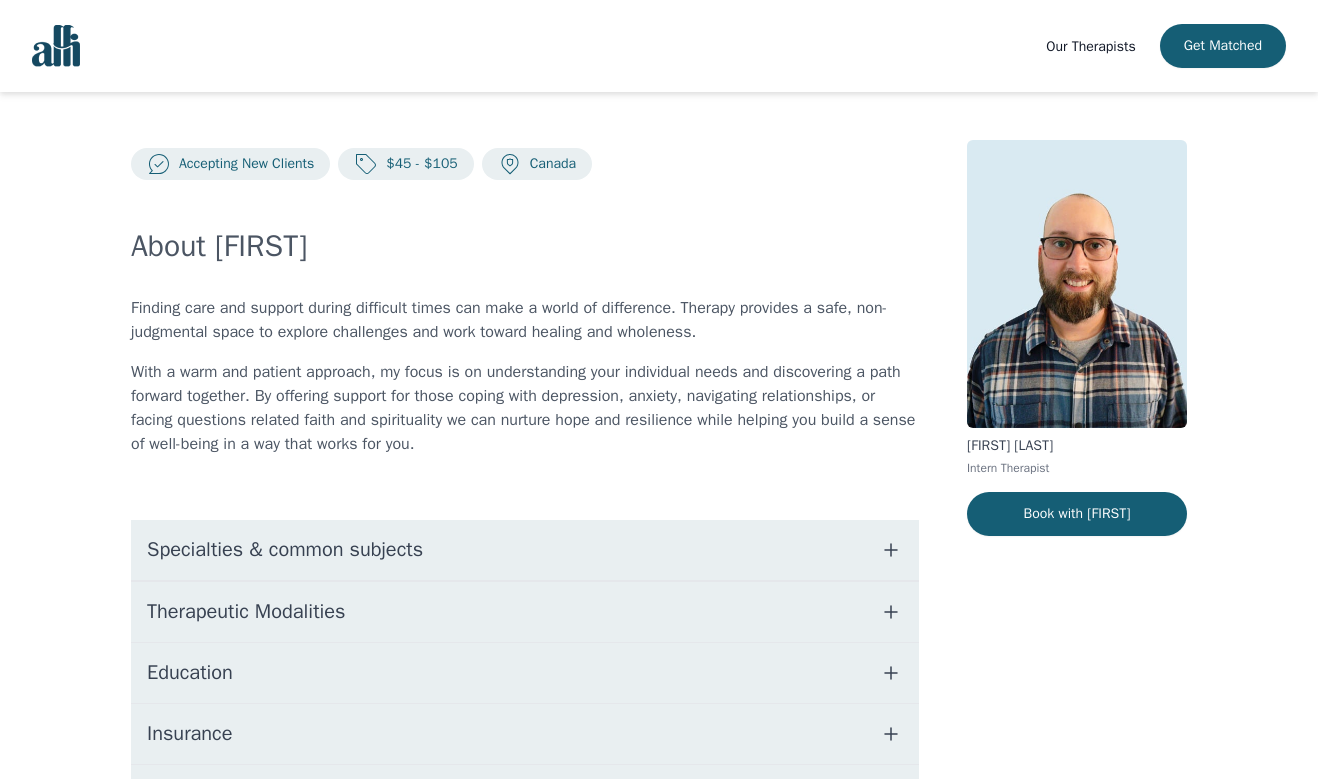 click on "Specialties & common subjects" at bounding box center (525, 550) 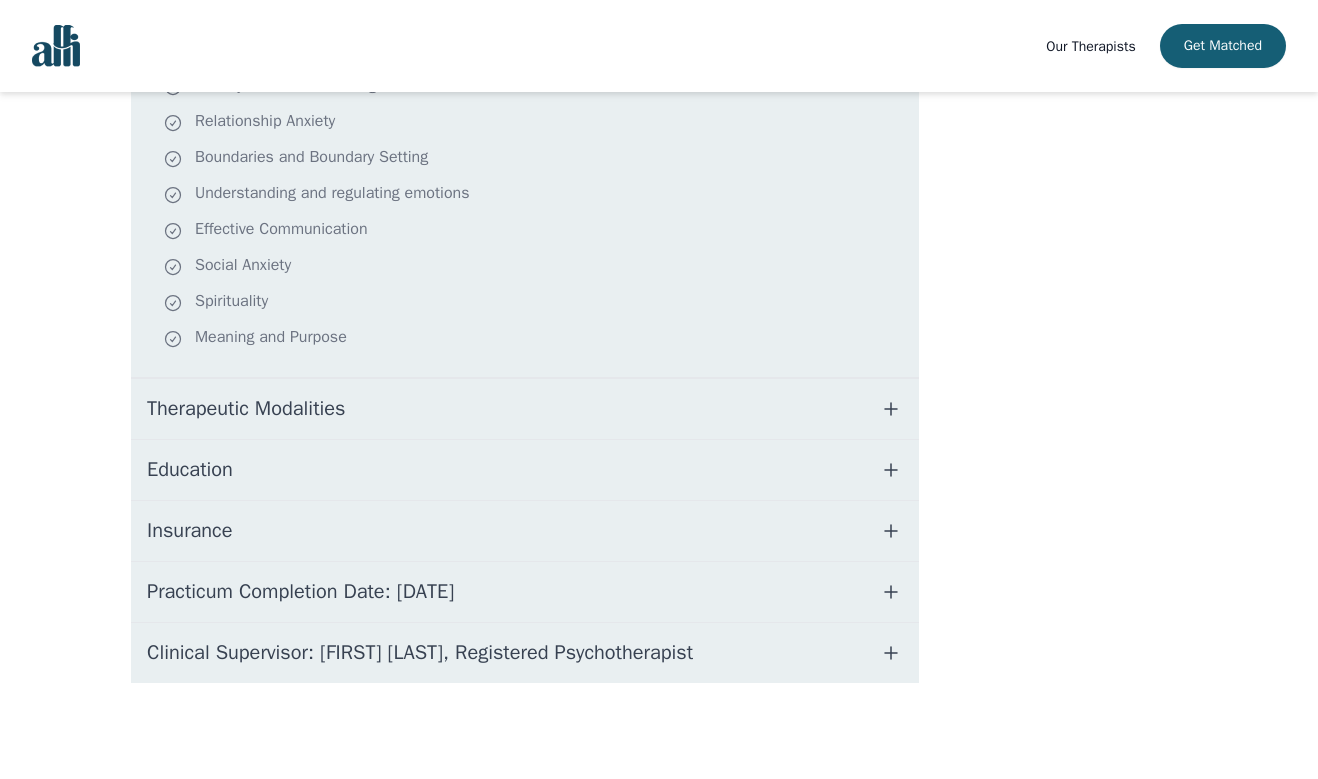 scroll, scrollTop: 551, scrollLeft: 0, axis: vertical 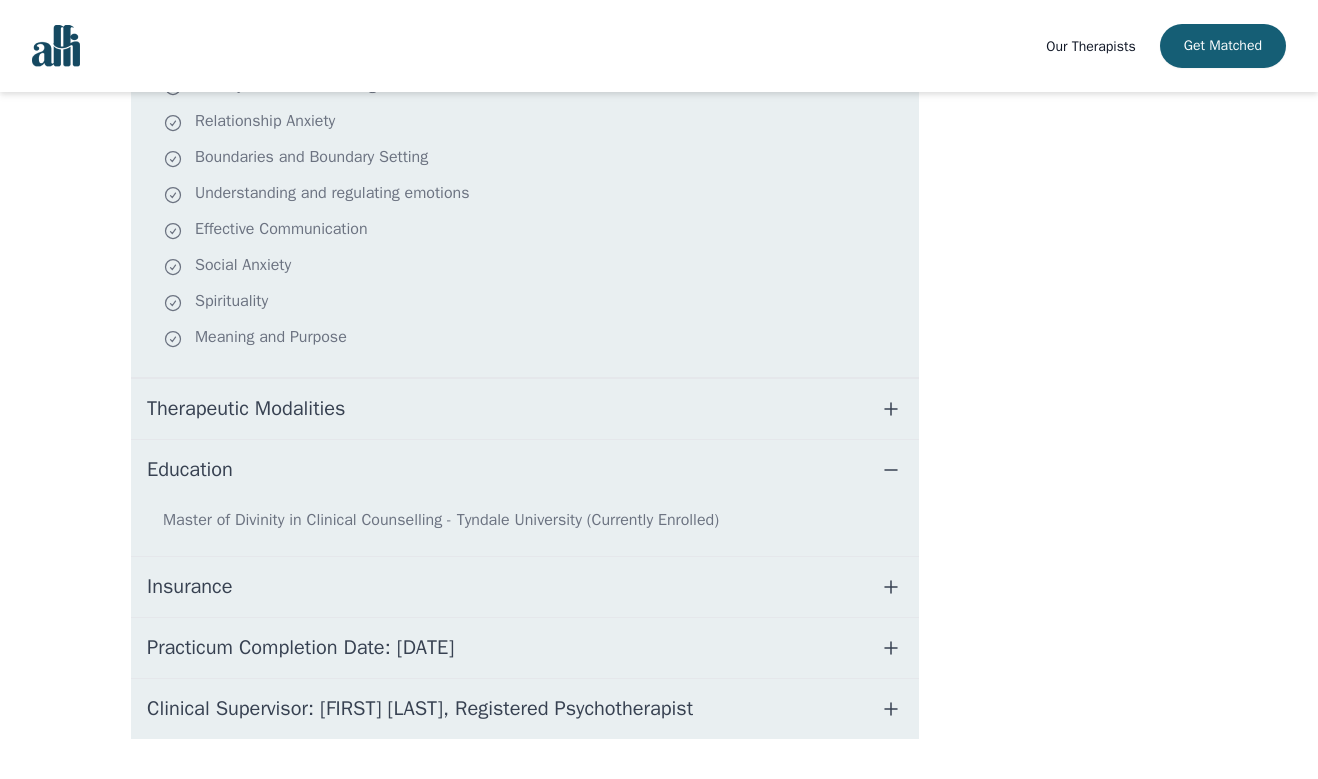 click on "Education" at bounding box center [525, 470] 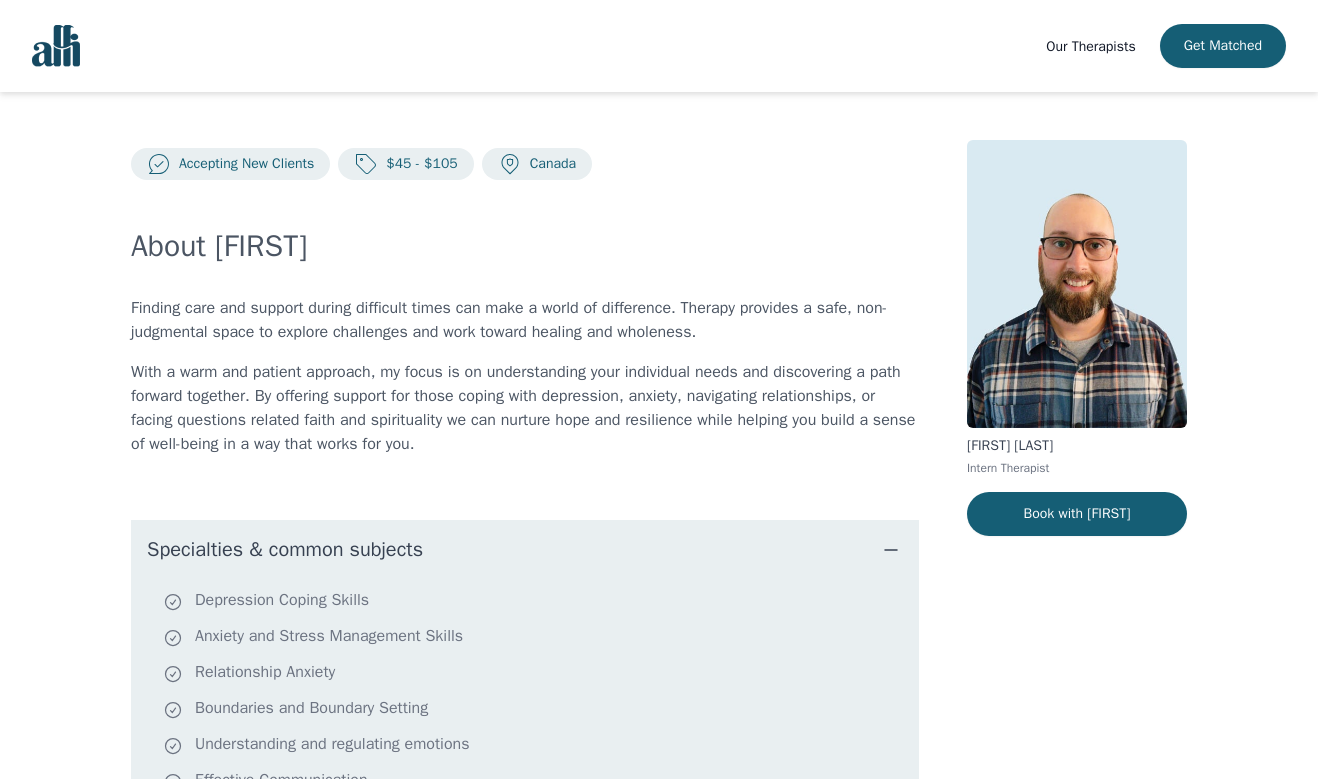 scroll, scrollTop: 0, scrollLeft: 0, axis: both 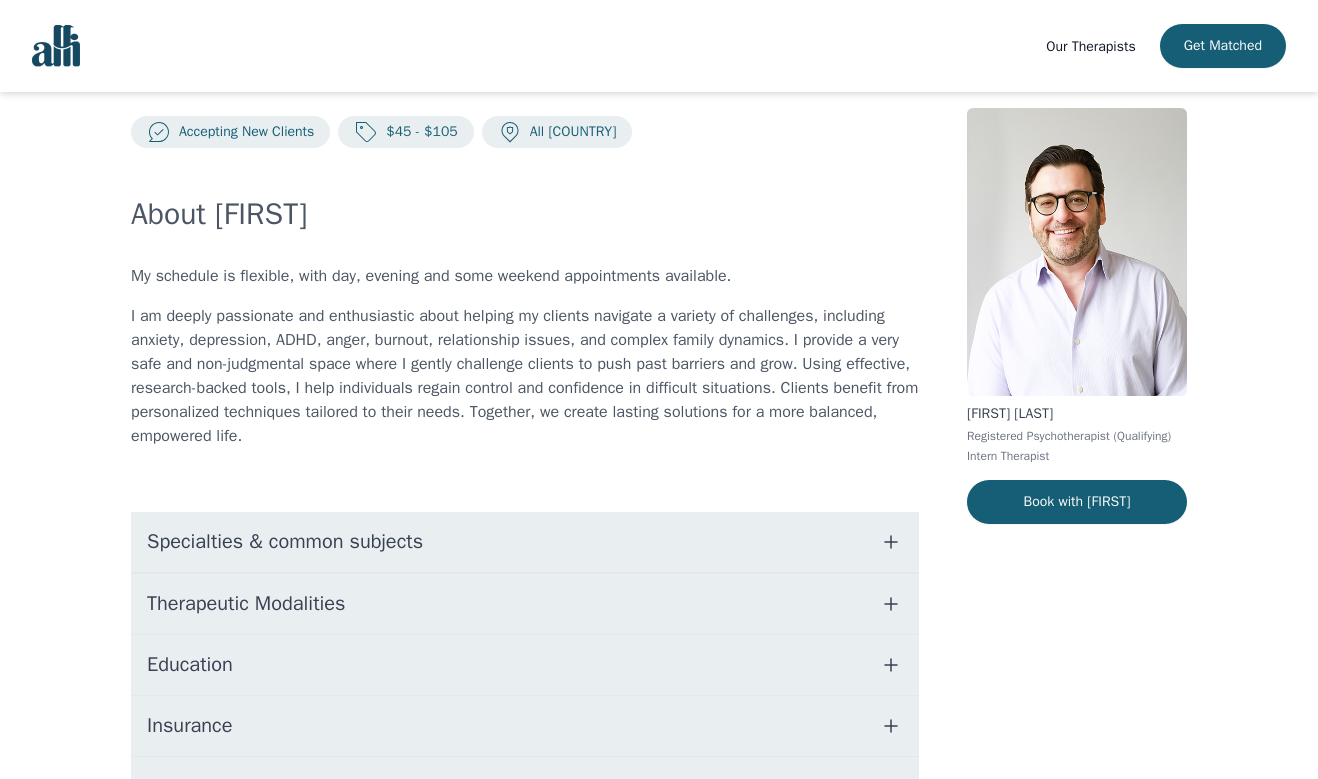 click on "Specialties & common subjects" at bounding box center (525, 542) 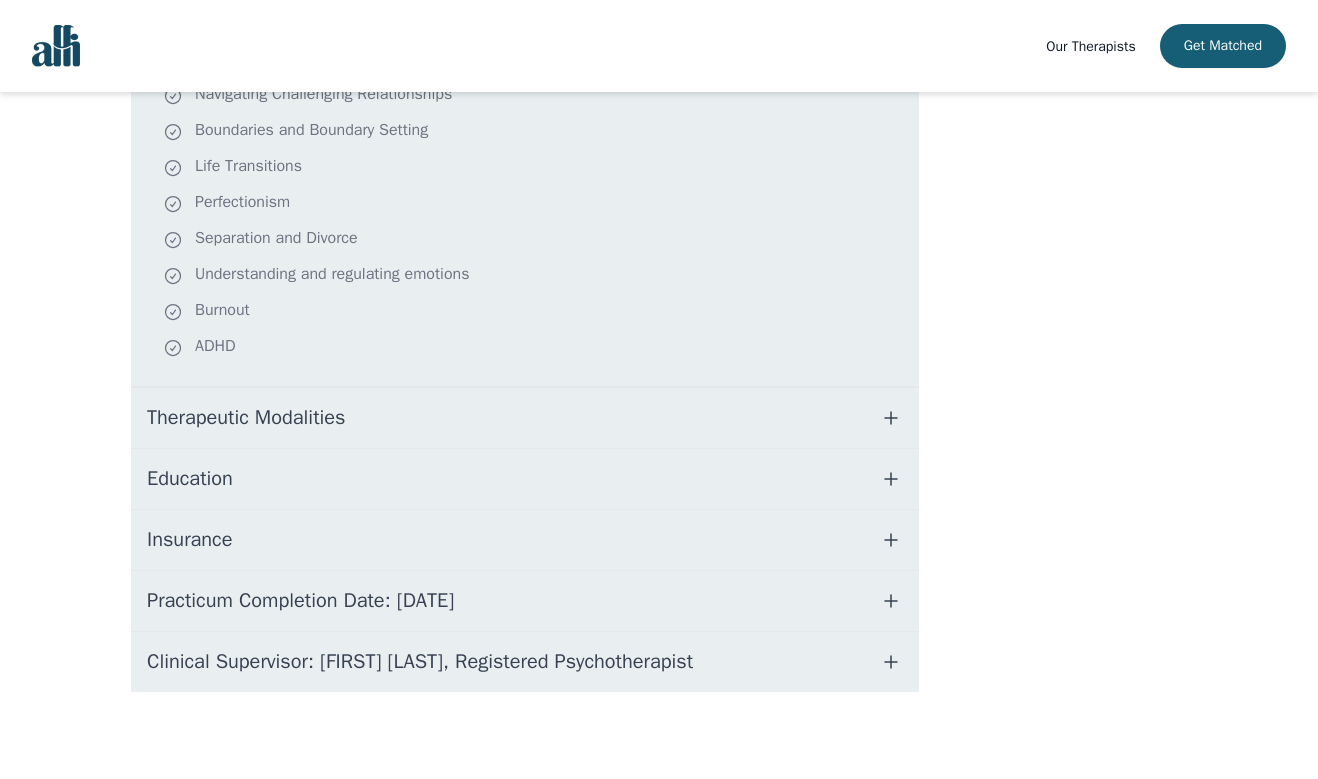 scroll, scrollTop: 604, scrollLeft: 0, axis: vertical 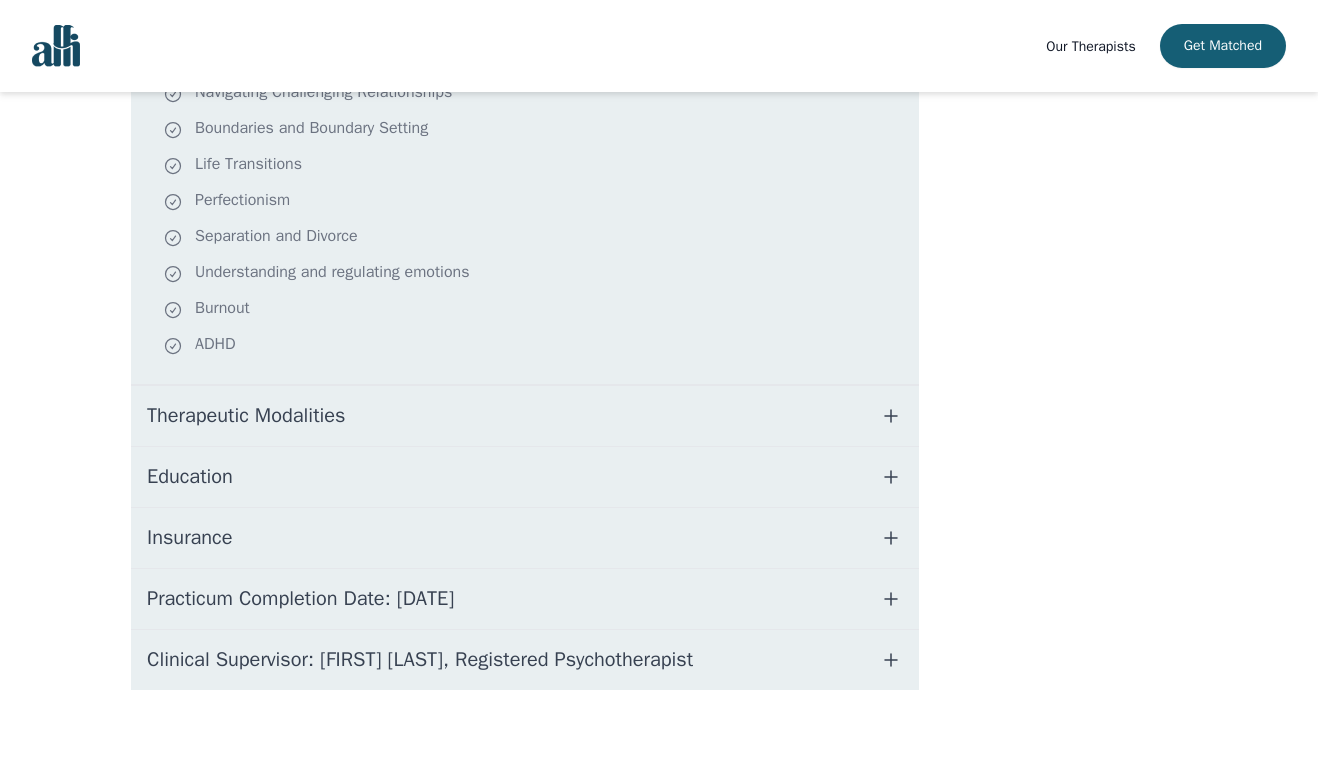click on "Therapeutic Modalities" at bounding box center (525, 416) 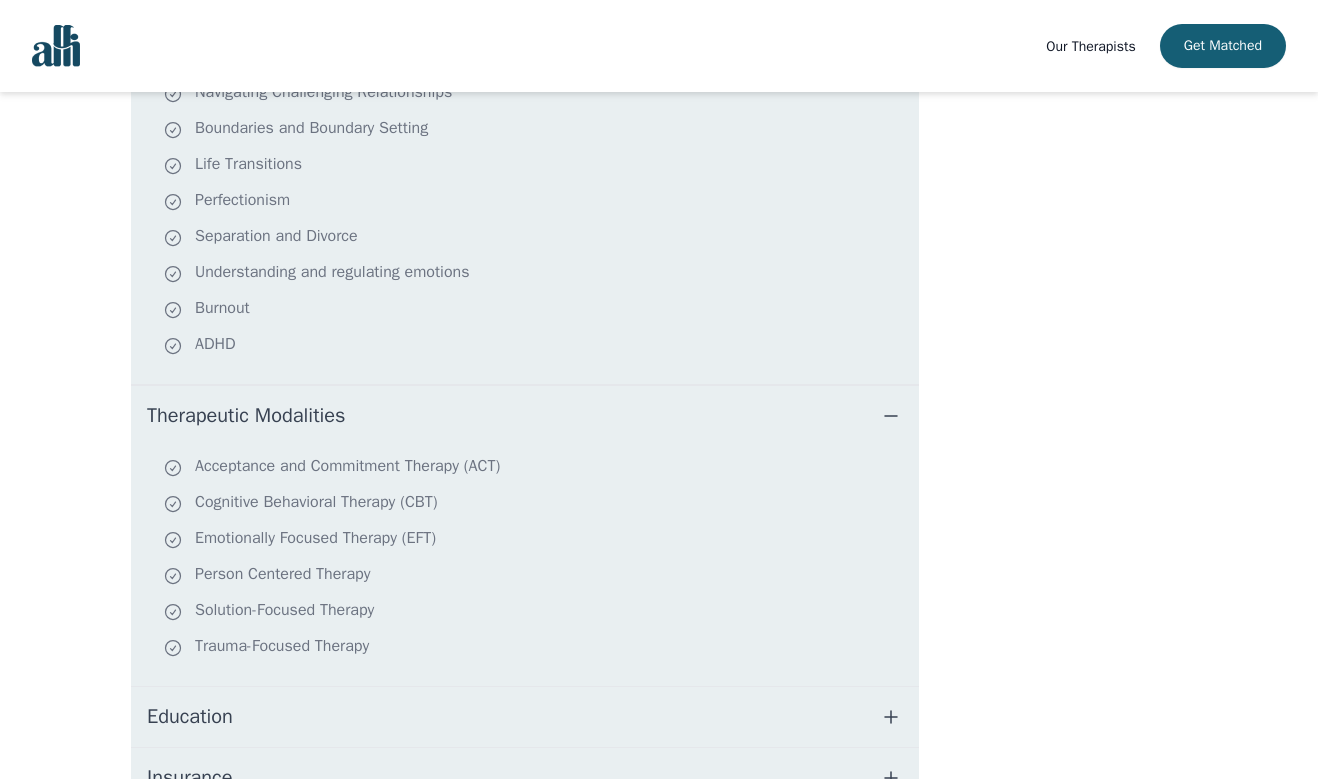 click on "Therapeutic Modalities" at bounding box center [525, 416] 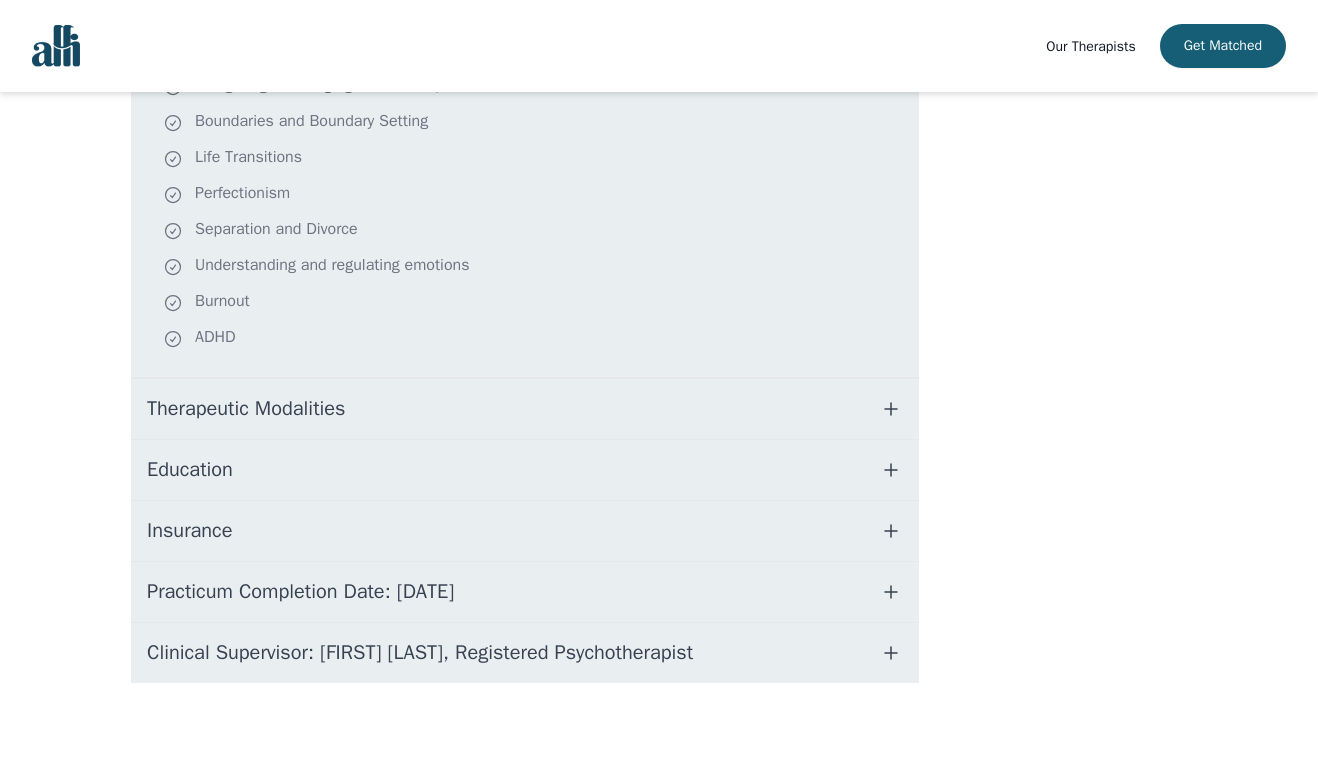 scroll, scrollTop: 611, scrollLeft: 0, axis: vertical 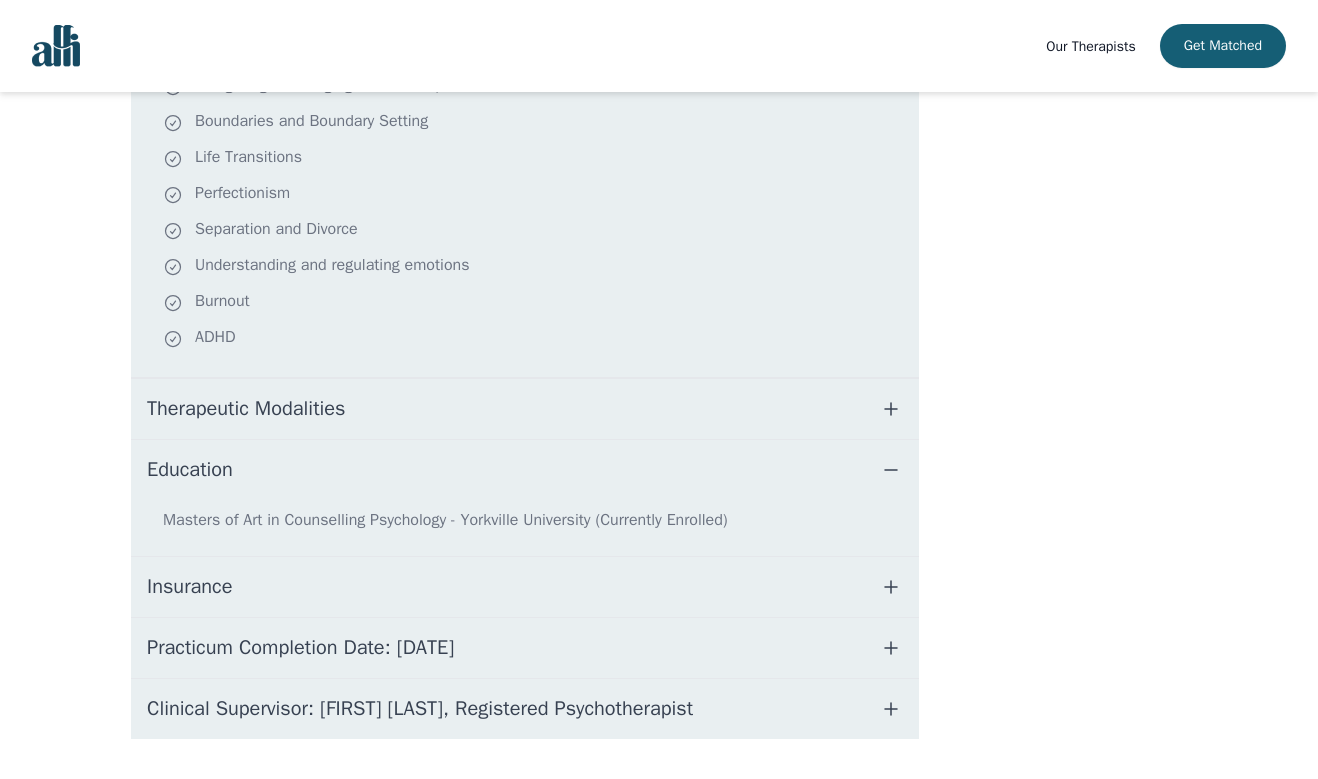 click on "Education" at bounding box center (525, 470) 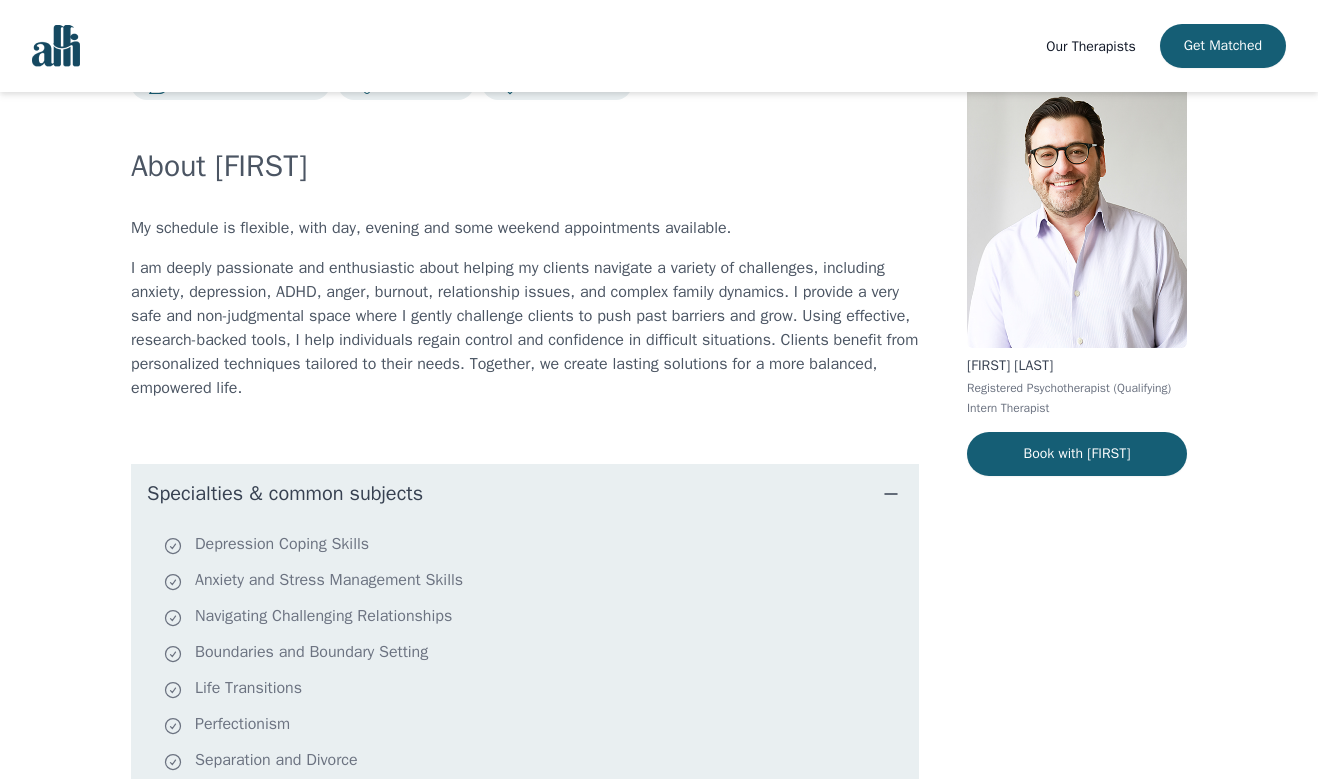 scroll, scrollTop: 60, scrollLeft: 0, axis: vertical 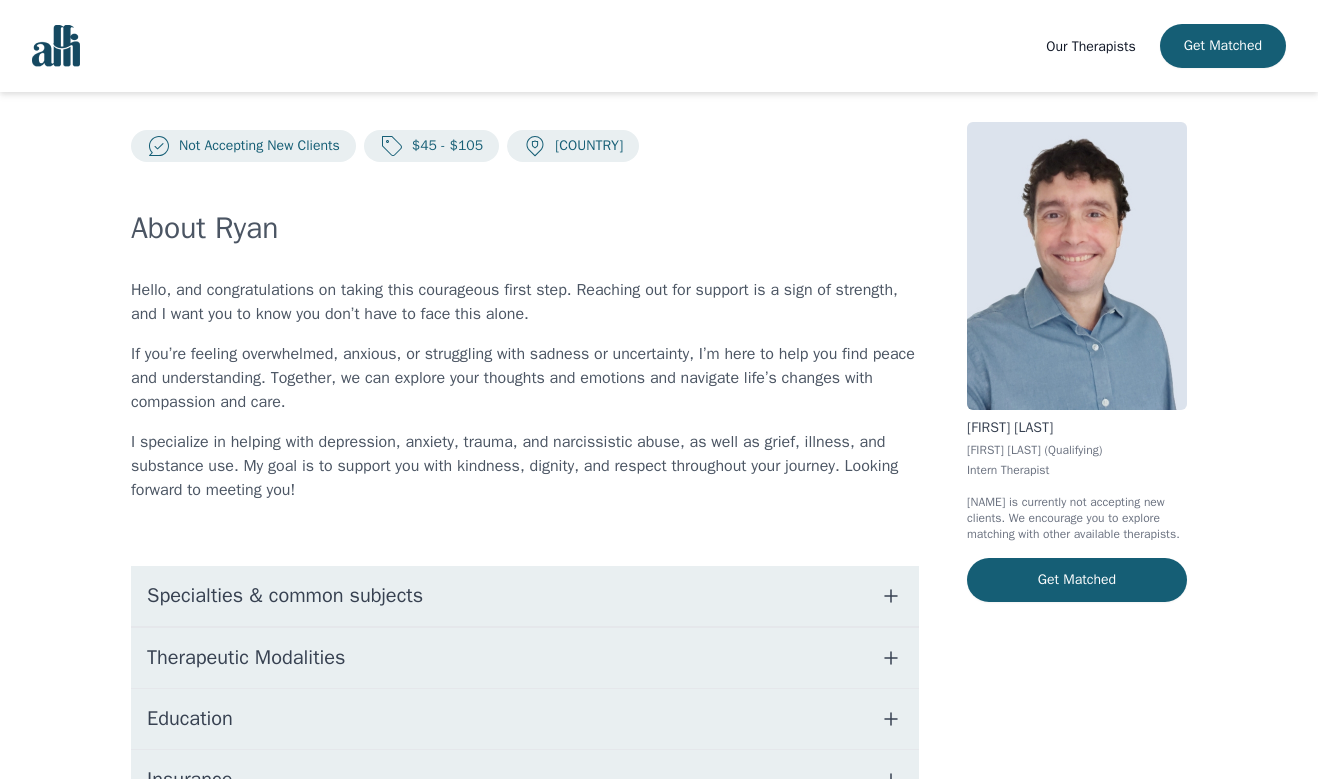 click on "Specialties & common subjects" at bounding box center [525, 596] 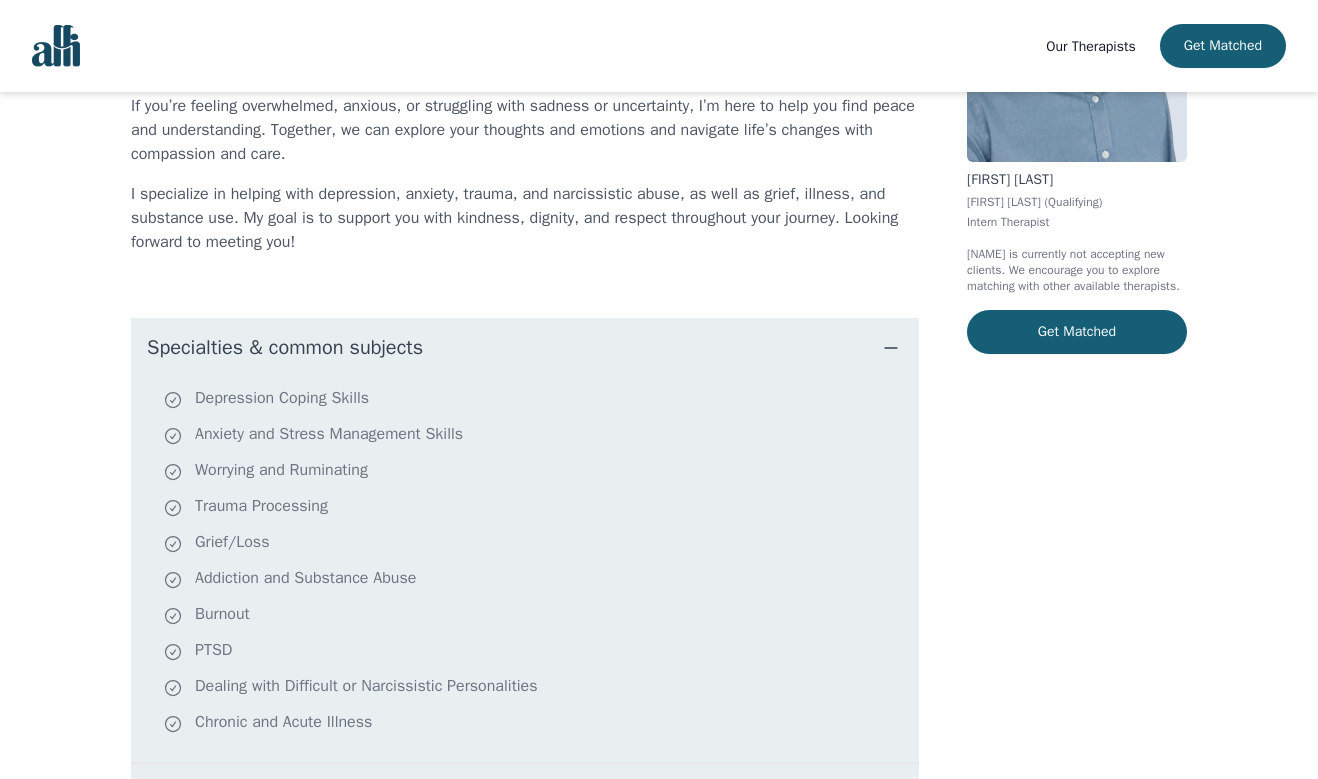 scroll, scrollTop: 267, scrollLeft: 0, axis: vertical 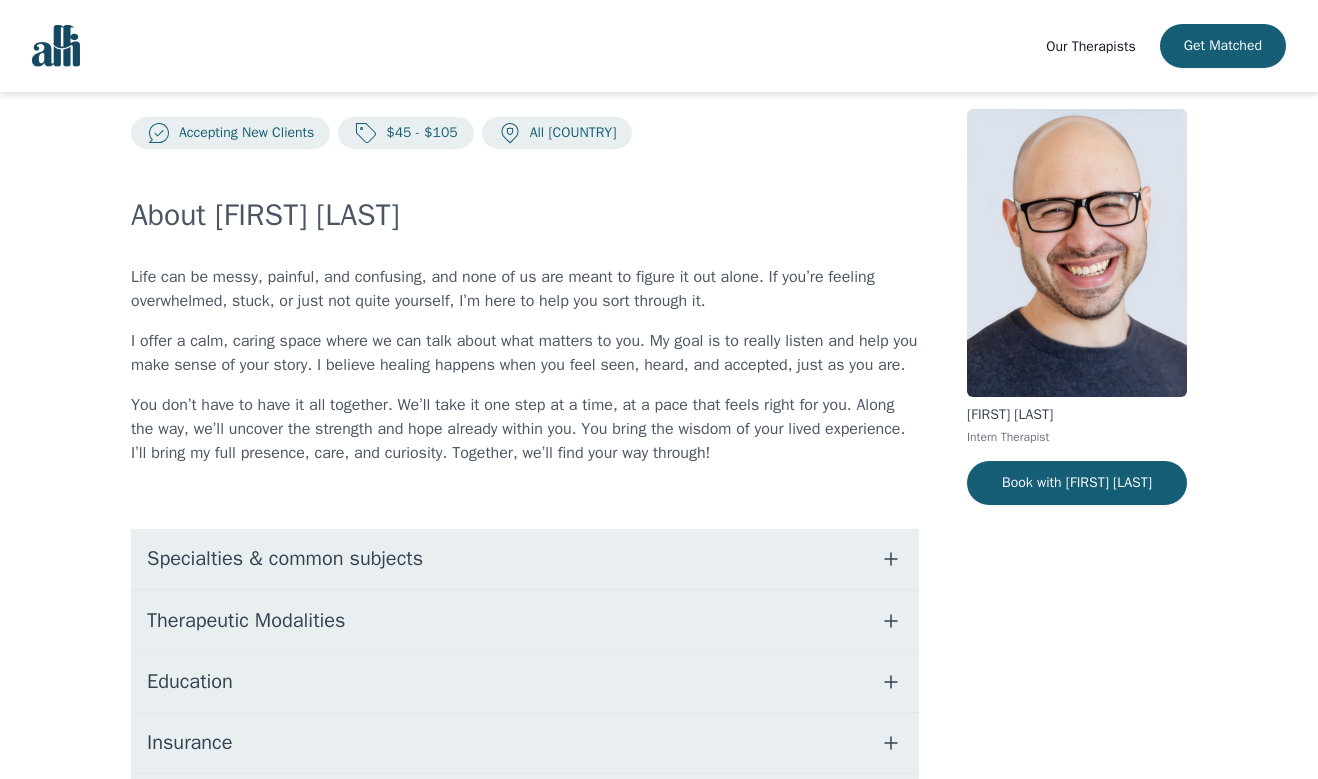 click on "Specialties & common subjects" at bounding box center [285, 559] 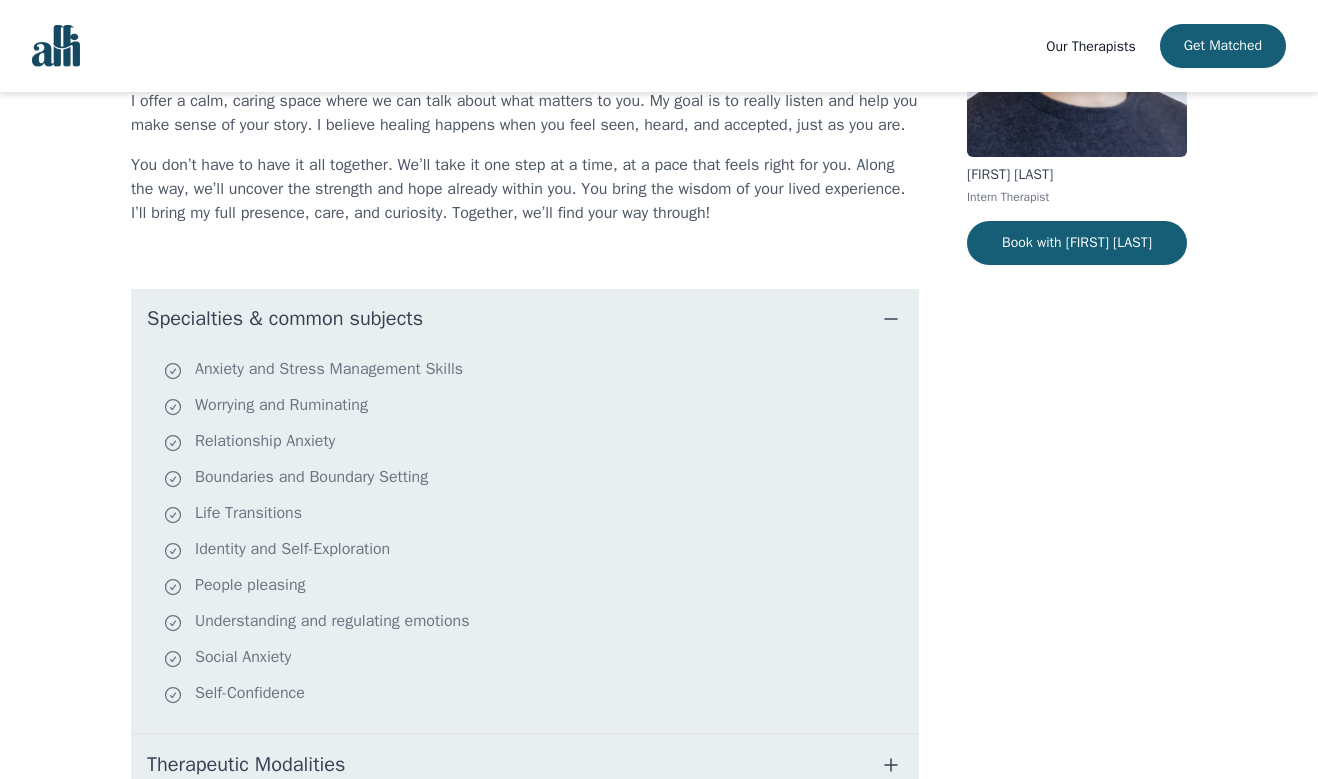 scroll, scrollTop: 307, scrollLeft: 0, axis: vertical 